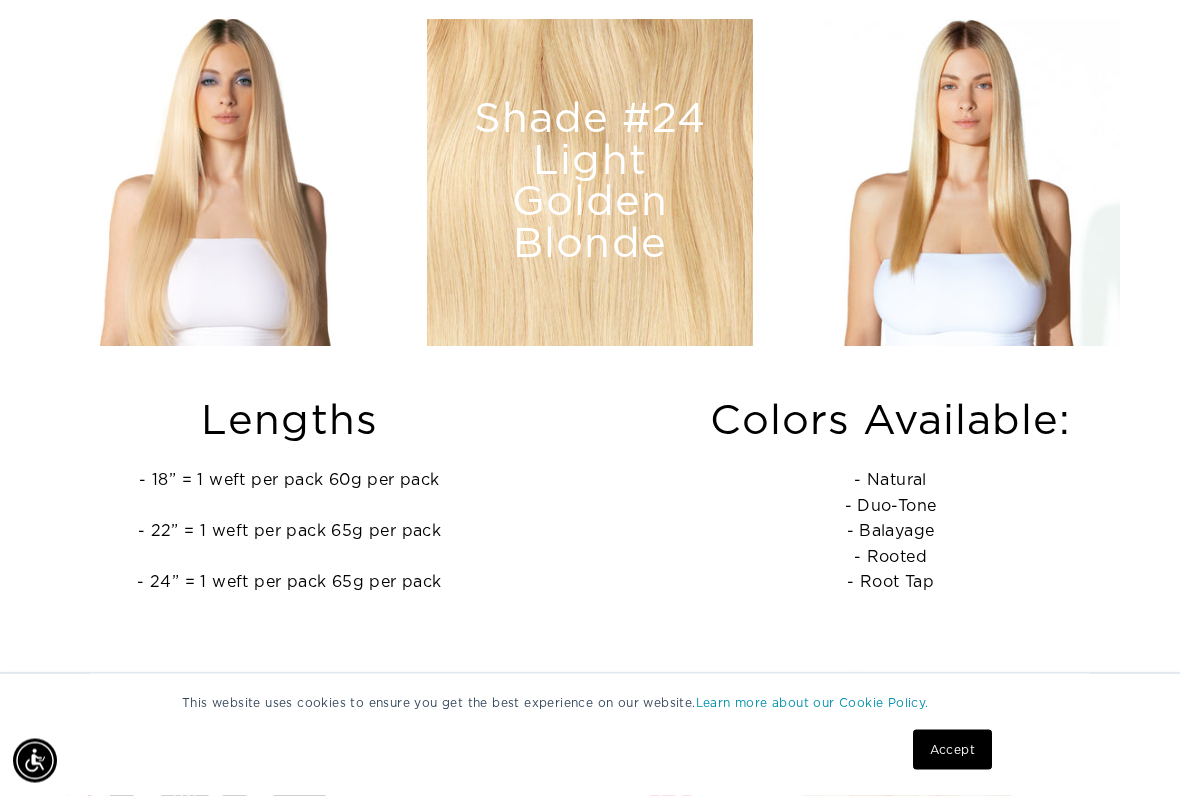 scroll, scrollTop: 1766, scrollLeft: 0, axis: vertical 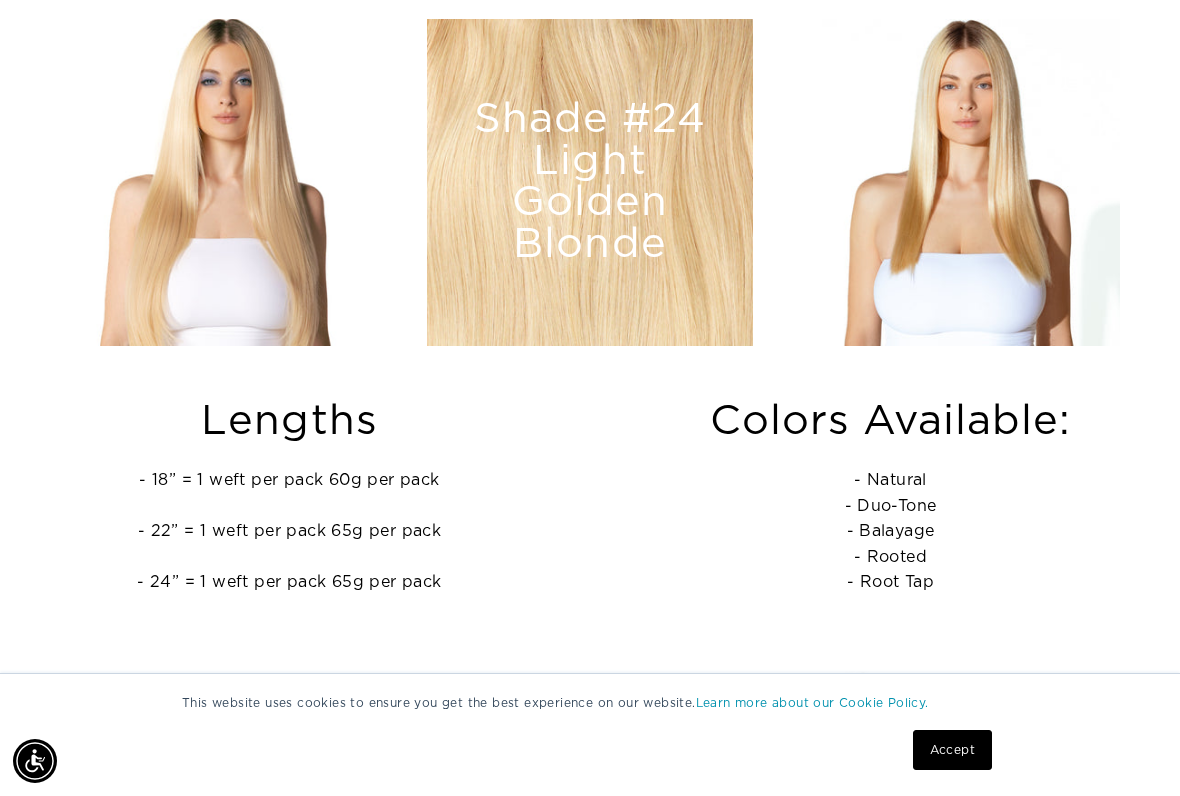 click on "- 18” = 1 weft per pack 60g per pack
- 22” = 1 weft per pack 65g per pack
- 24” = 1 weft per pack 65g per pack" at bounding box center [289, 532] 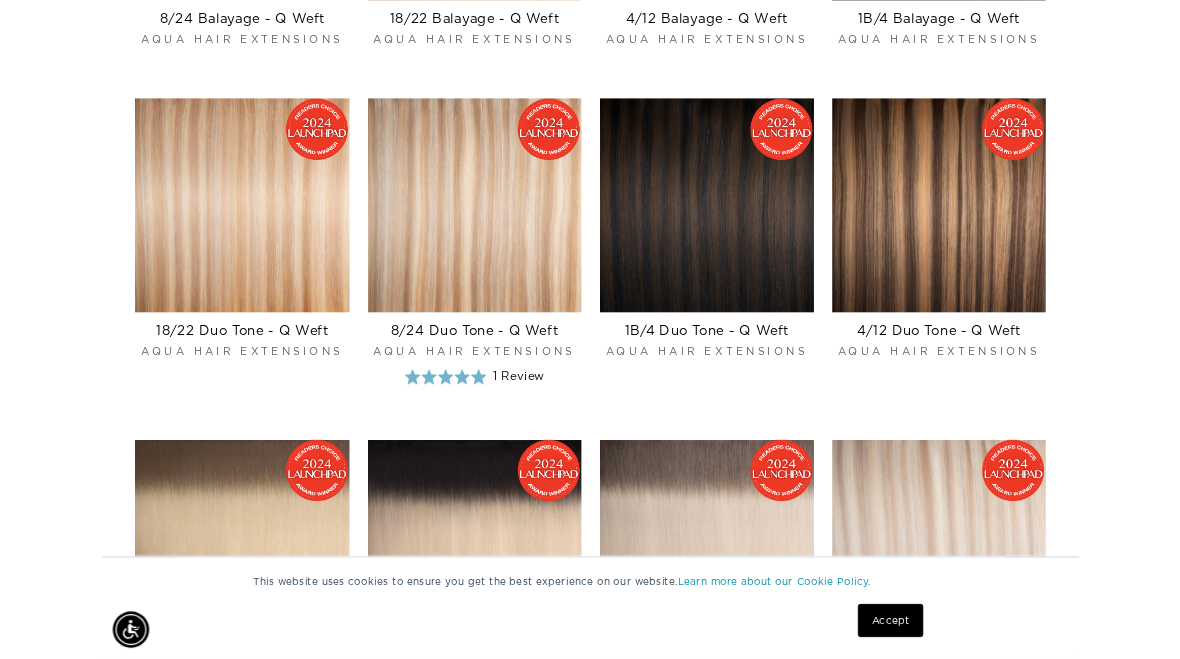 scroll, scrollTop: 5607, scrollLeft: 0, axis: vertical 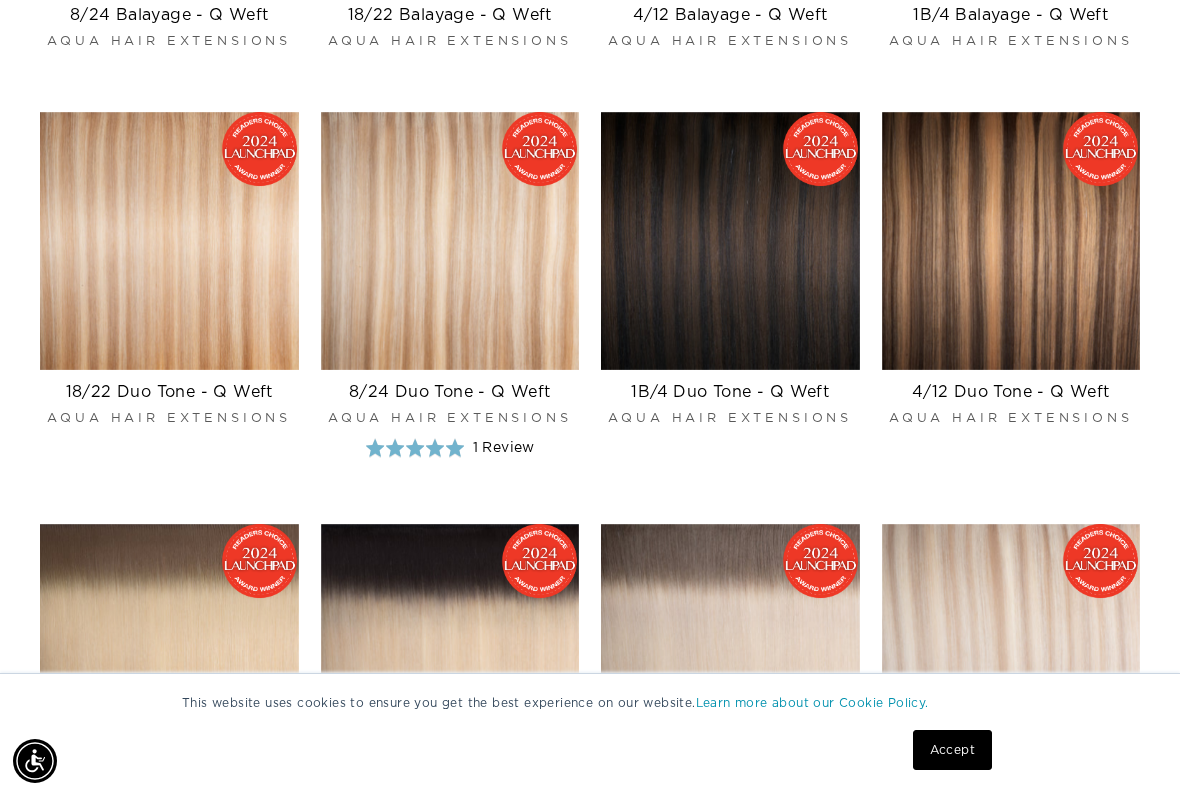 click on "Accept" at bounding box center (554, 750) 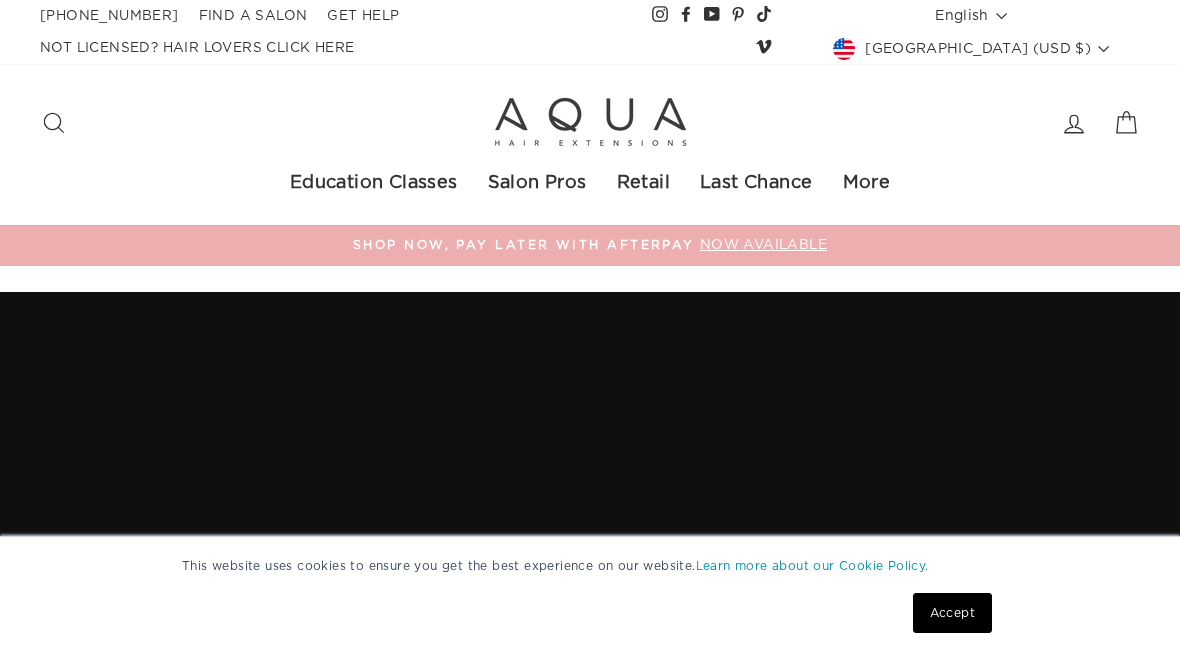 scroll, scrollTop: 0, scrollLeft: 0, axis: both 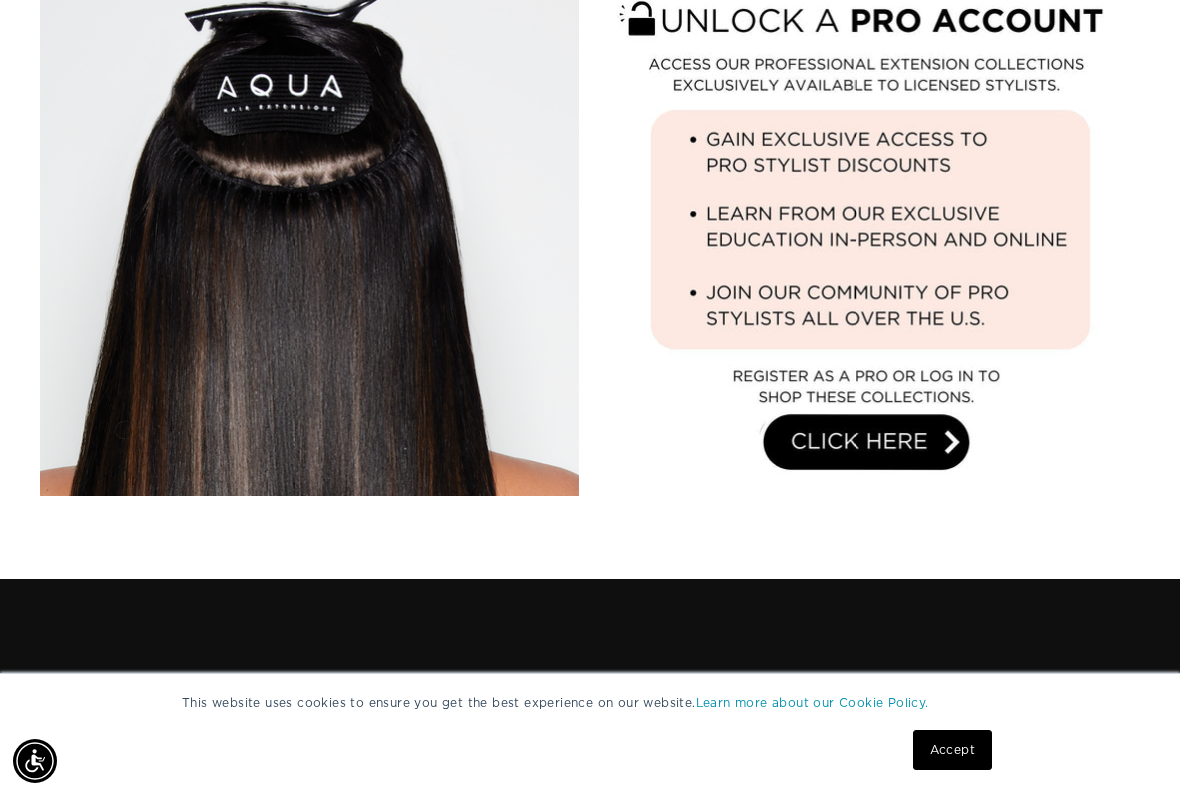 click at bounding box center (870, 226) 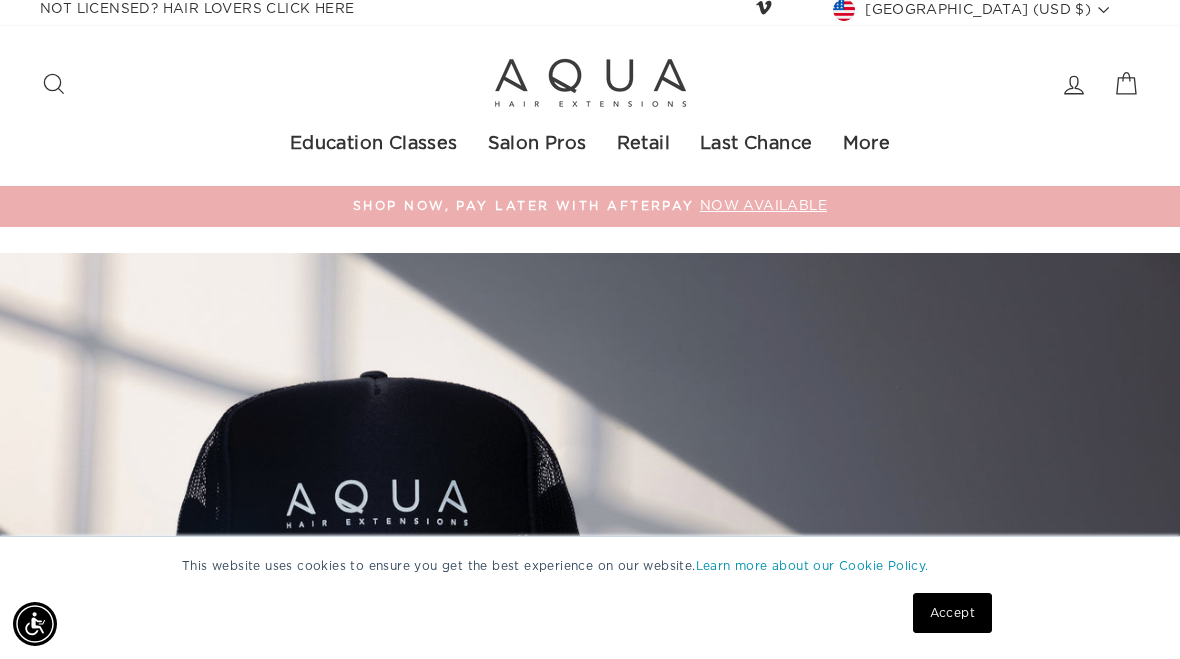 scroll, scrollTop: 0, scrollLeft: 0, axis: both 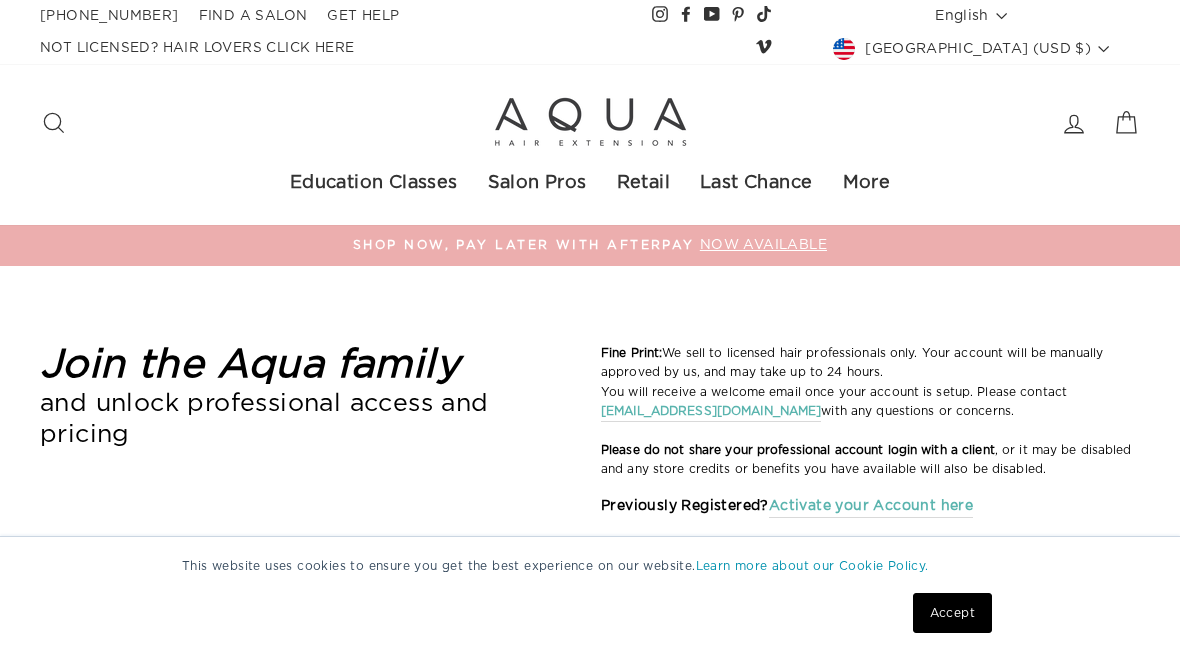 select on "US" 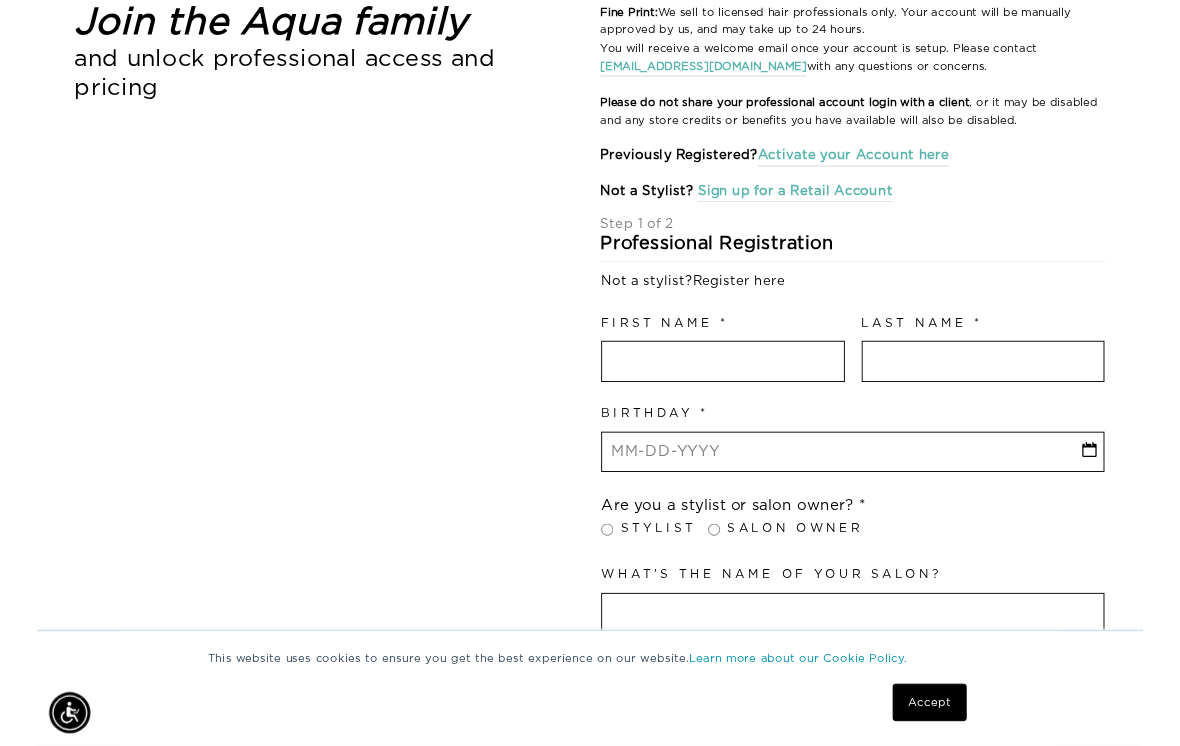 scroll, scrollTop: 341, scrollLeft: 0, axis: vertical 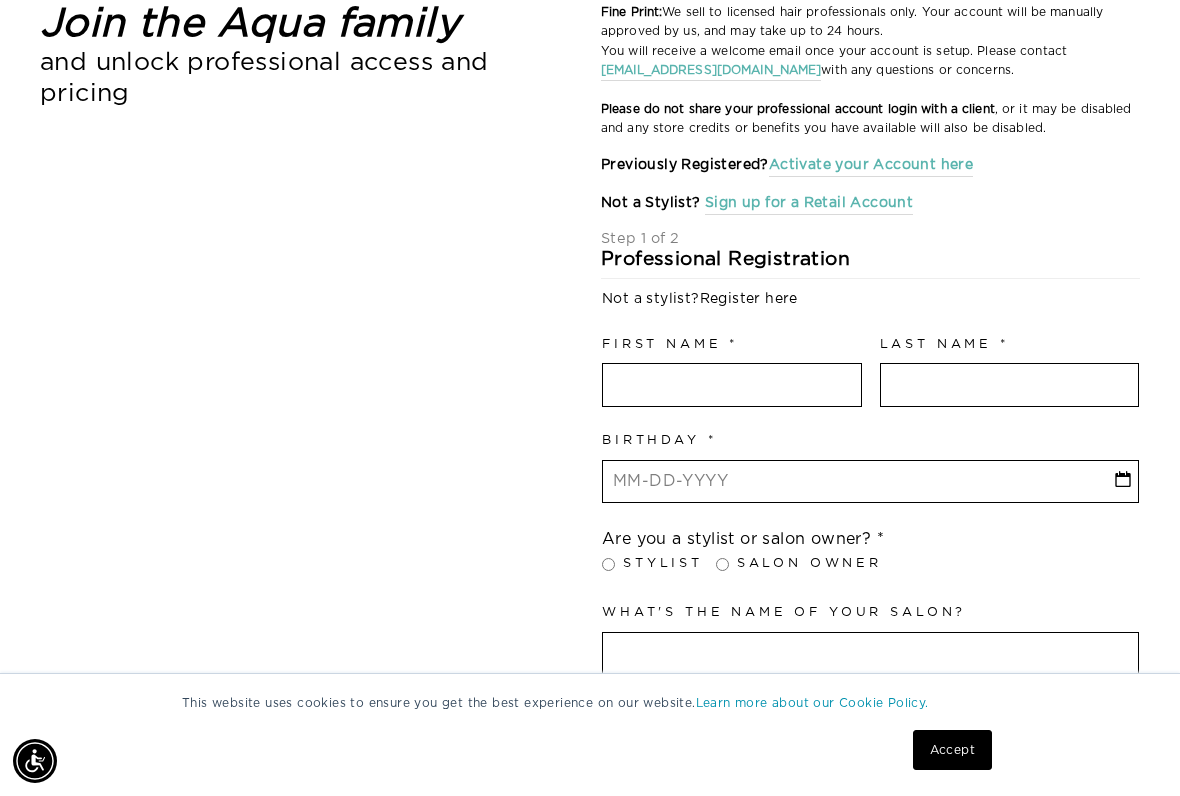 click at bounding box center (732, 385) 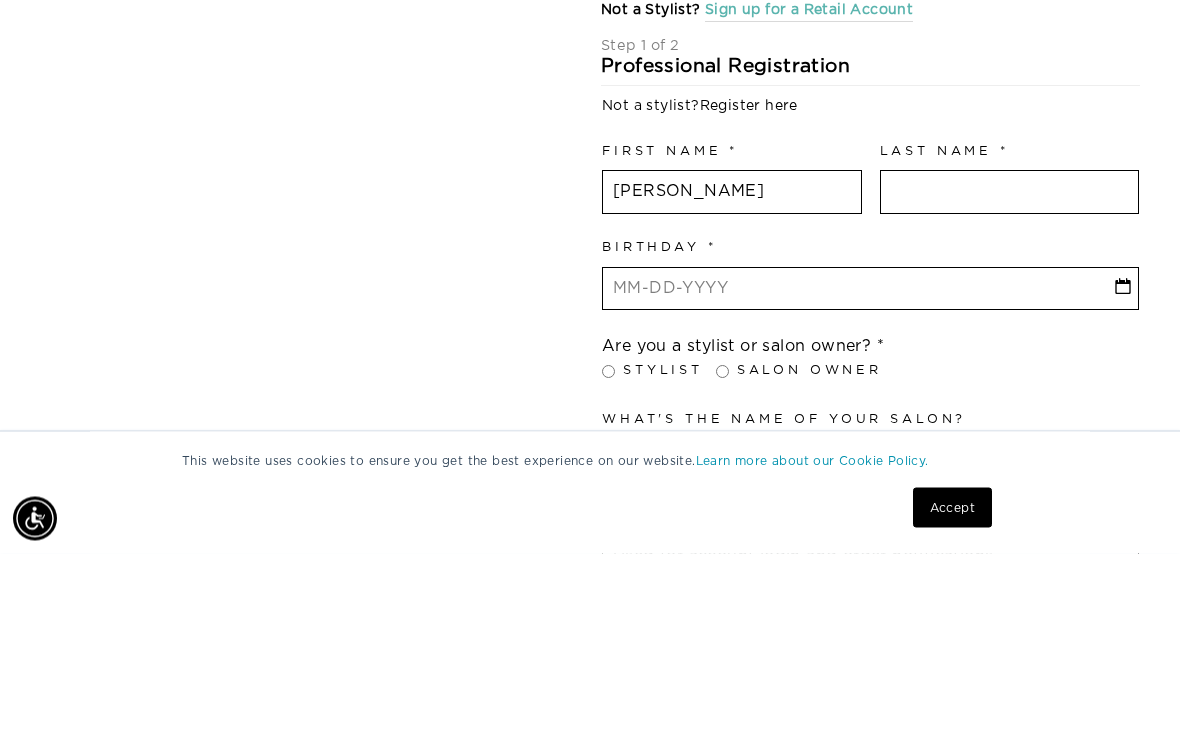 type on "[PERSON_NAME]" 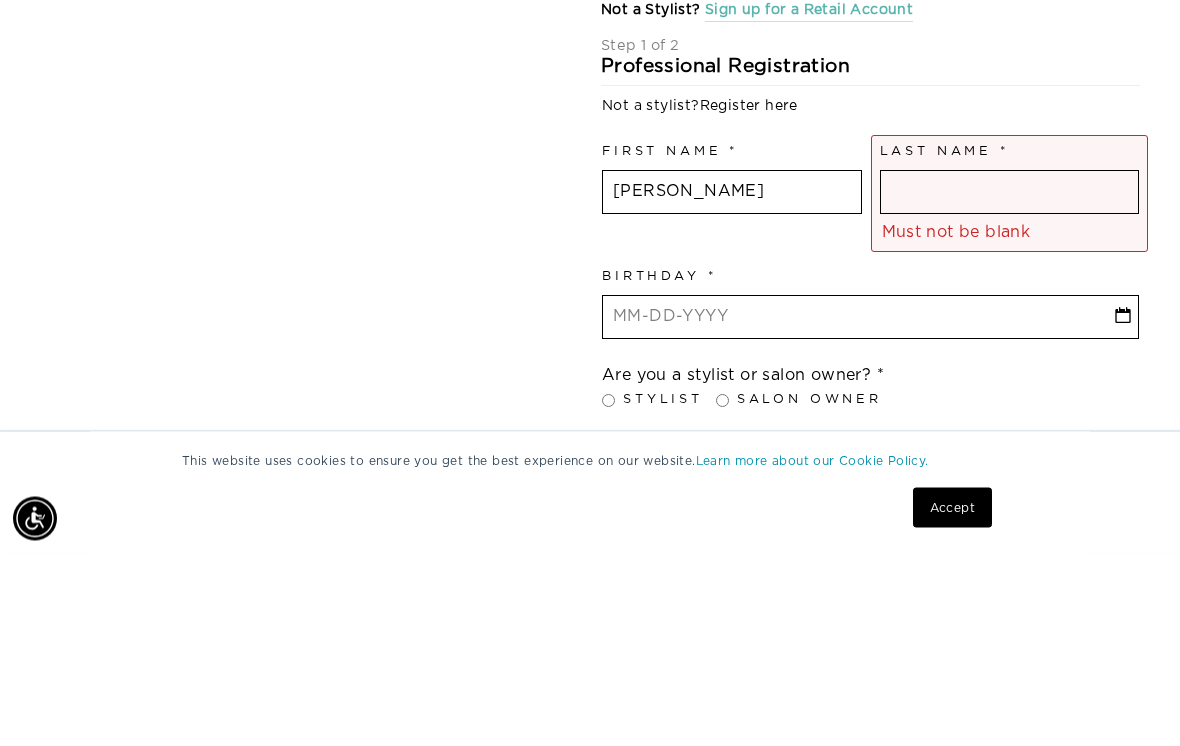 click at bounding box center [1010, 385] 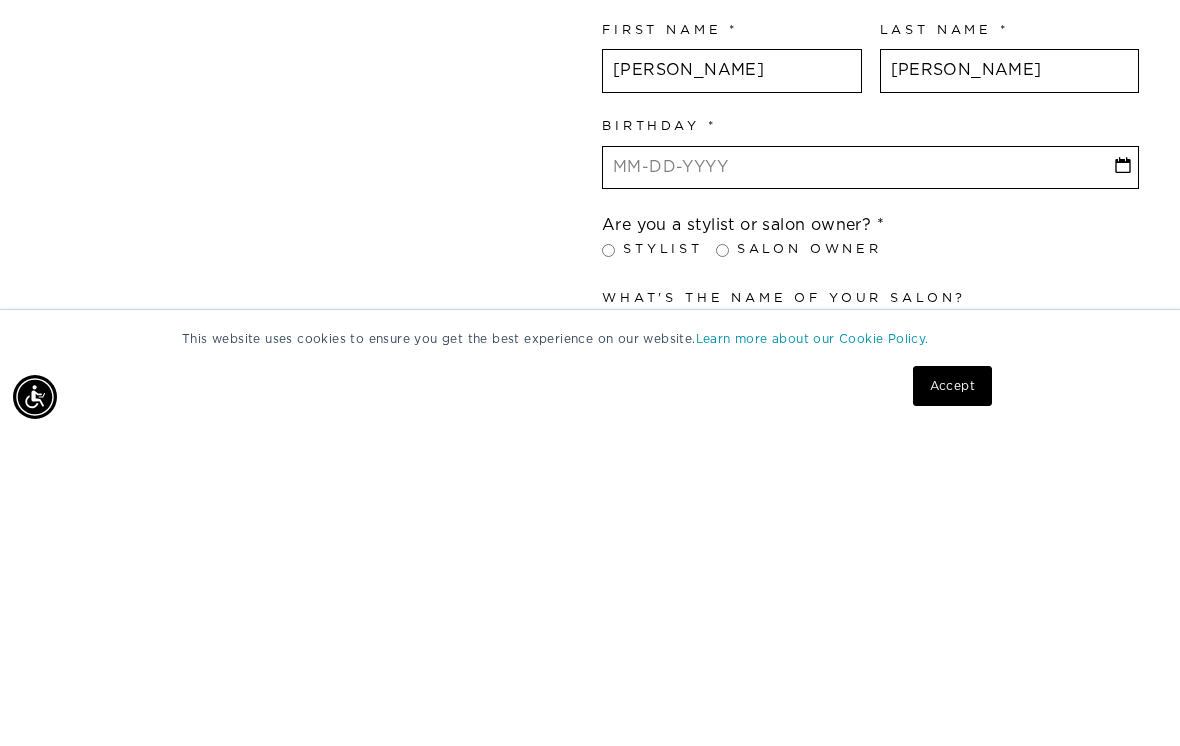 type on "Sansone" 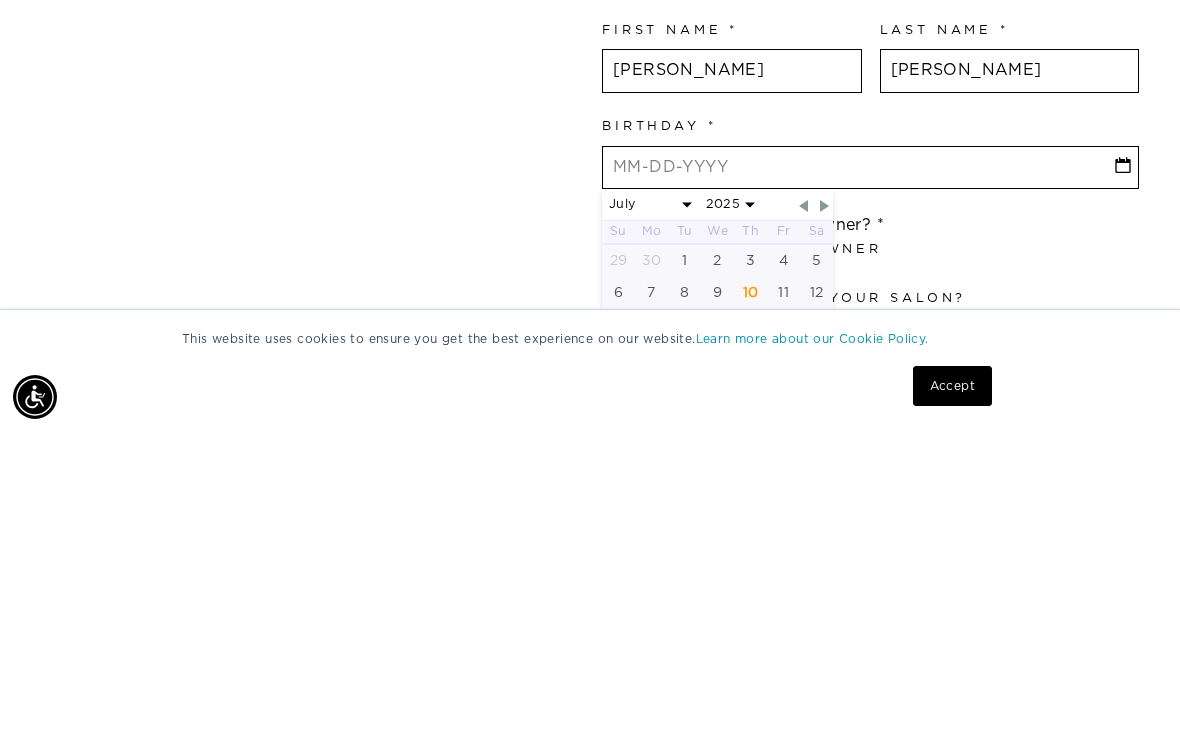 type on "0" 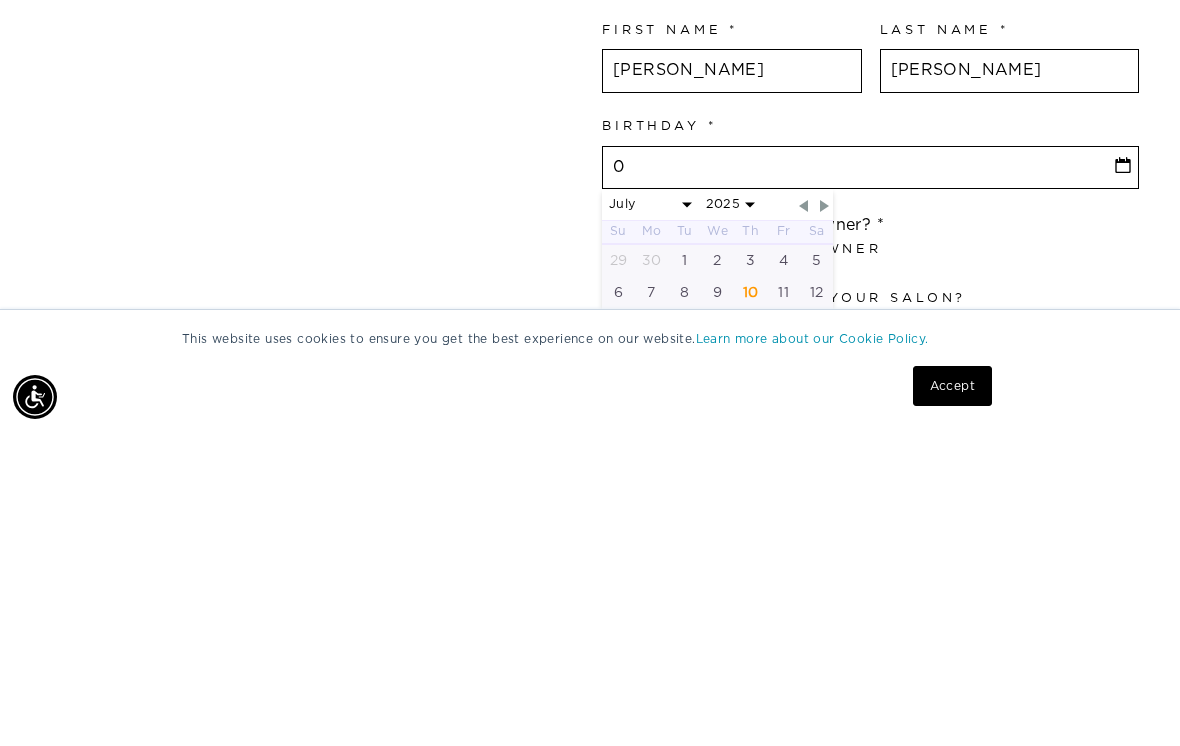 select on "6" 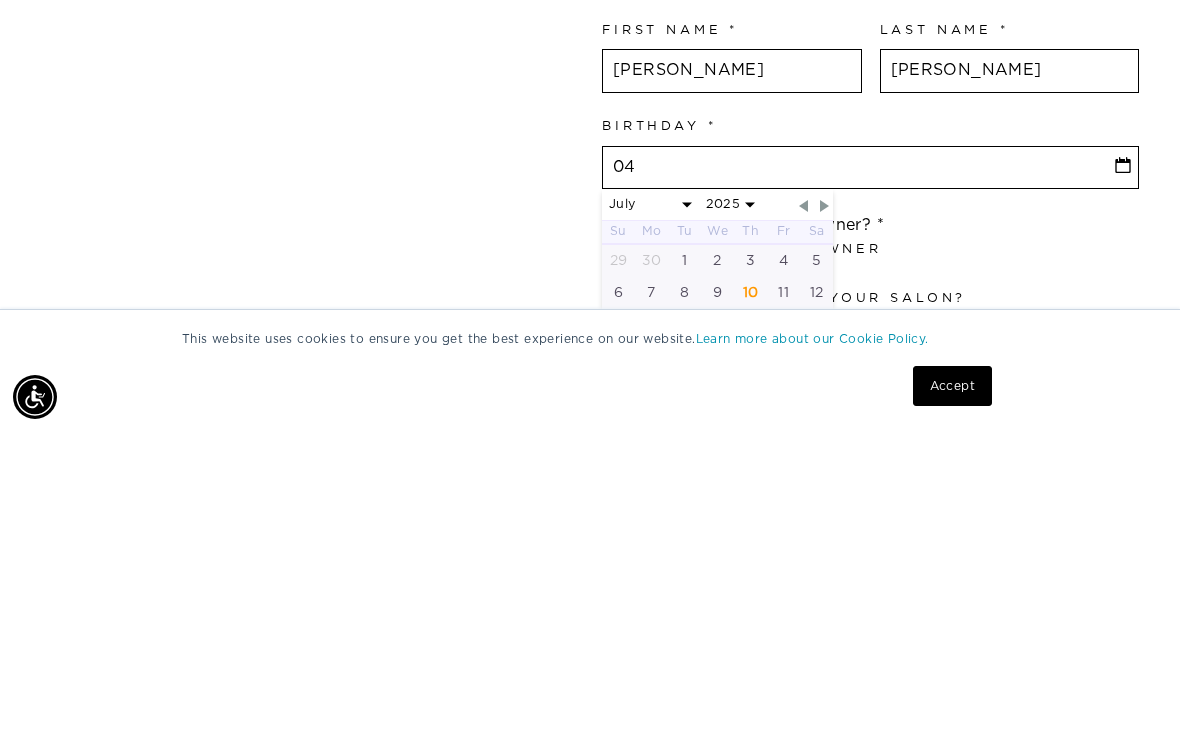 select on "6" 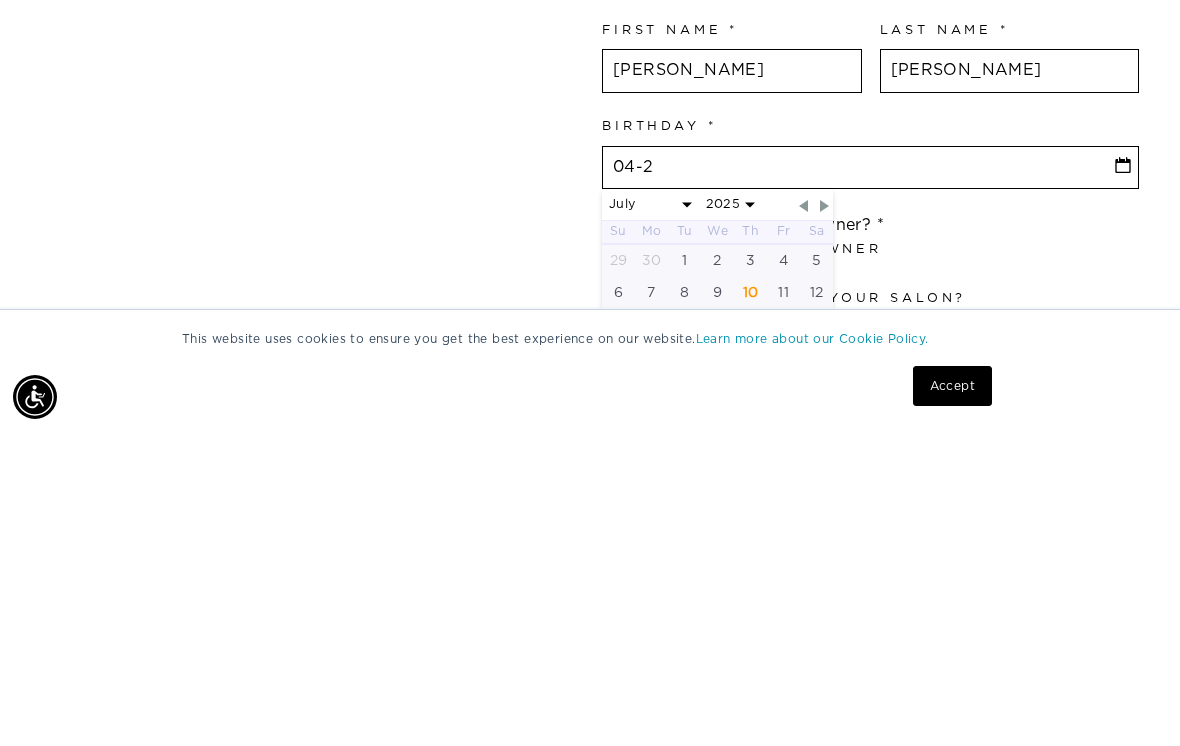 select on "6" 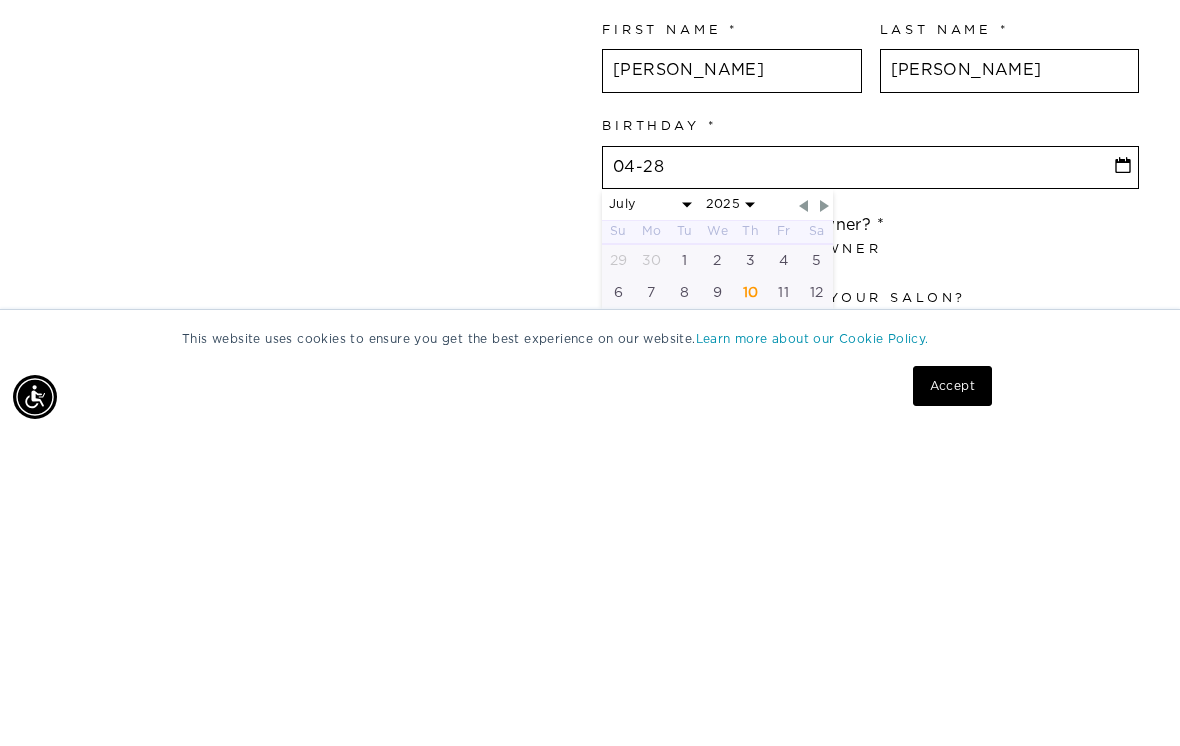 select on "6" 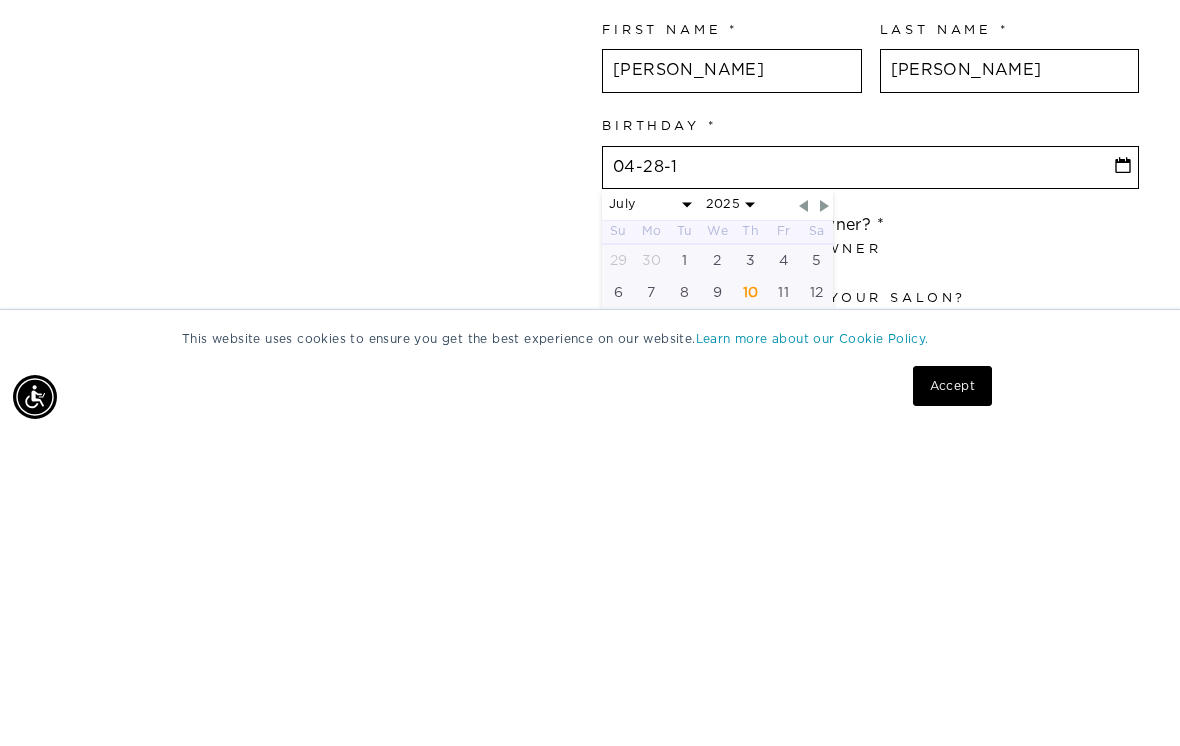 select on "6" 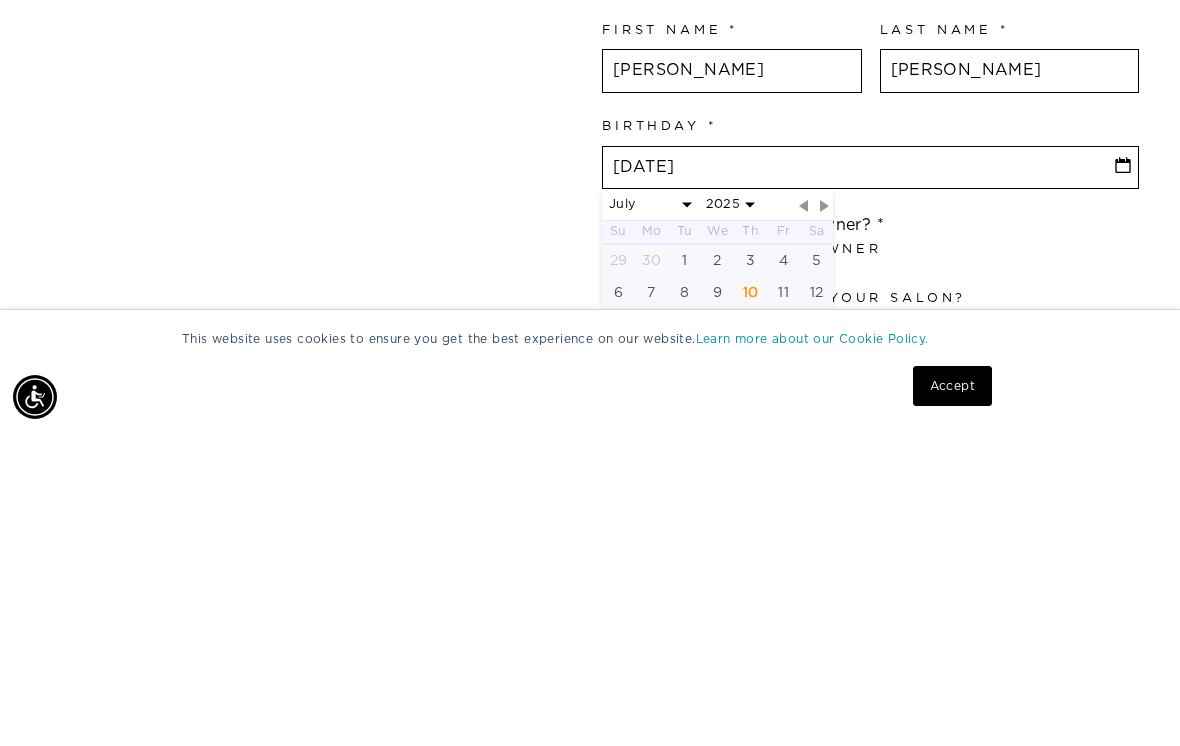 select on "6" 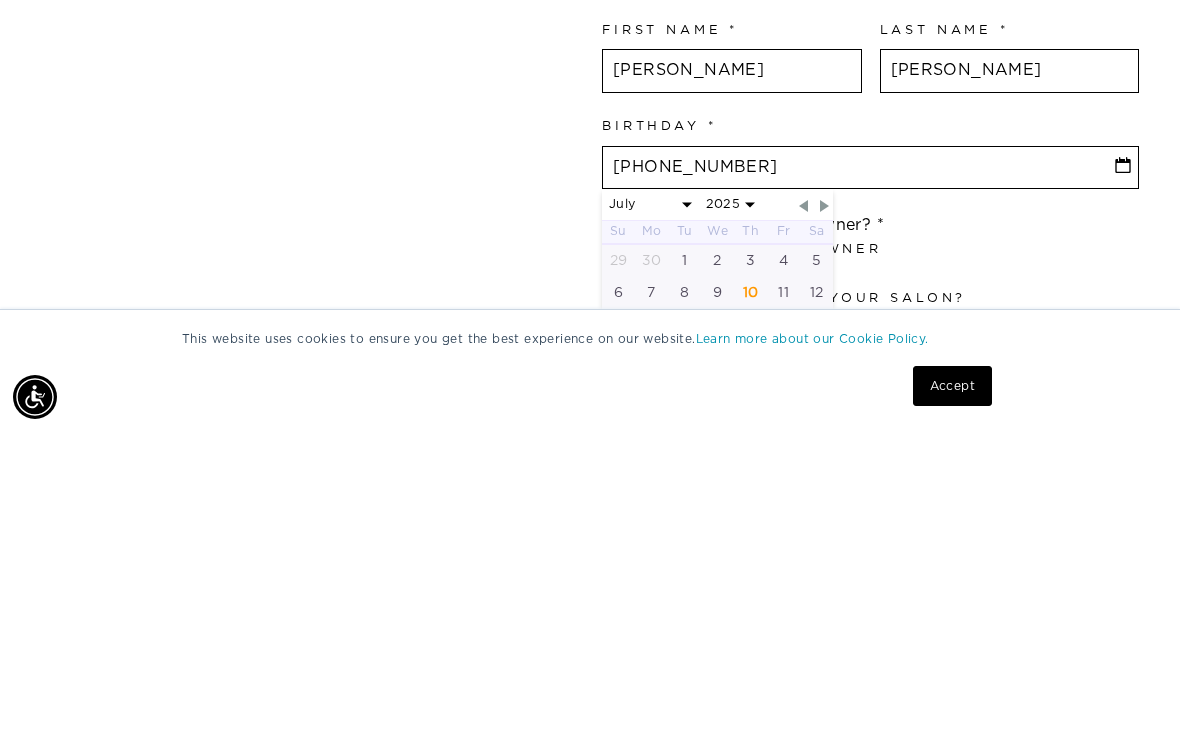 select on "6" 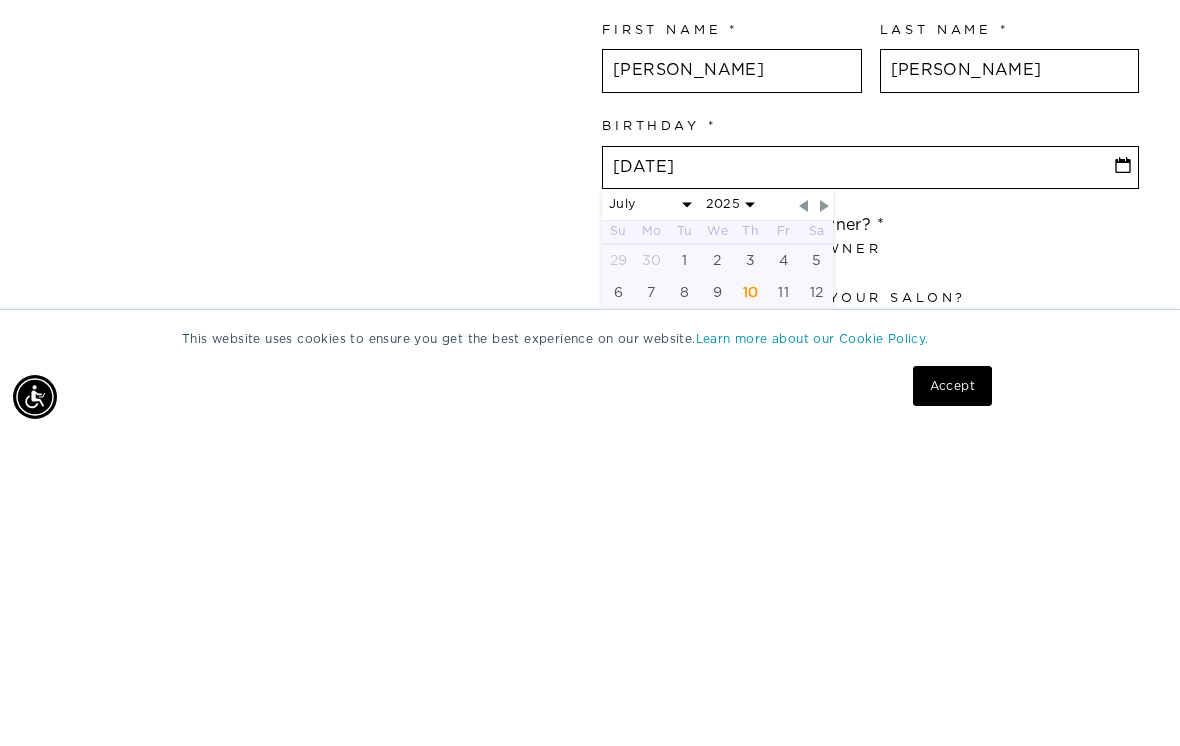 select on "3" 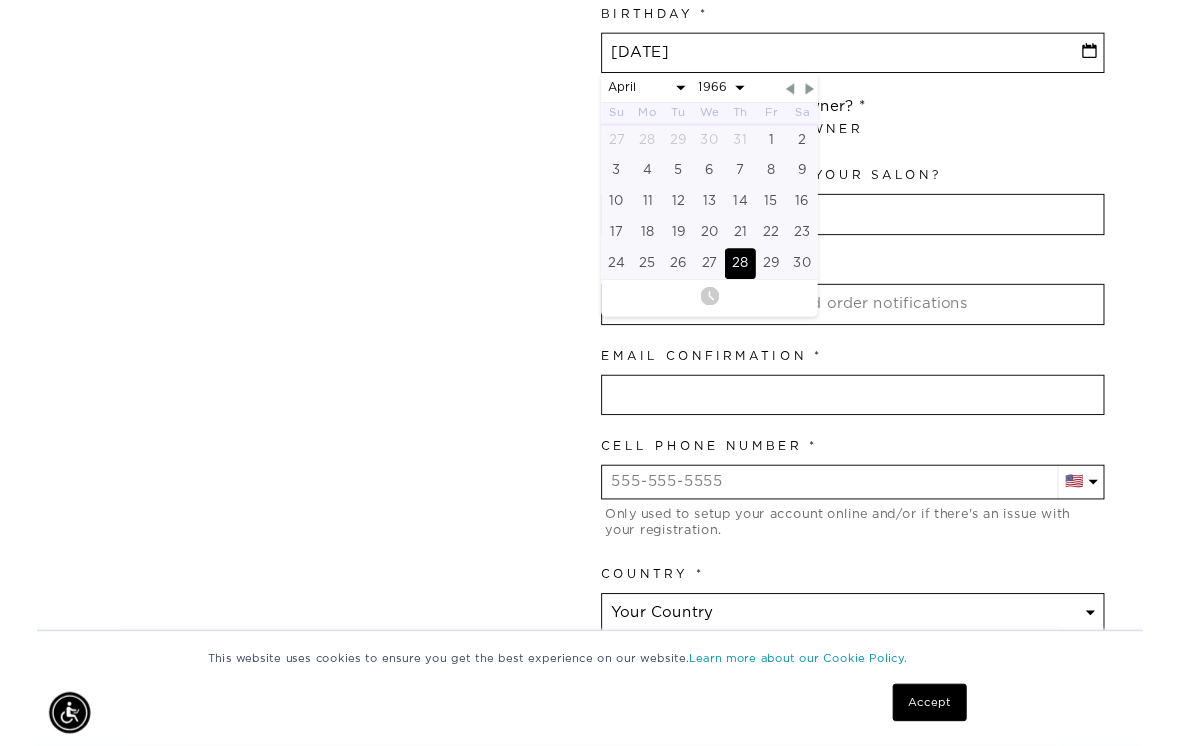 scroll, scrollTop: 767, scrollLeft: 0, axis: vertical 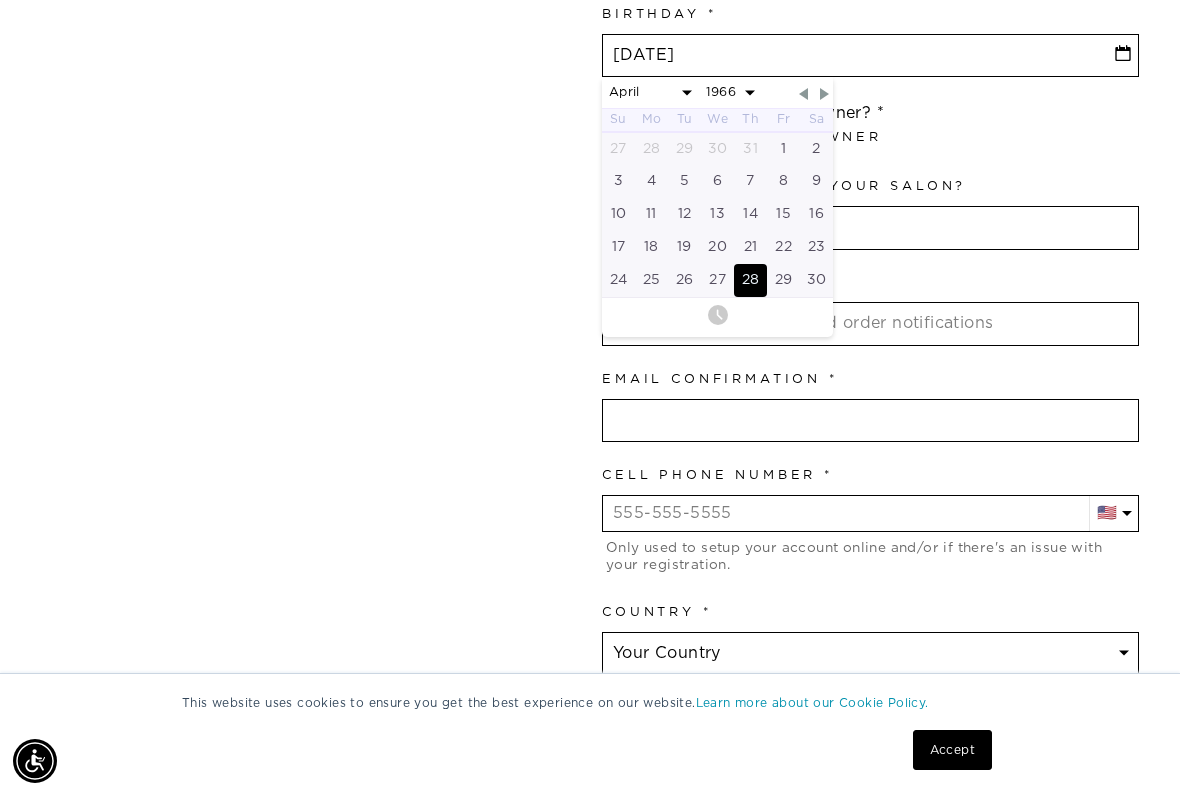 type on "04-28-1966" 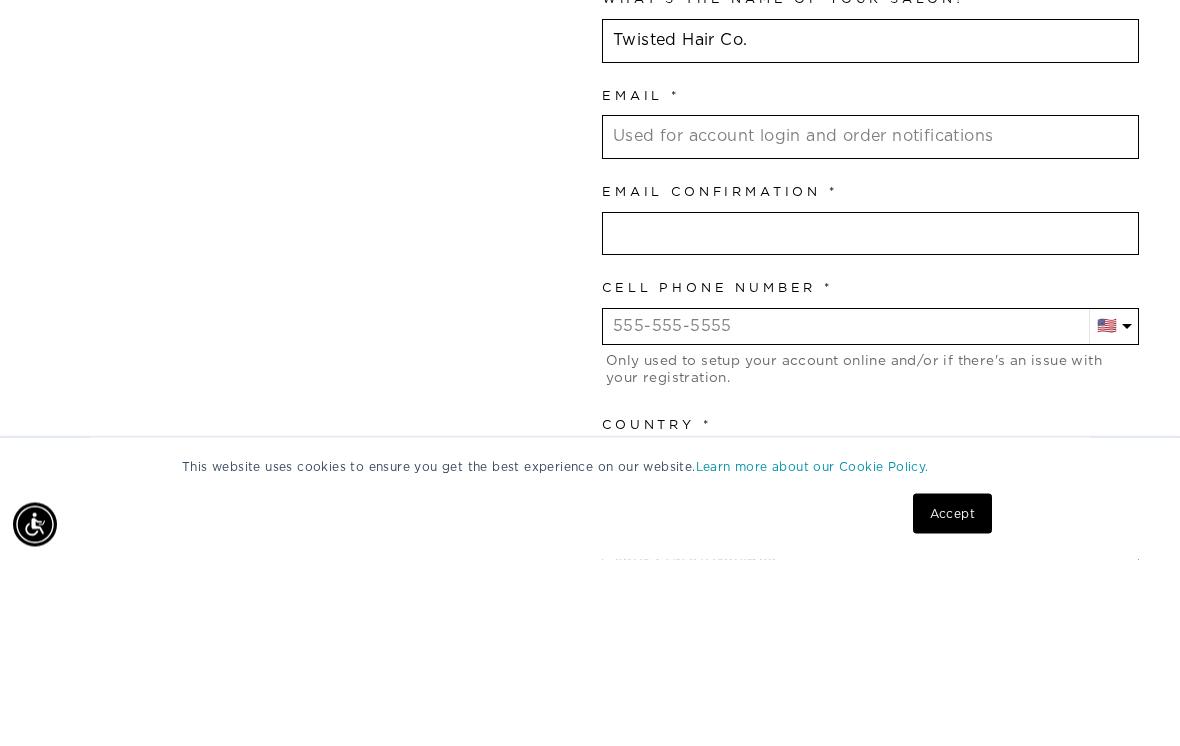 type on "Twisted Hair Co." 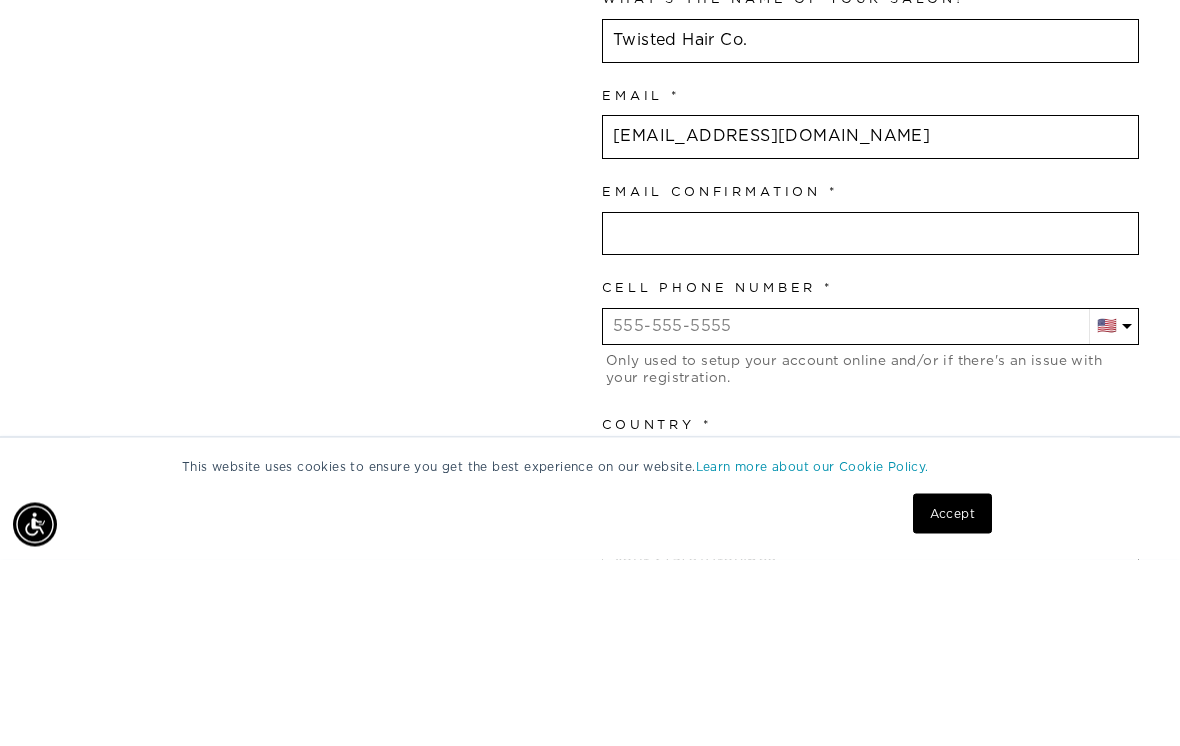 type on "[EMAIL_ADDRESS][DOMAIN_NAME]" 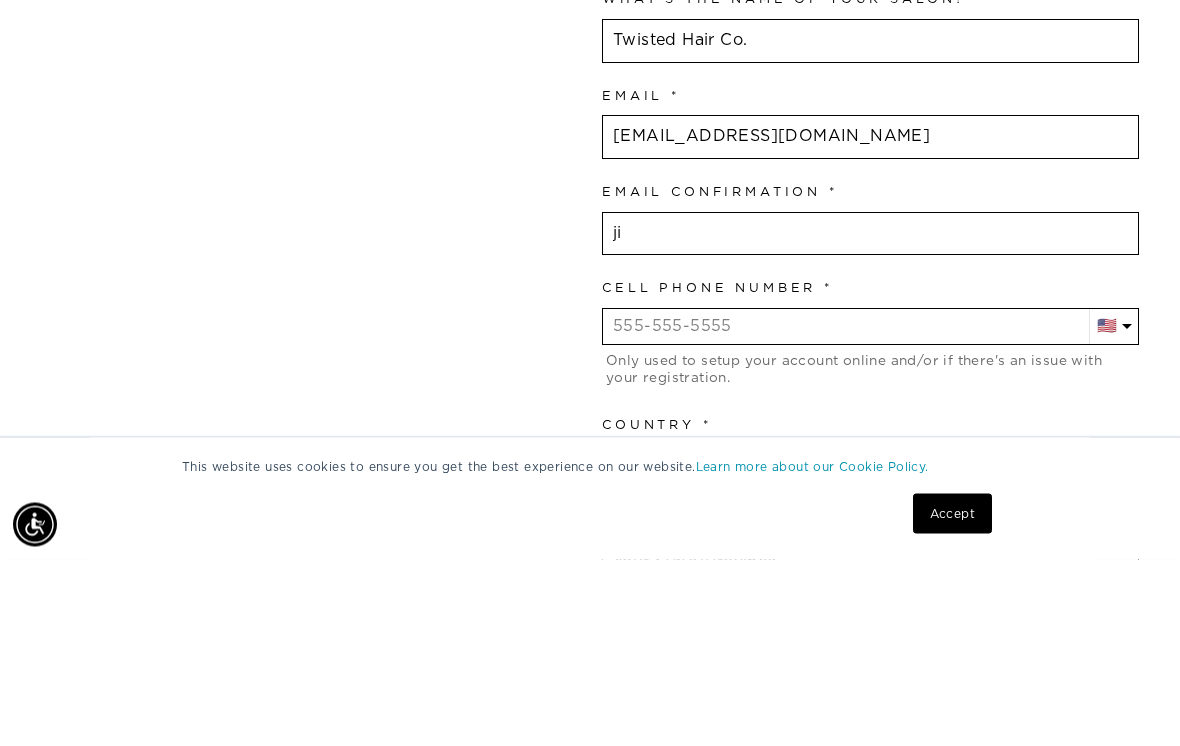 type on "j" 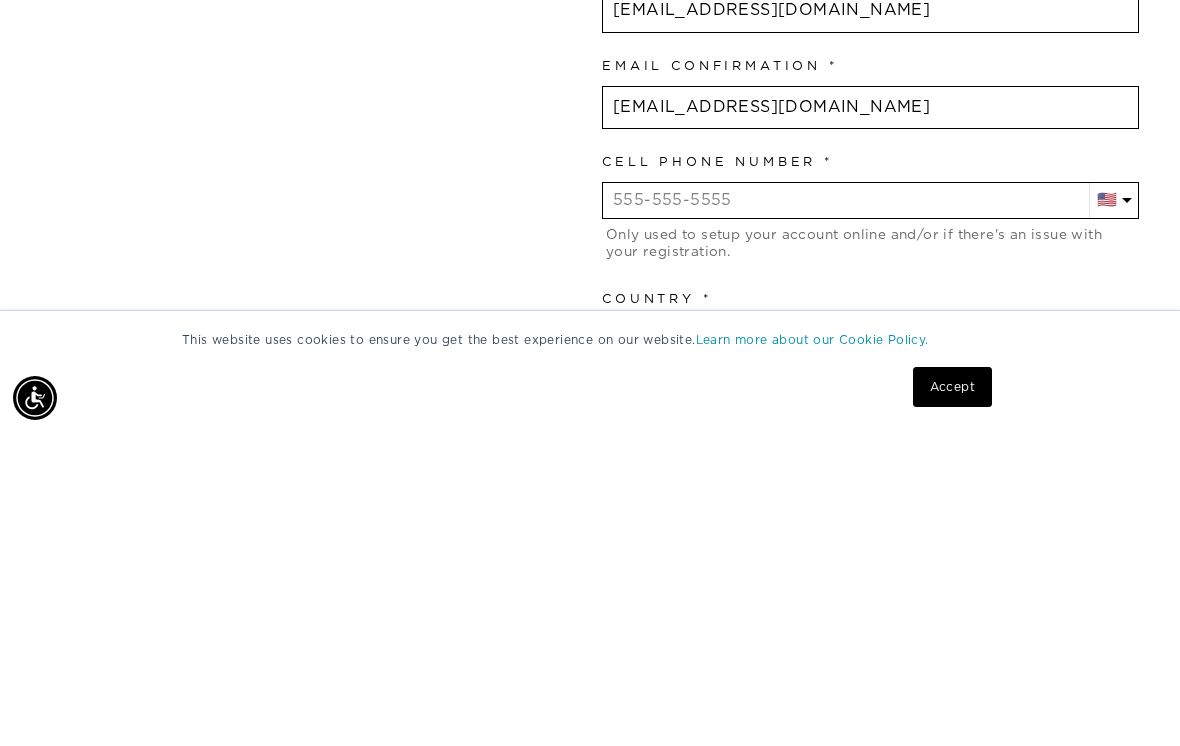 type on "[EMAIL_ADDRESS][DOMAIN_NAME]" 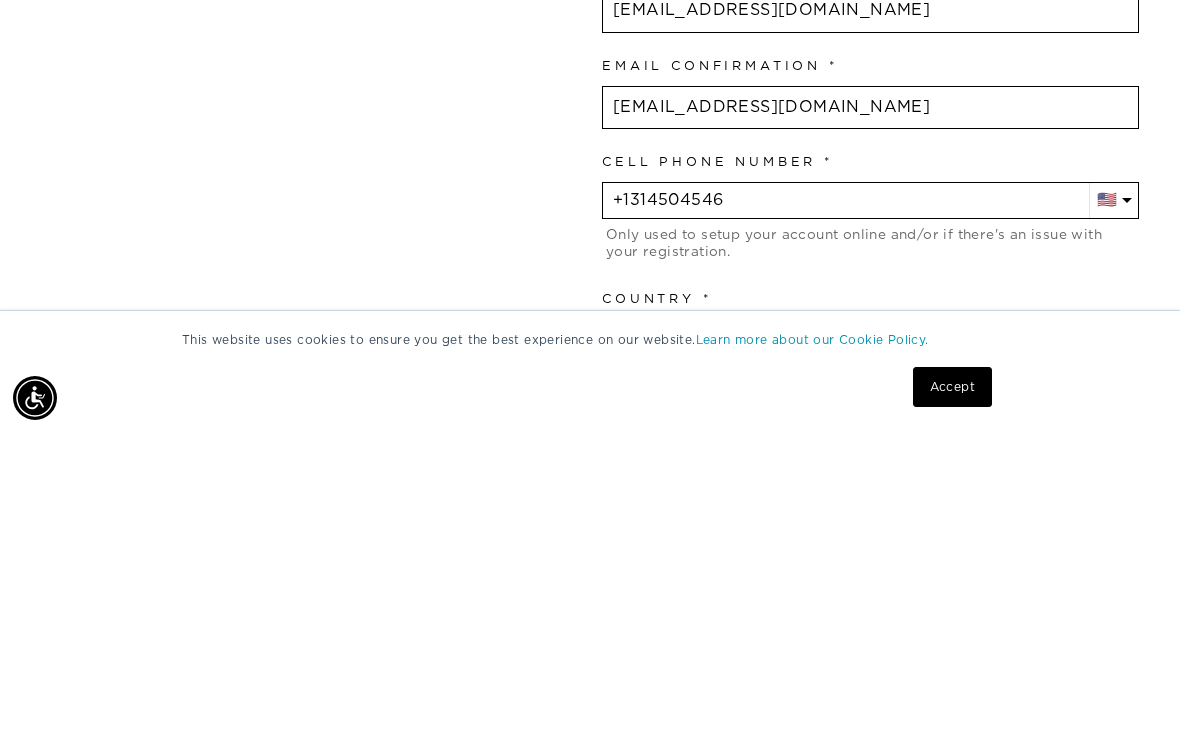 type on "+1 314 504 5462" 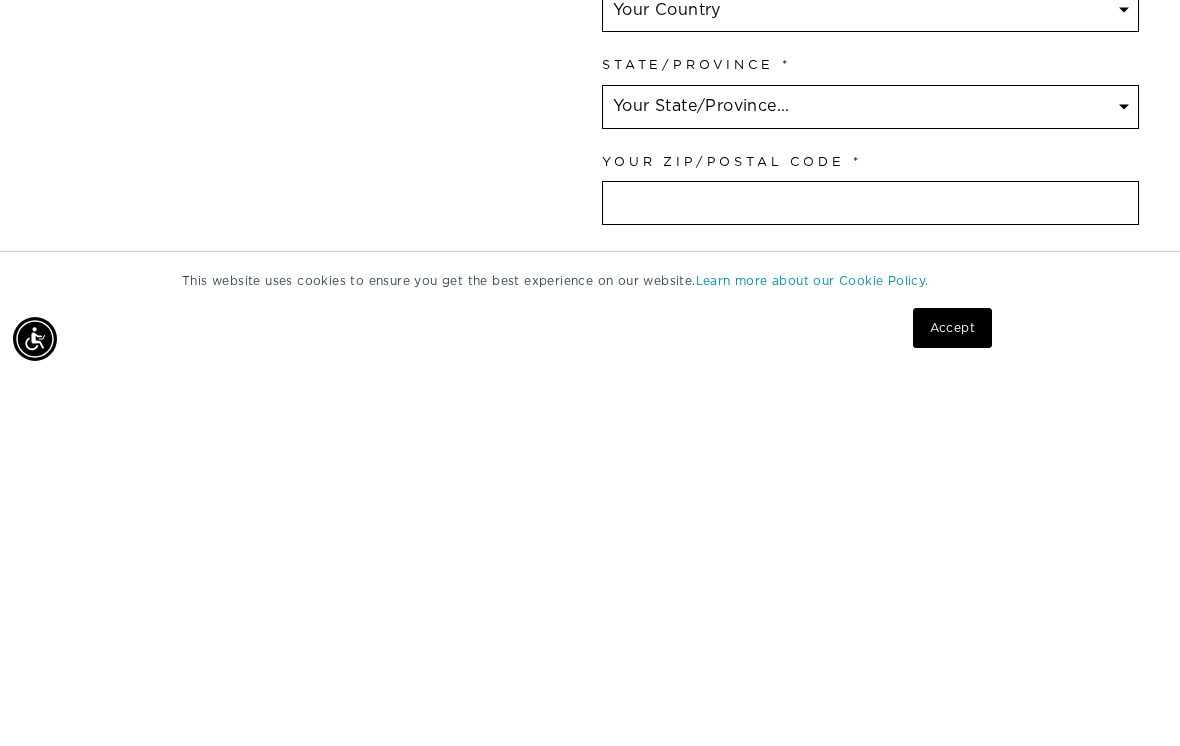 scroll, scrollTop: 1040, scrollLeft: 0, axis: vertical 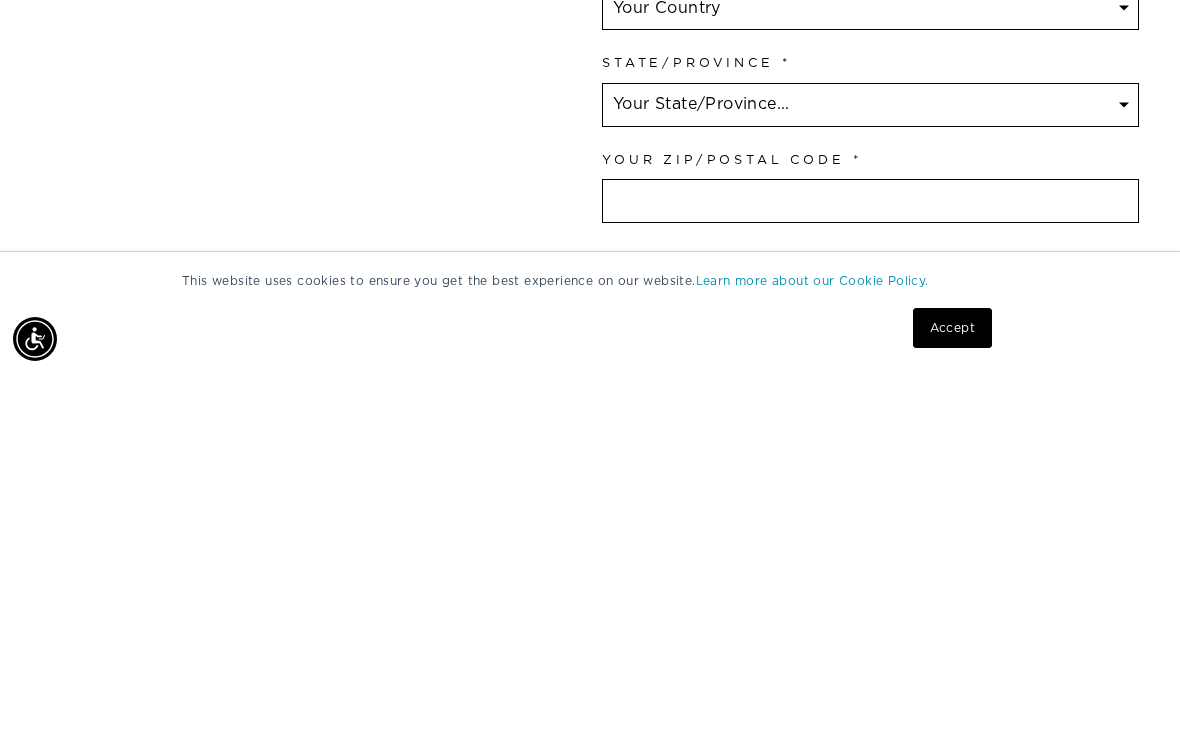 click on "Your State/Province... Alabama Alaska American Samoa Arizona Arkansas California Colorado Connecticut Delaware Washington DC Micronesia Florida Georgia Guam Hawaii Idaho Illinois Indiana Iowa Kansas Kentucky Louisiana Maine Marshall Islands Maryland Massachusetts Michigan Minnesota Mississippi Missouri Montana Nebraska Nevada New Hampshire New Jersey New Mexico New York North Carolina North Dakota Northern Mariana Islands Ohio Oklahoma Oregon Palau Pennsylvania Puerto Rico Rhode Island South Carolina South Dakota Tennessee Texas Utah Vermont U.S. Virgin Islands Virginia Washington West Virginia Wisconsin Wyoming Armed Forces Americas Armed Forces Europe Armed Forces Pacific" at bounding box center (870, 477) 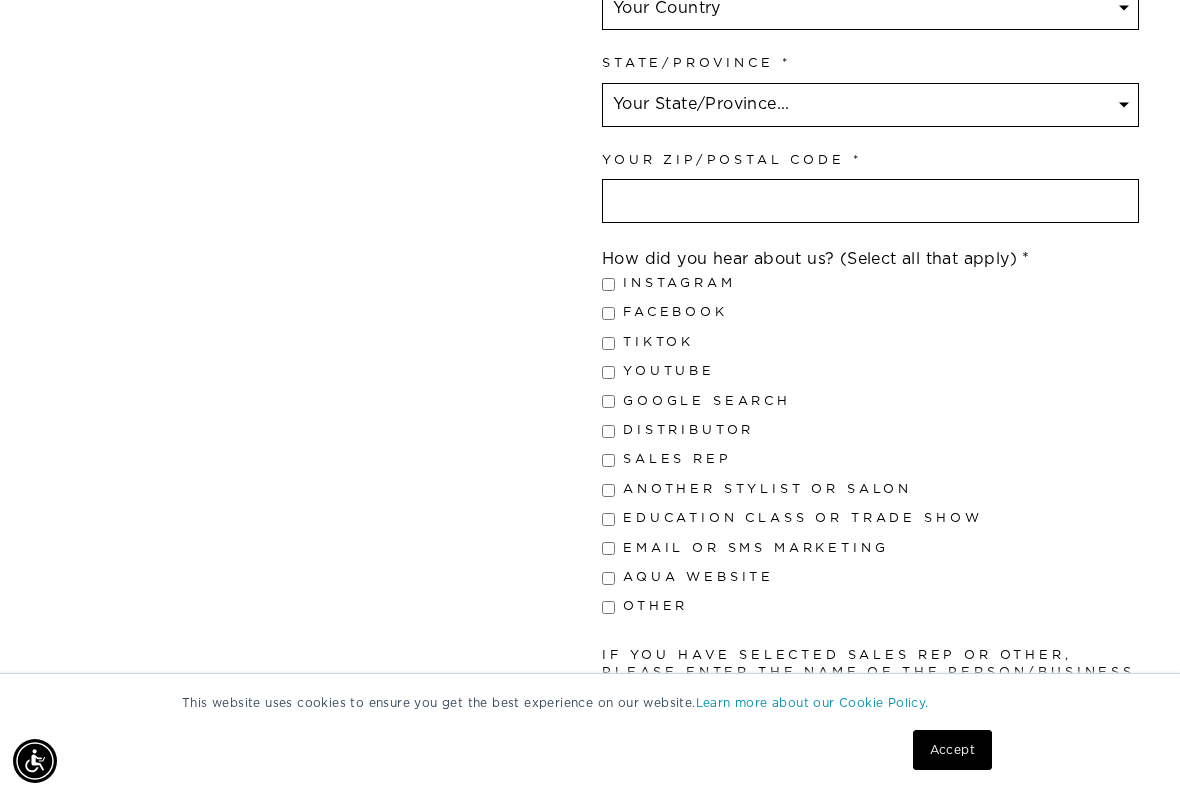 select on "Missouri" 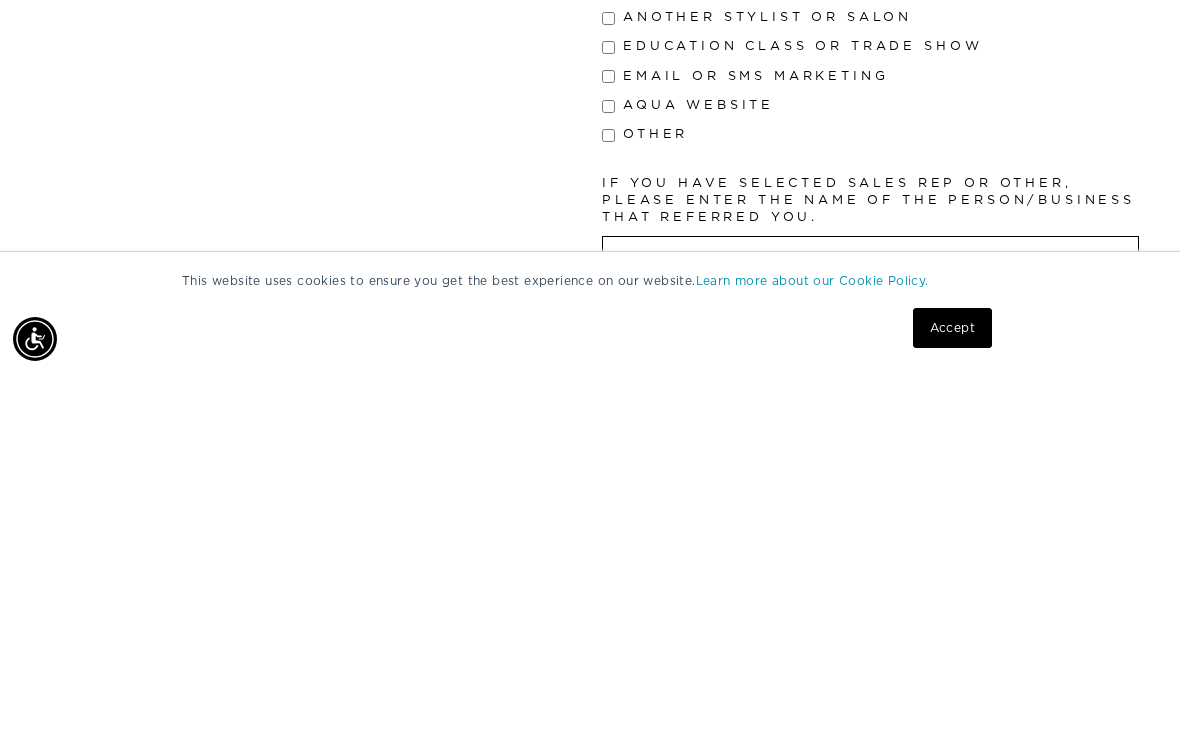 scroll, scrollTop: 1513, scrollLeft: 0, axis: vertical 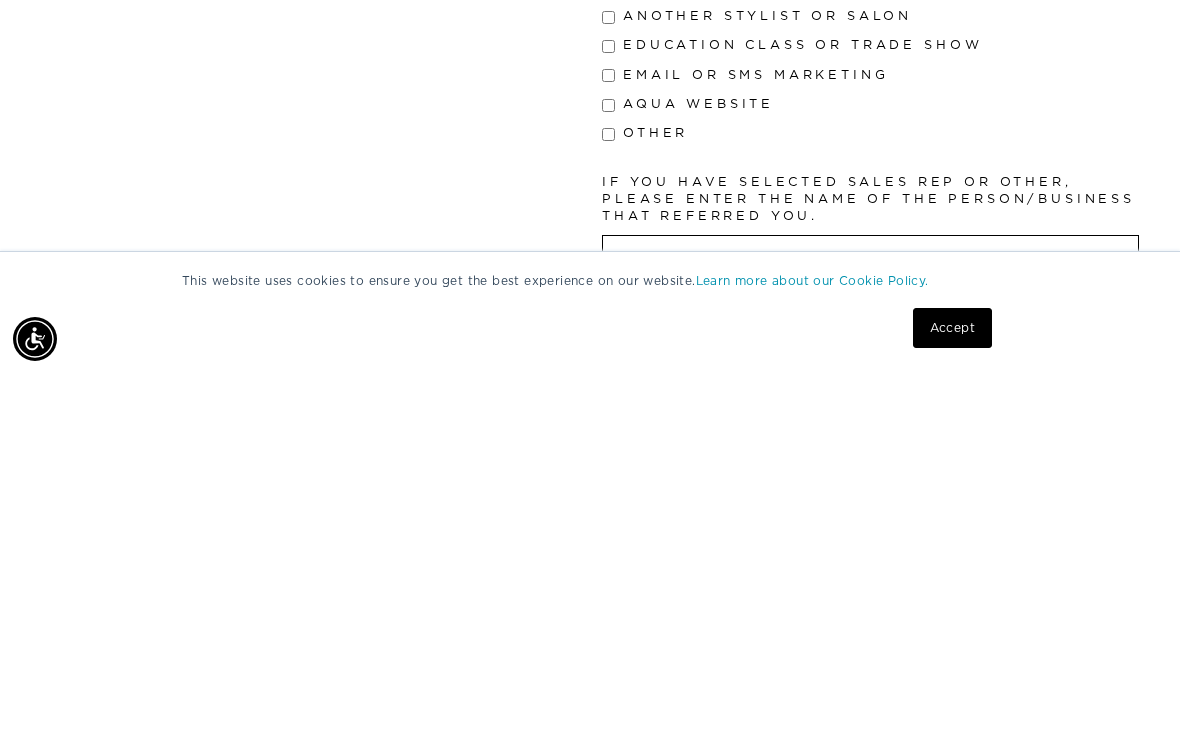 type on "63301" 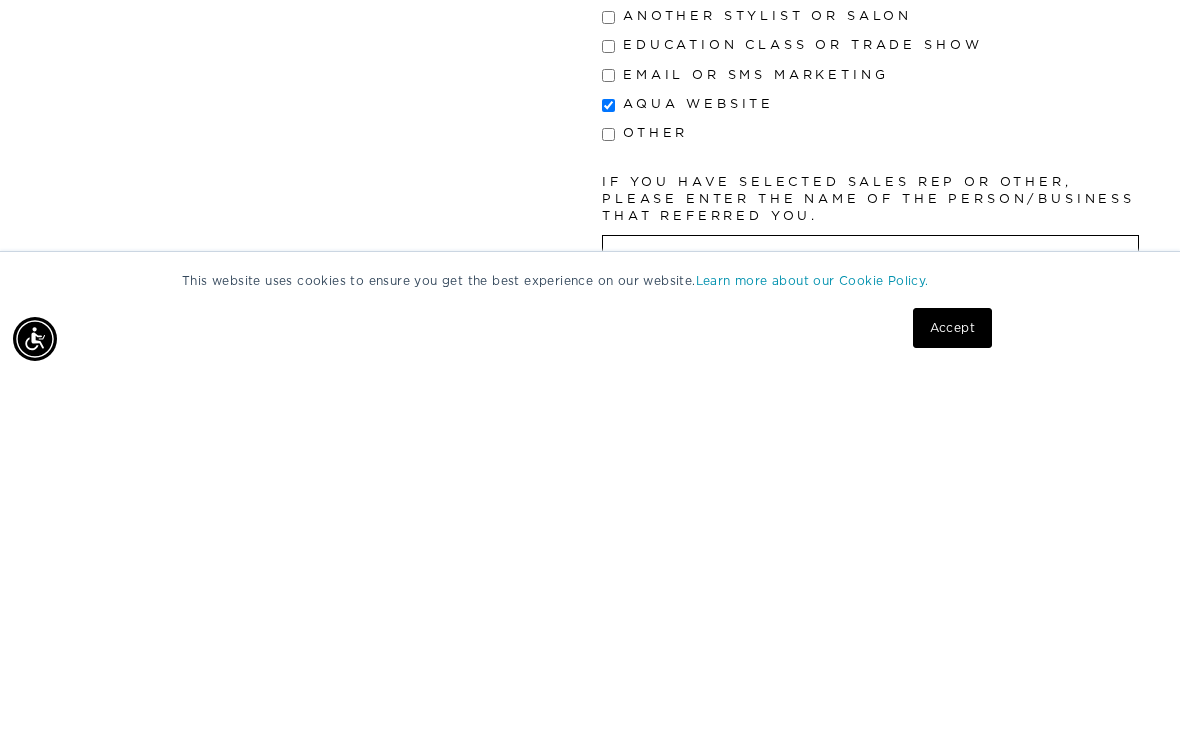 checkbox on "true" 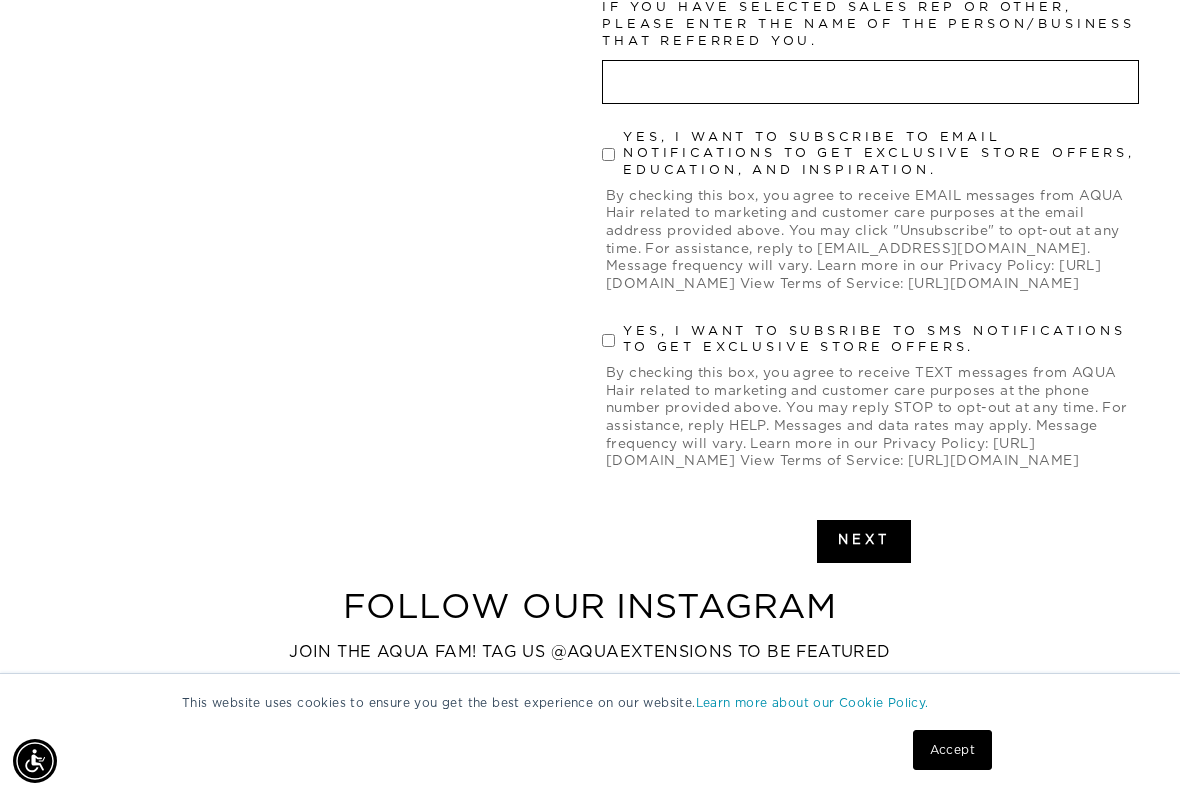 scroll, scrollTop: 2063, scrollLeft: 0, axis: vertical 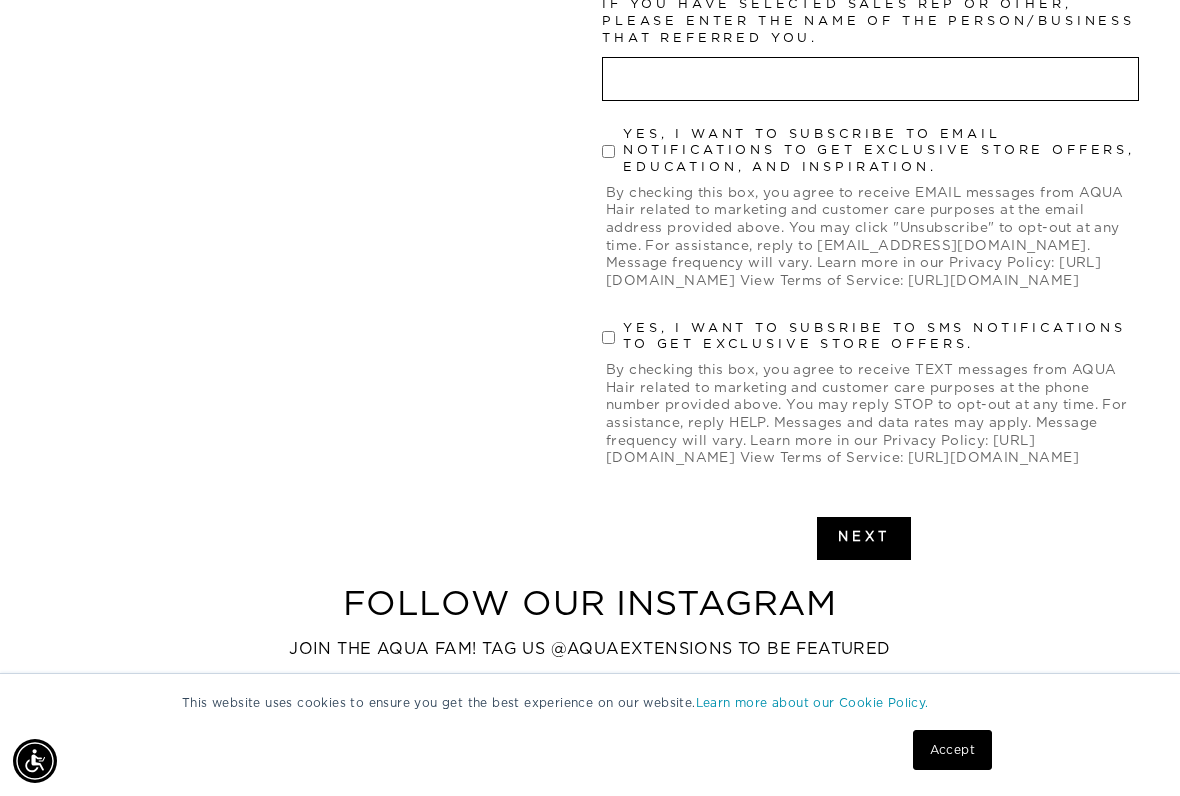 click on "Yes, I want to subscribe to email notifications to get exclusive store offers, education, and inspiration." at bounding box center [608, 151] 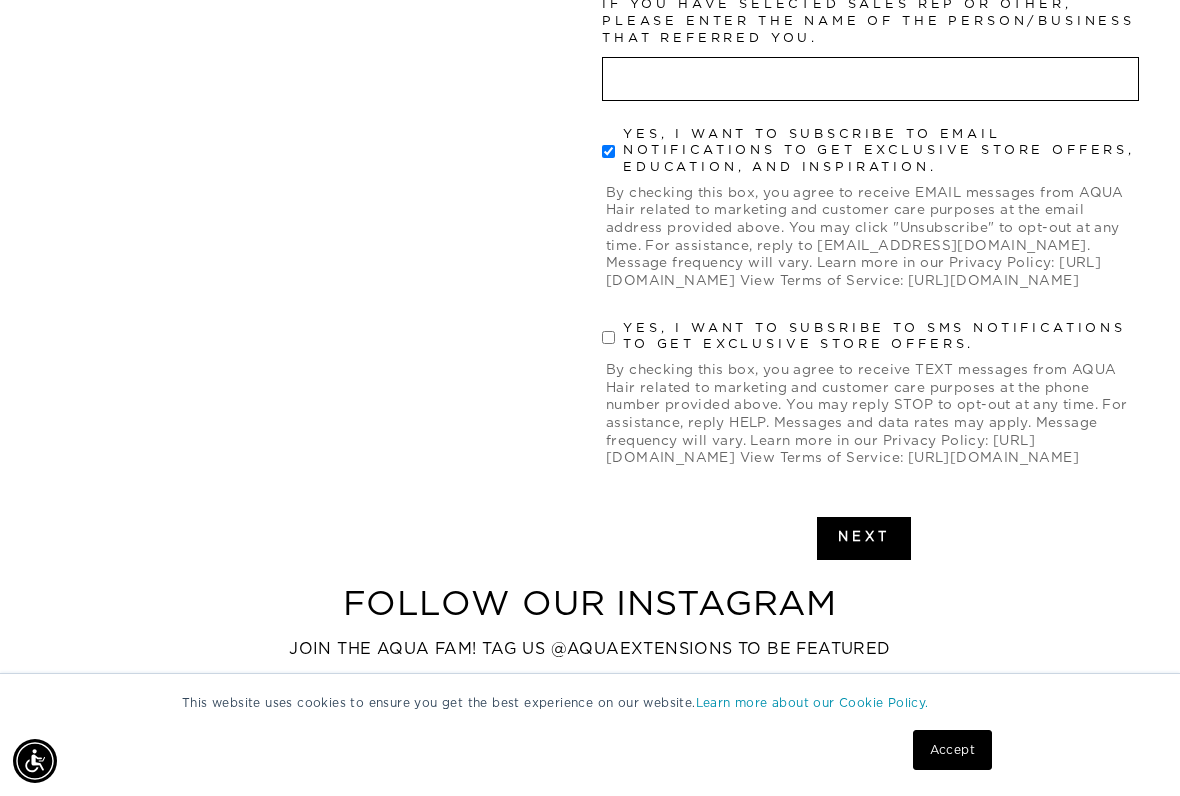 checkbox on "true" 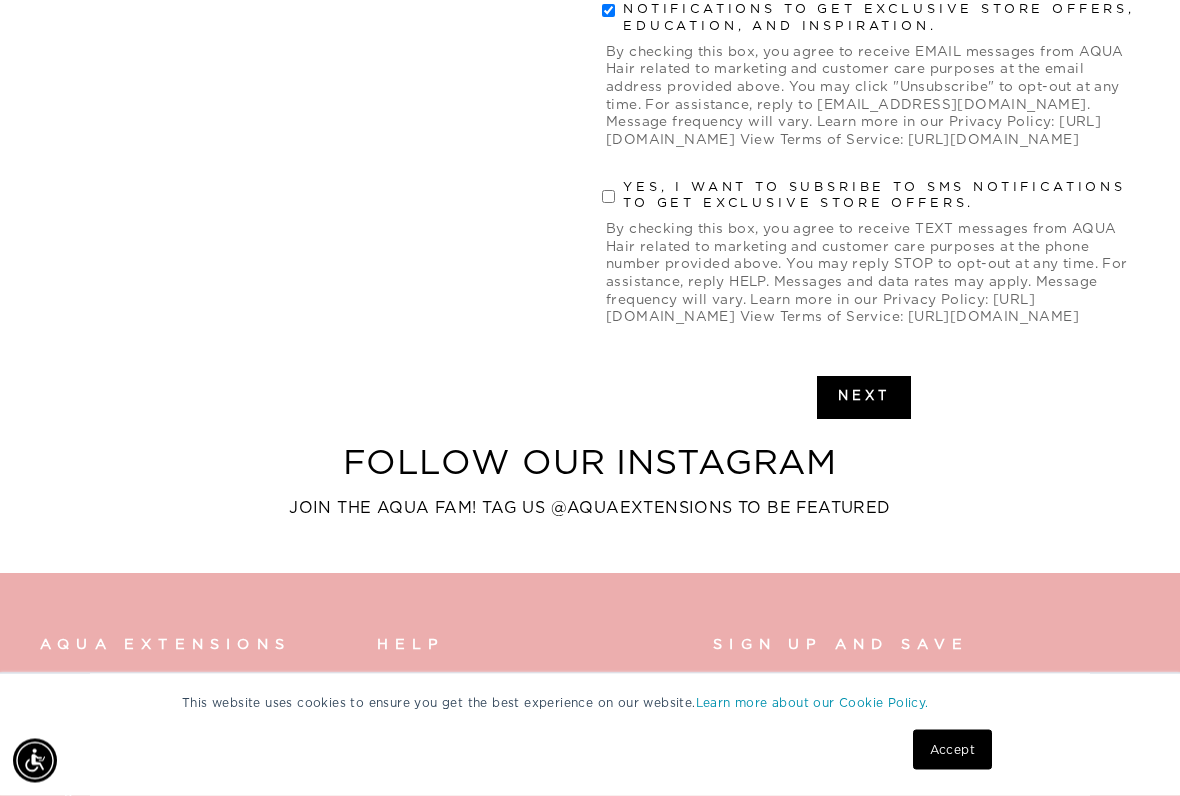 scroll, scrollTop: 2205, scrollLeft: 0, axis: vertical 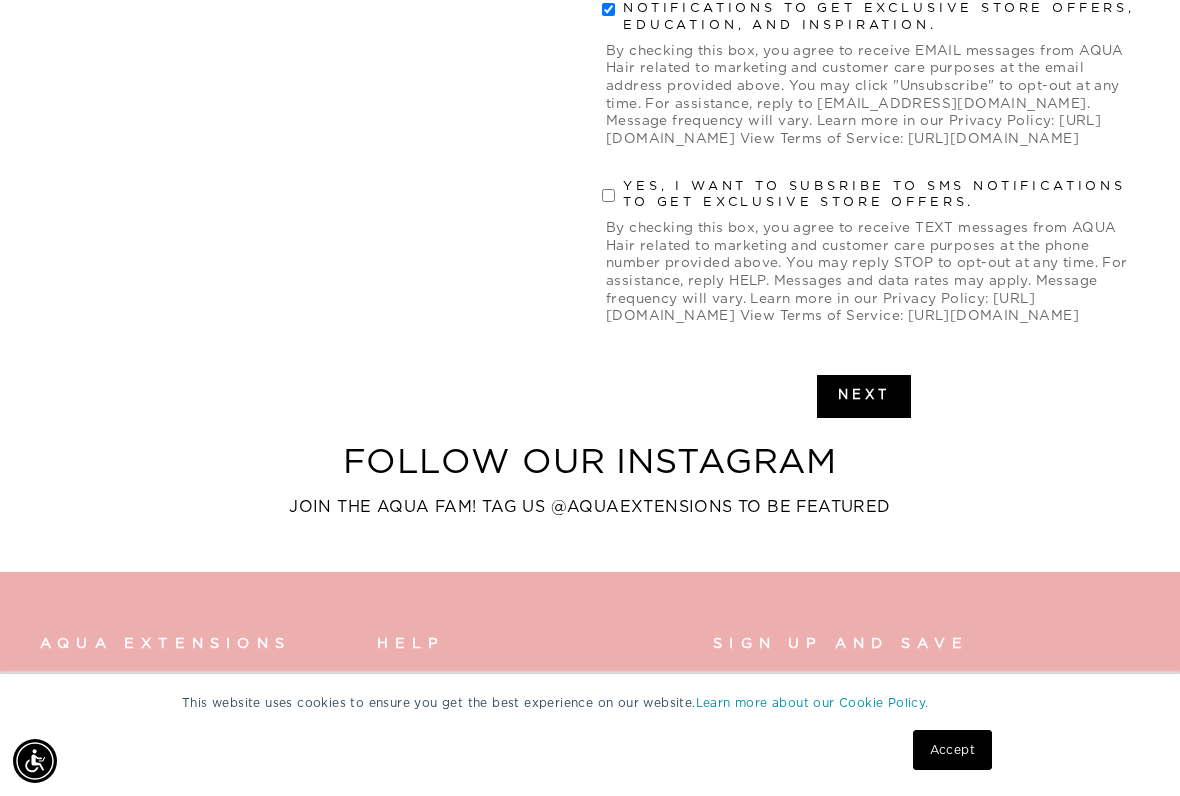 click on "Yes, I want to subsribe to SMS notifications to get exclusive store offers." at bounding box center [608, 195] 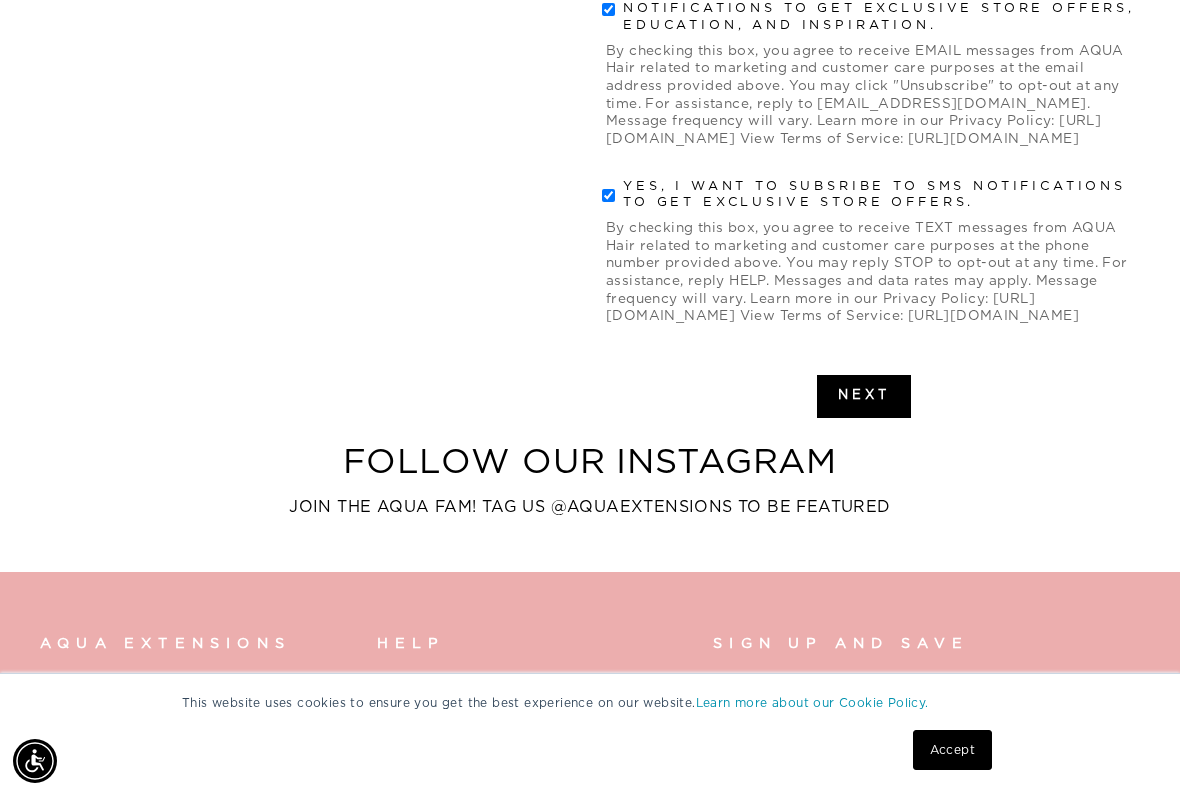 checkbox on "true" 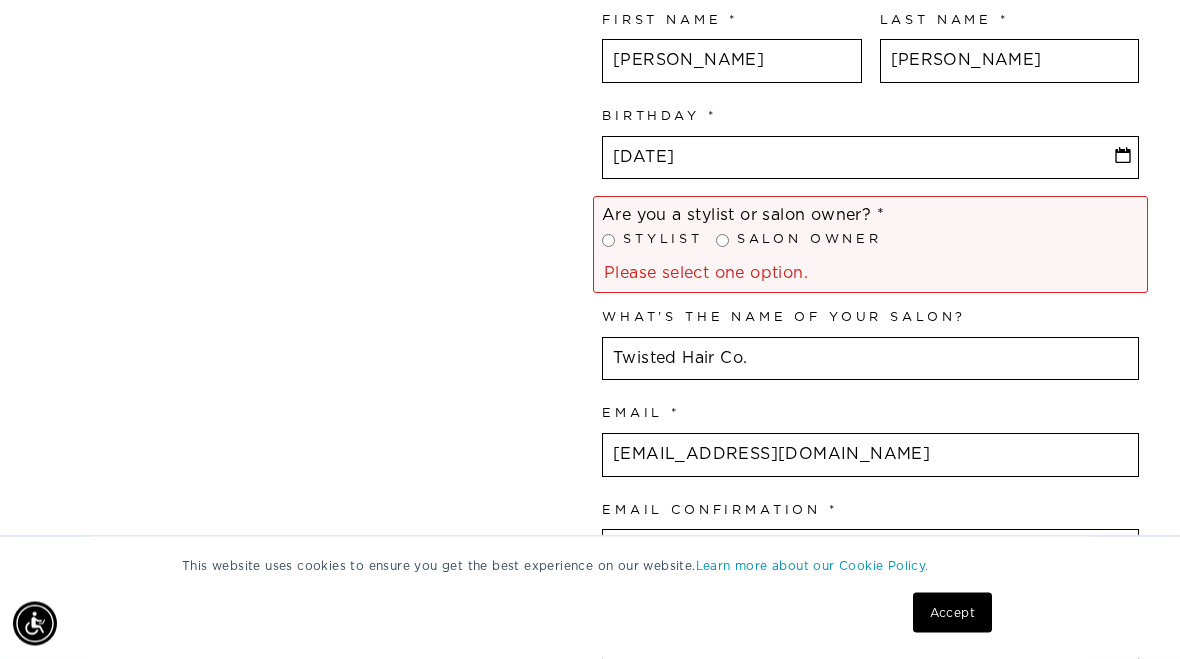 scroll, scrollTop: 660, scrollLeft: 0, axis: vertical 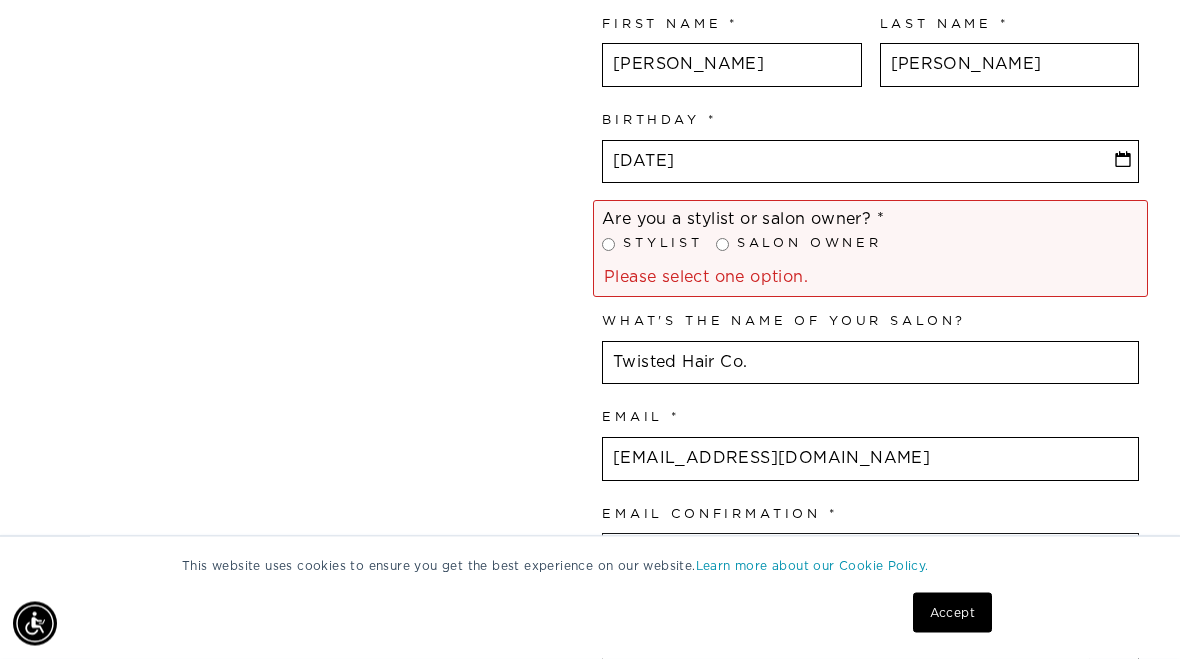 click on "Stylist" at bounding box center (608, 245) 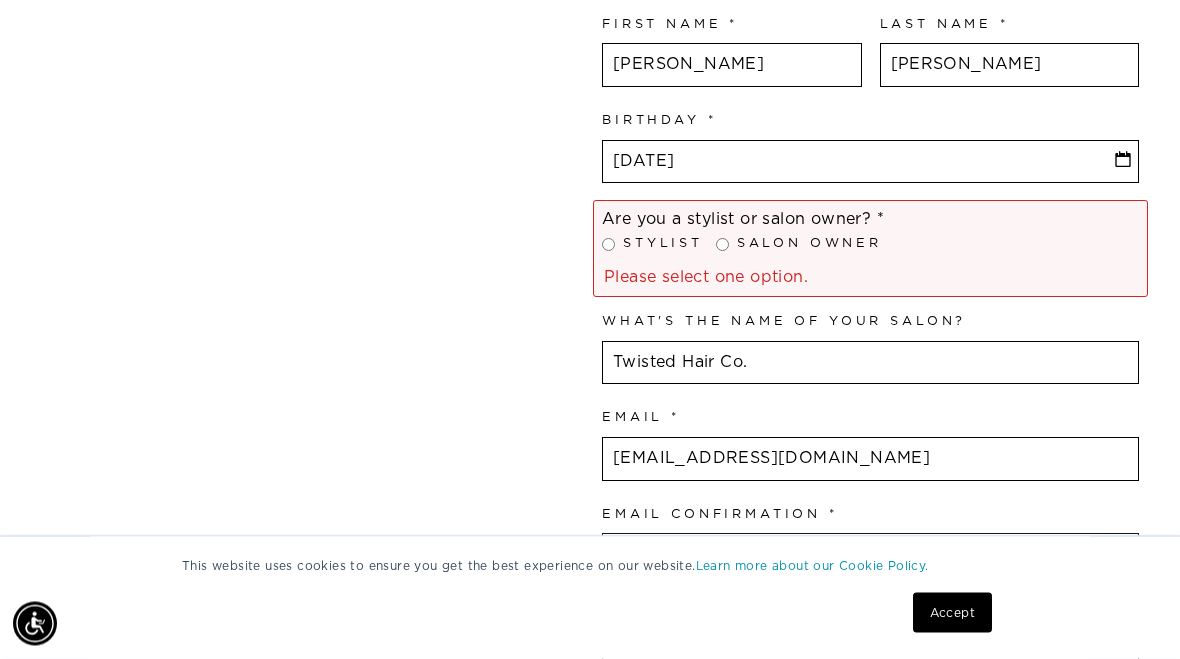 radio on "true" 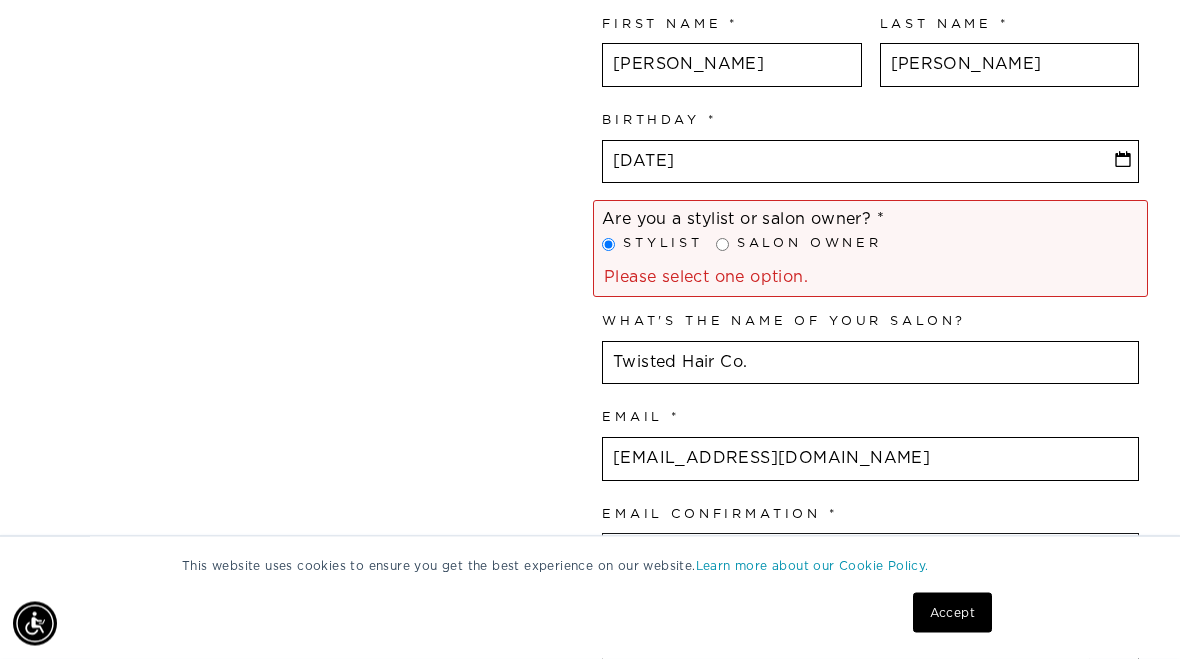 scroll, scrollTop: 661, scrollLeft: 0, axis: vertical 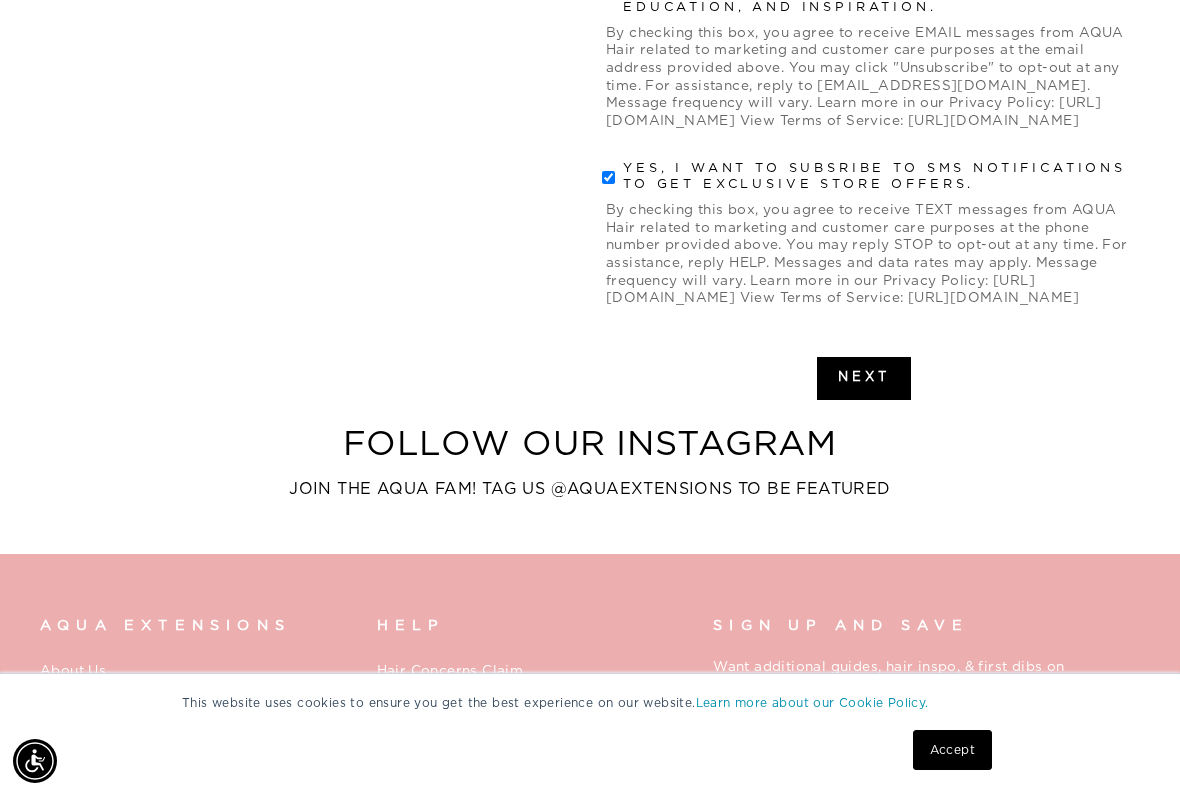 click on "Next" at bounding box center (864, 378) 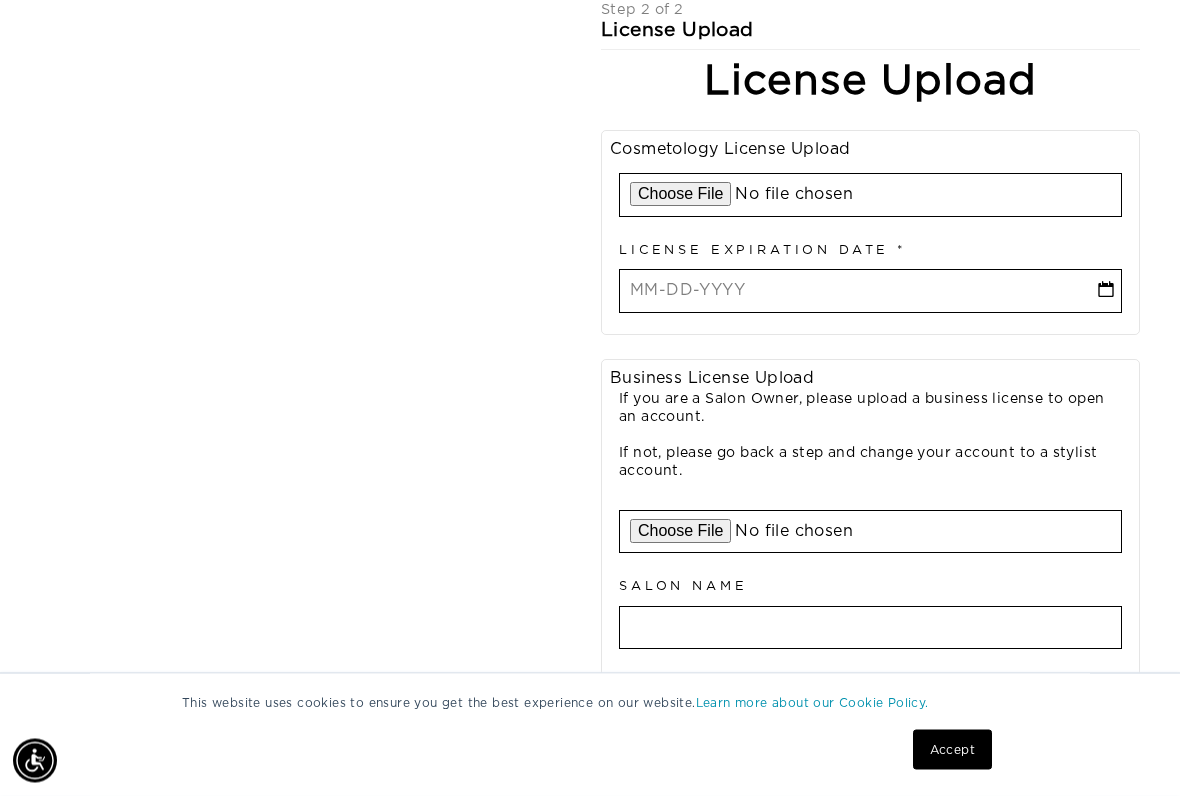 scroll, scrollTop: 570, scrollLeft: 0, axis: vertical 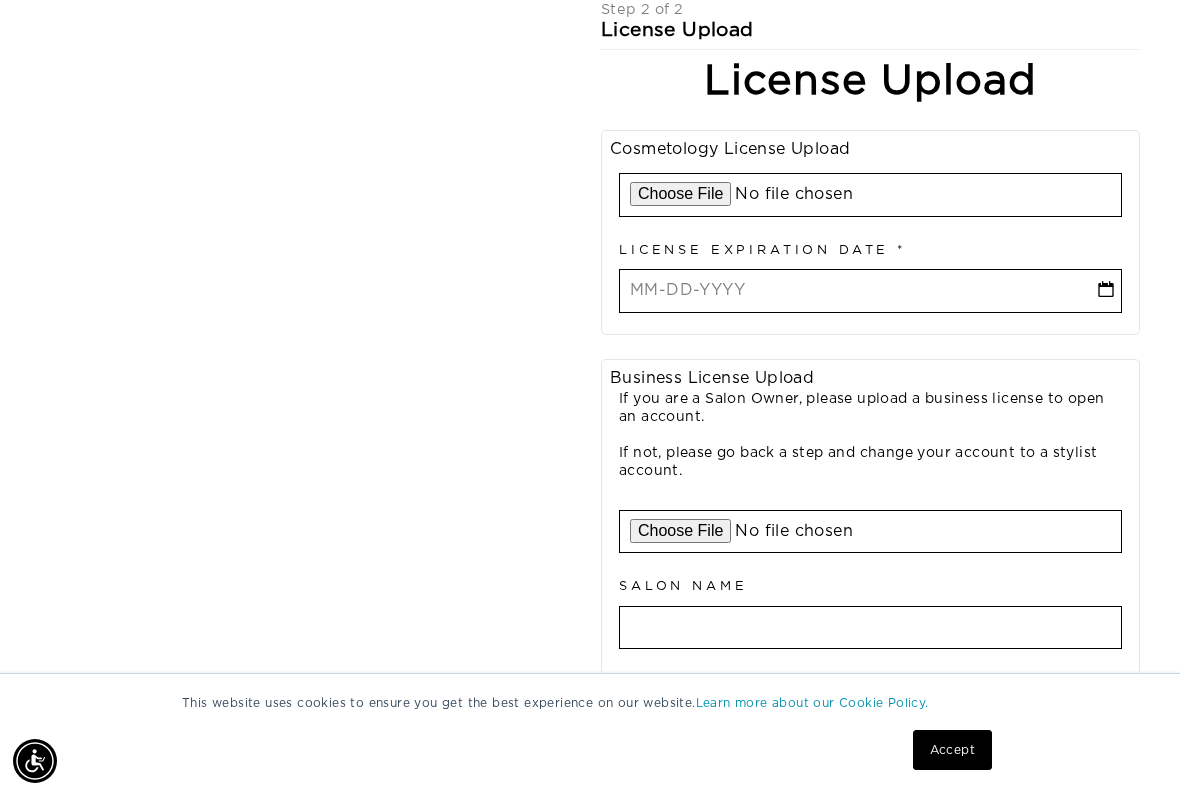 click at bounding box center [870, 291] 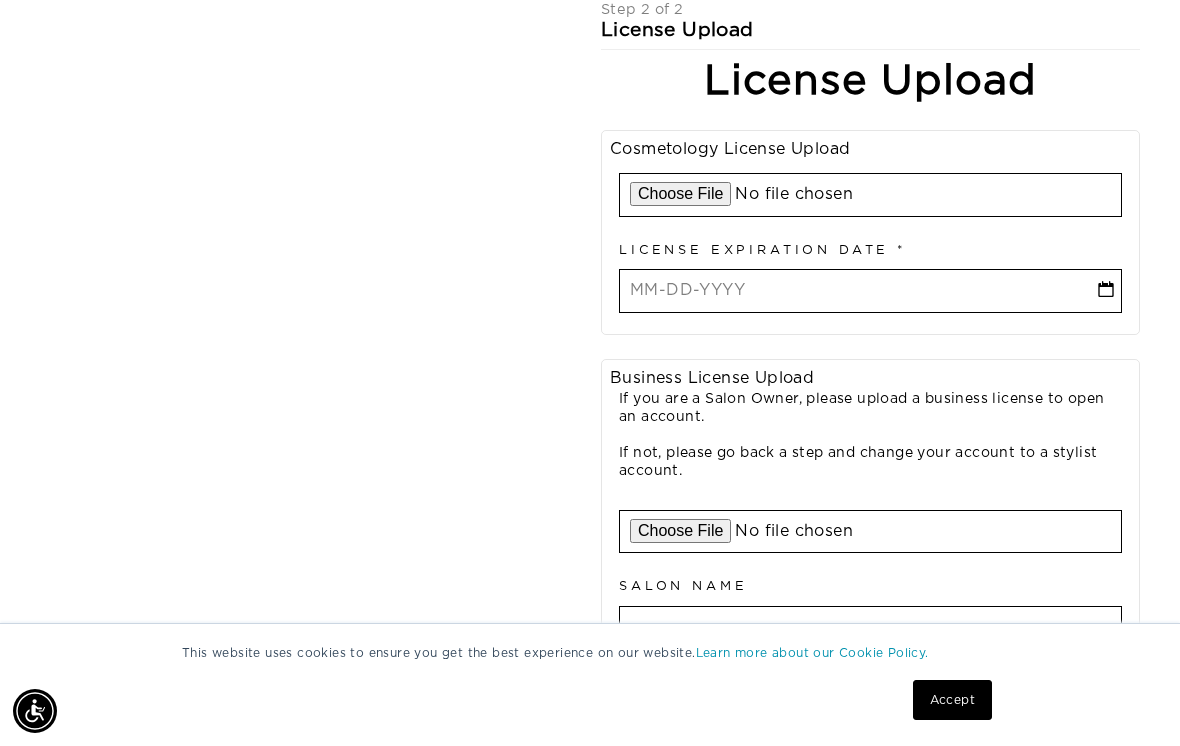 select on "6" 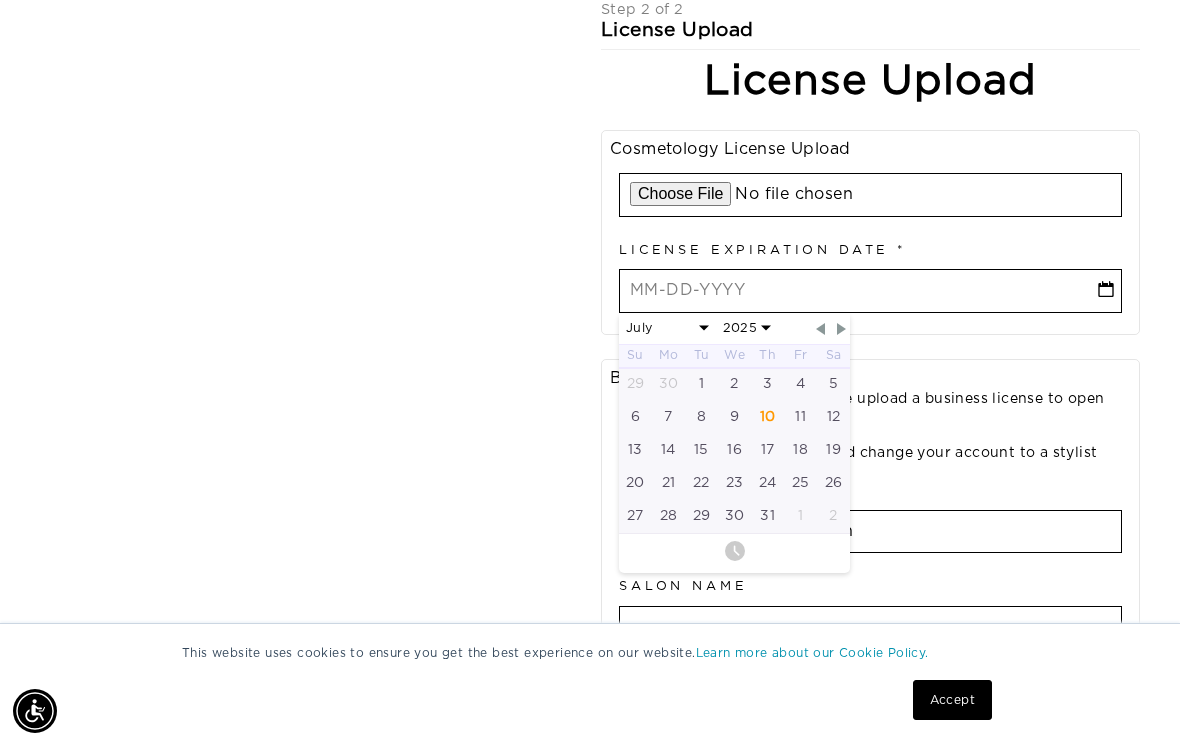 type on "9" 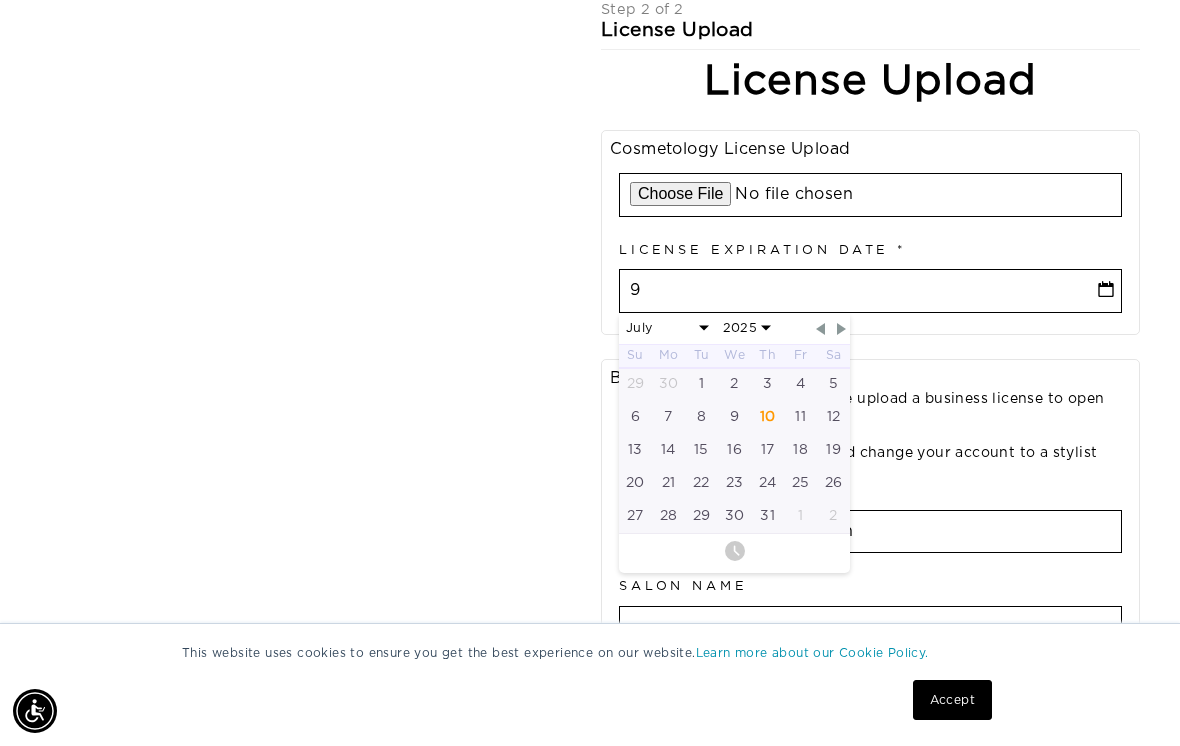 select on "6" 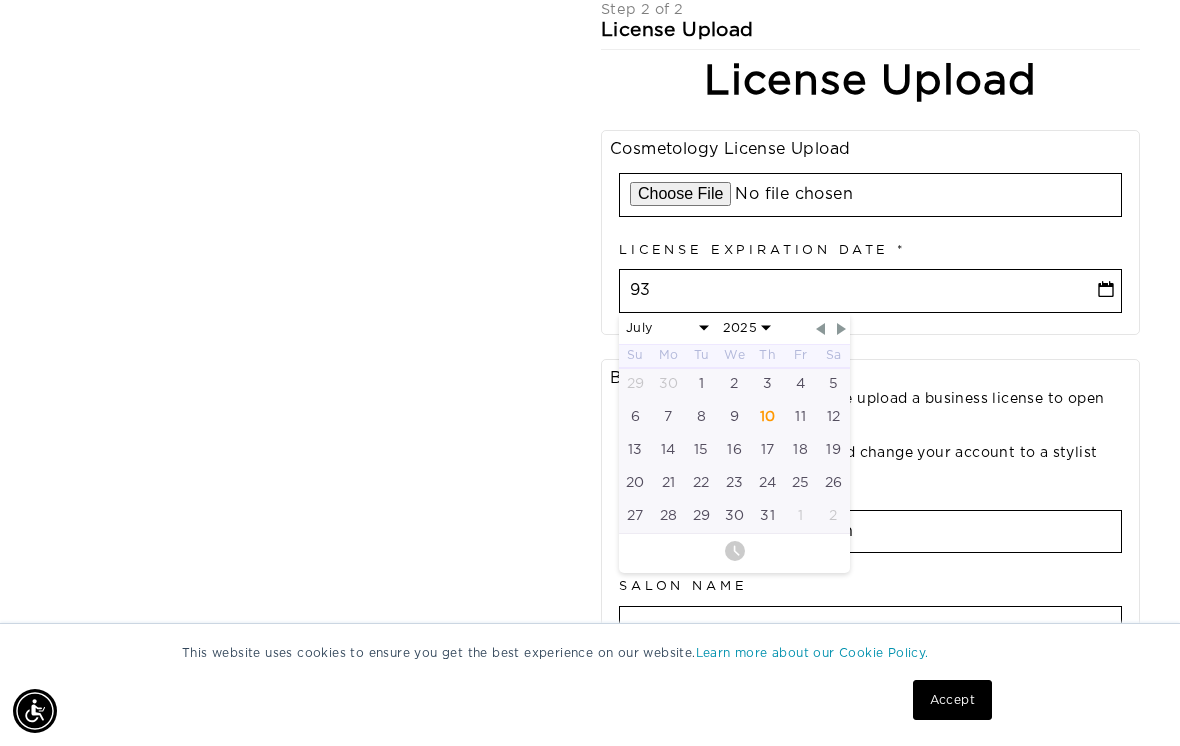 select on "6" 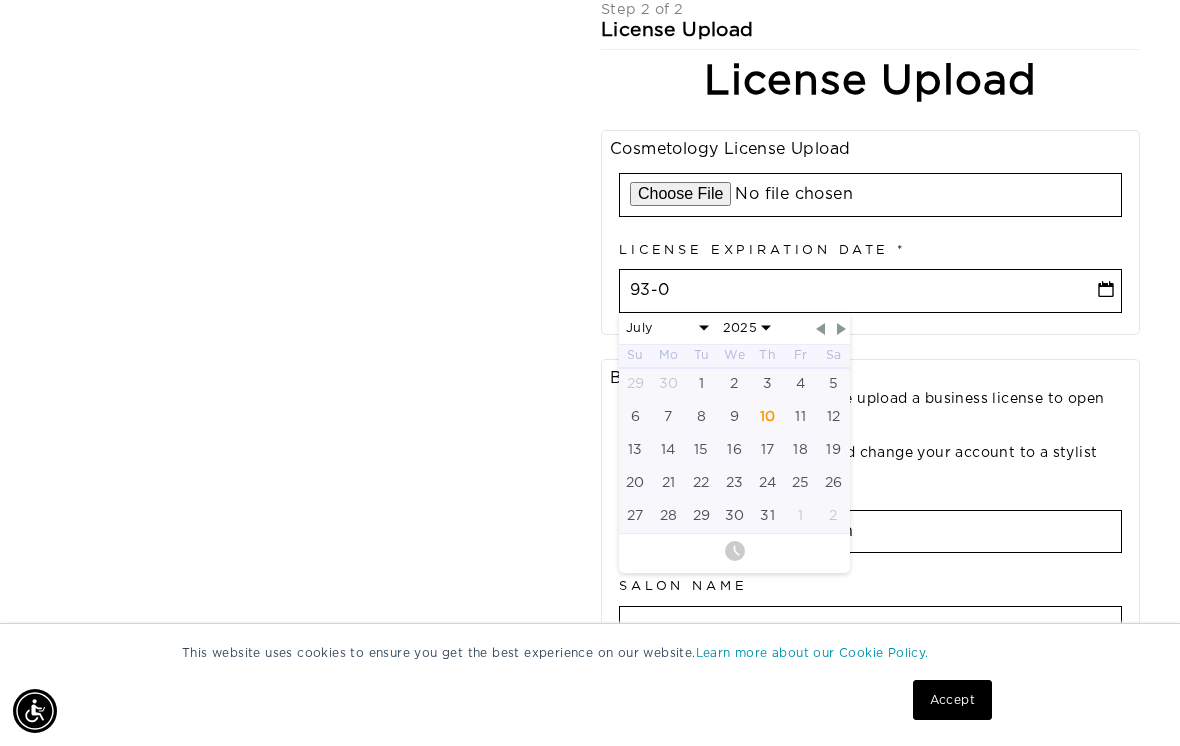 select on "6" 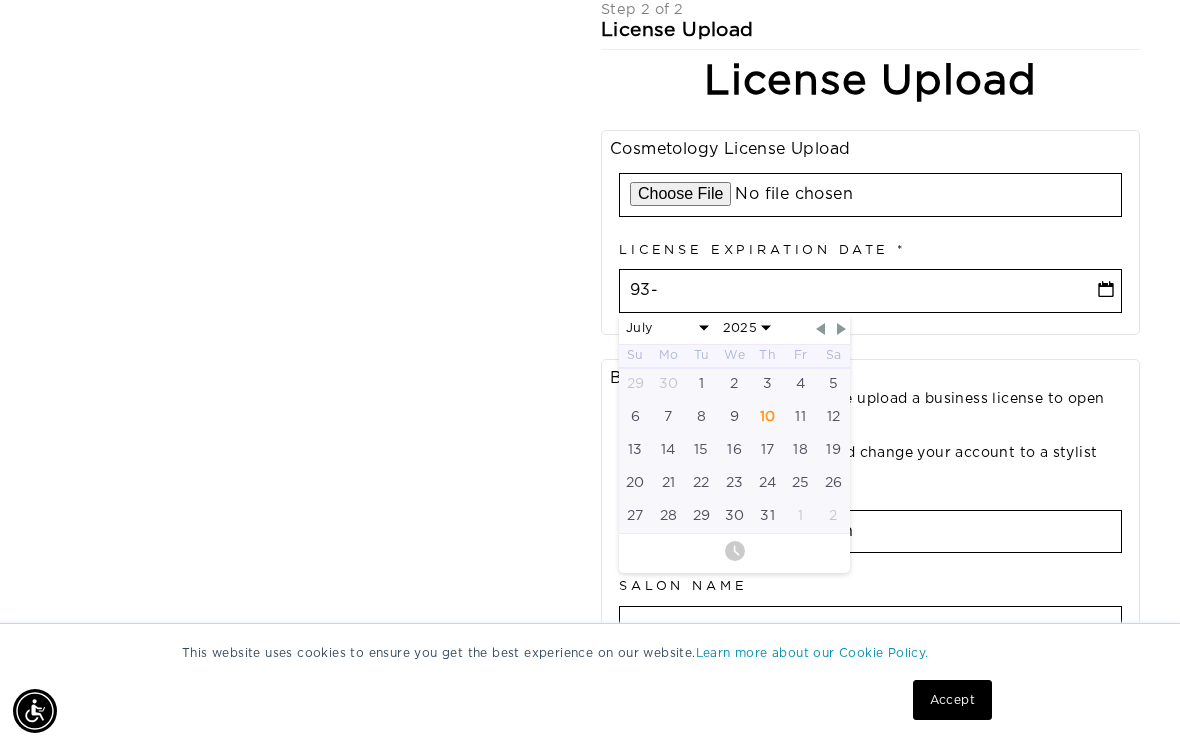 select on "6" 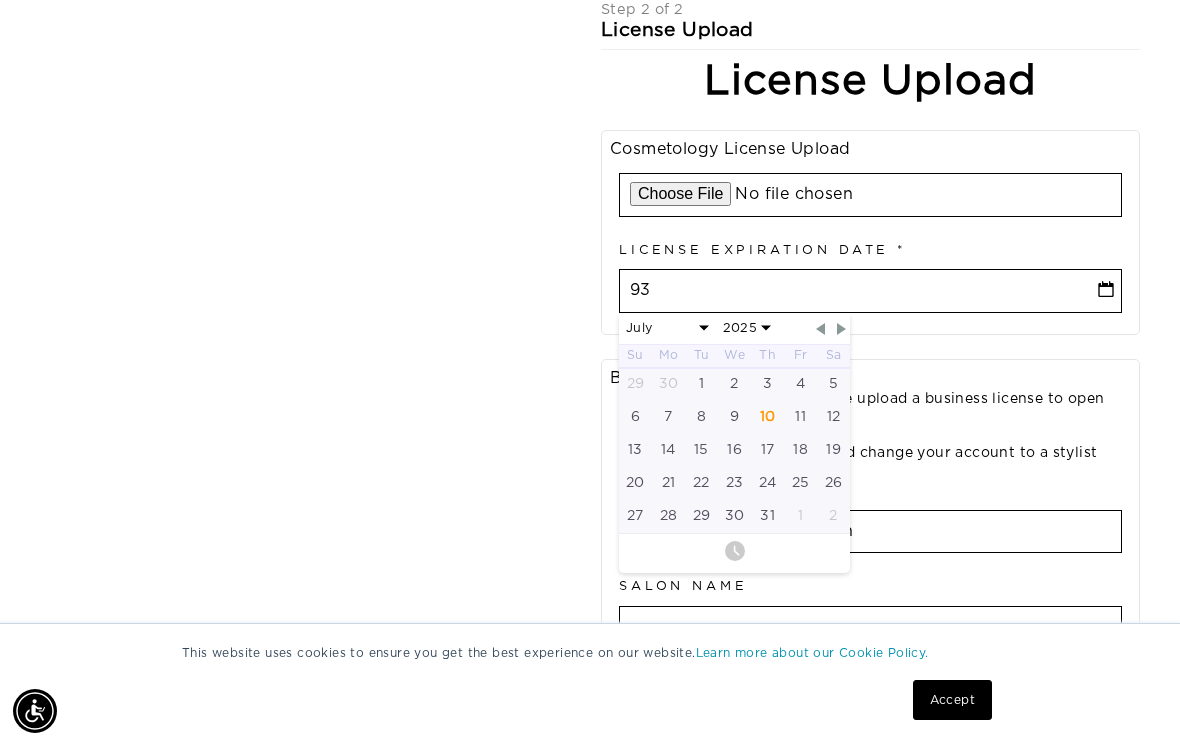 select on "6" 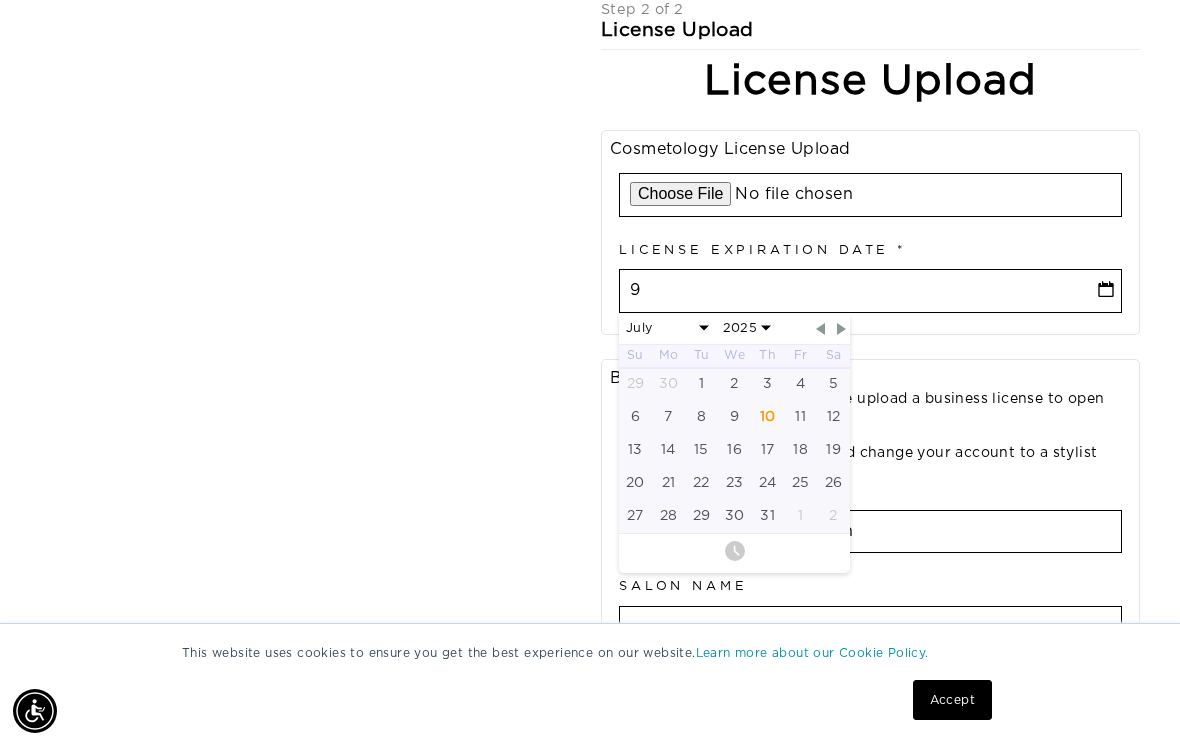 select on "6" 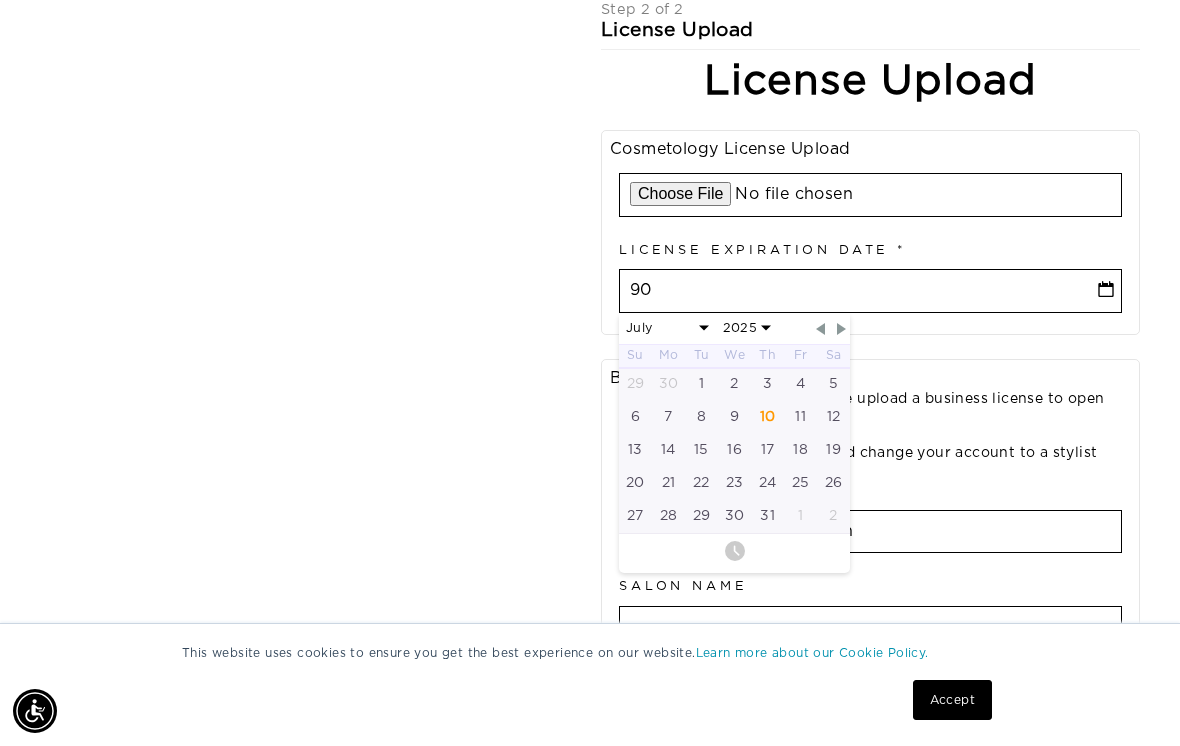 select on "6" 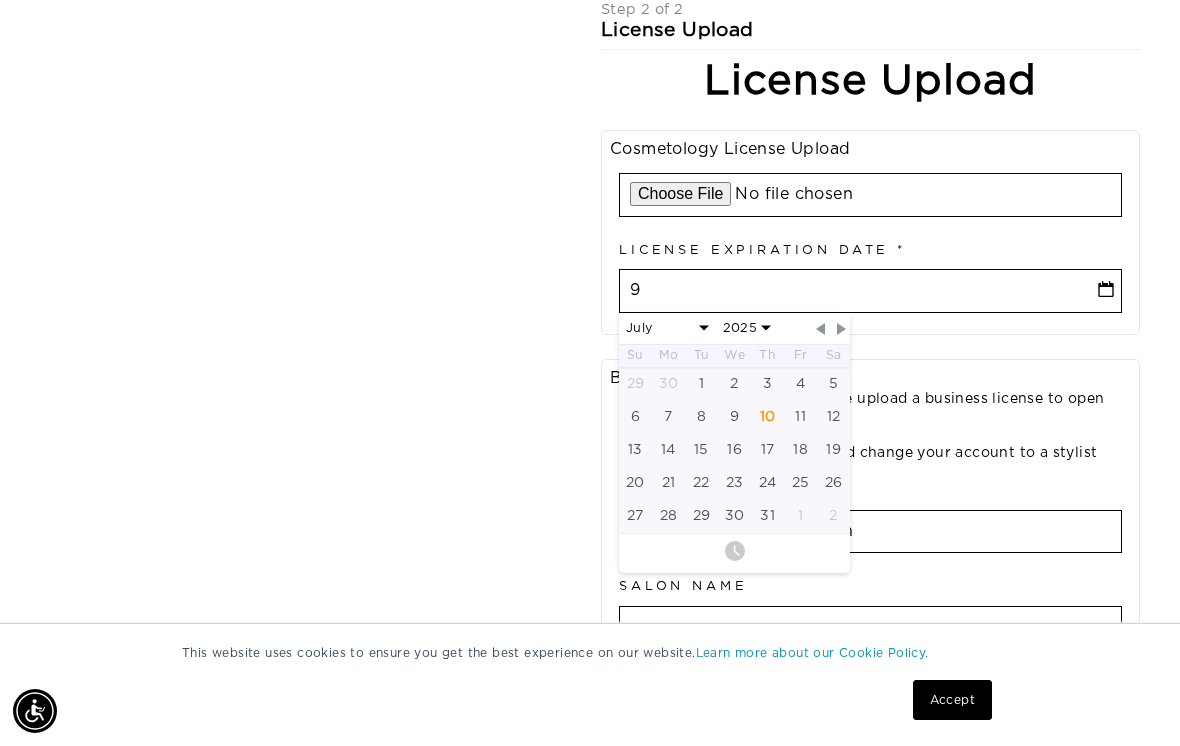 type on "9" 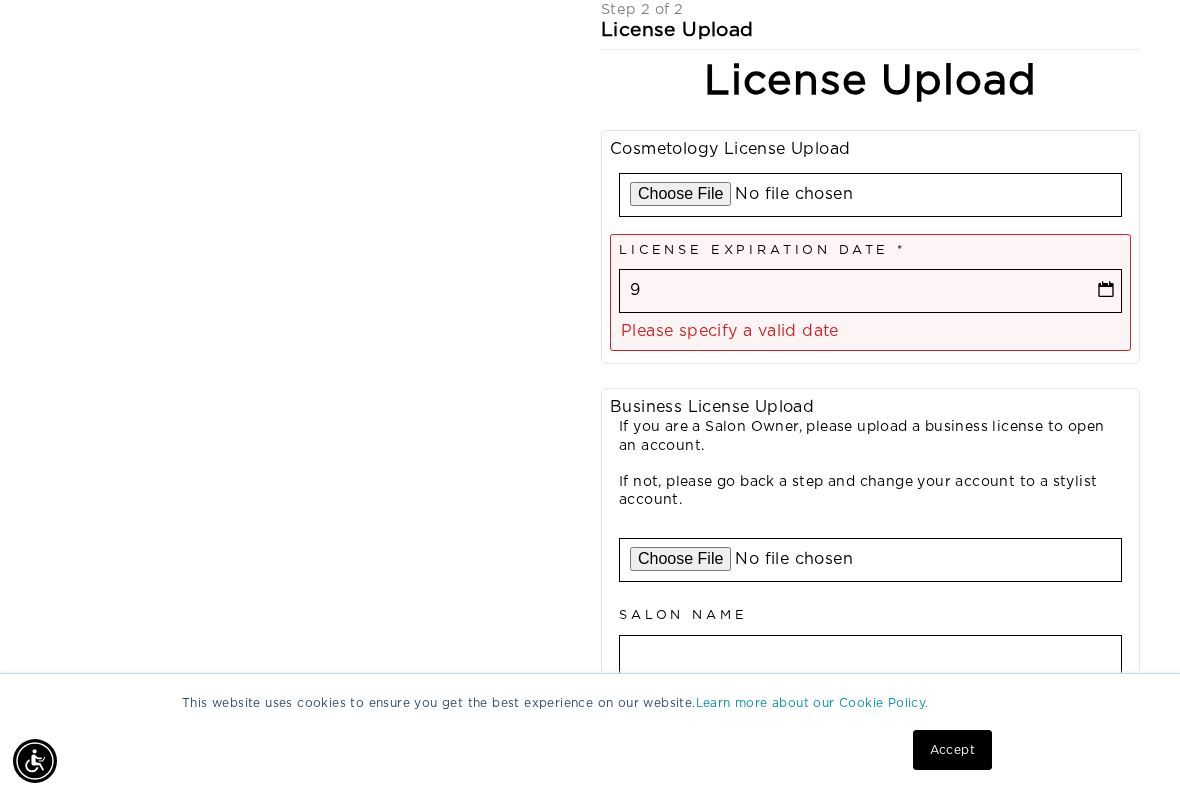 click on "9" at bounding box center [870, 291] 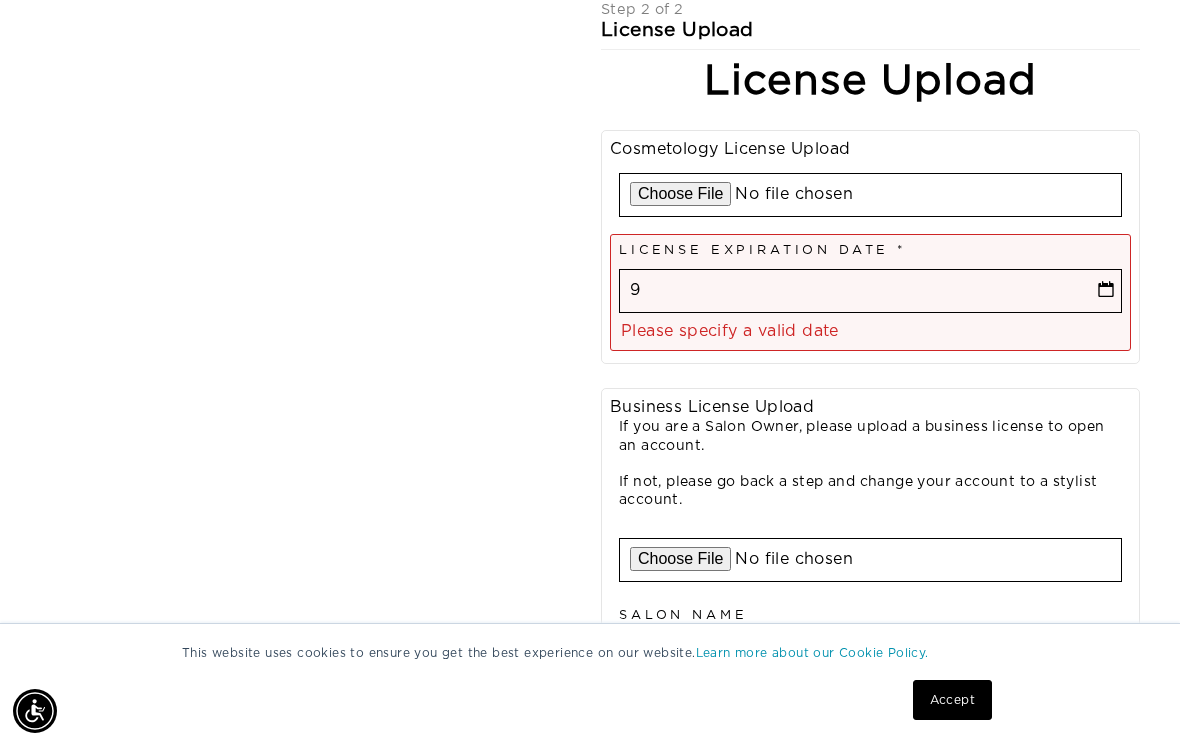 select on "6" 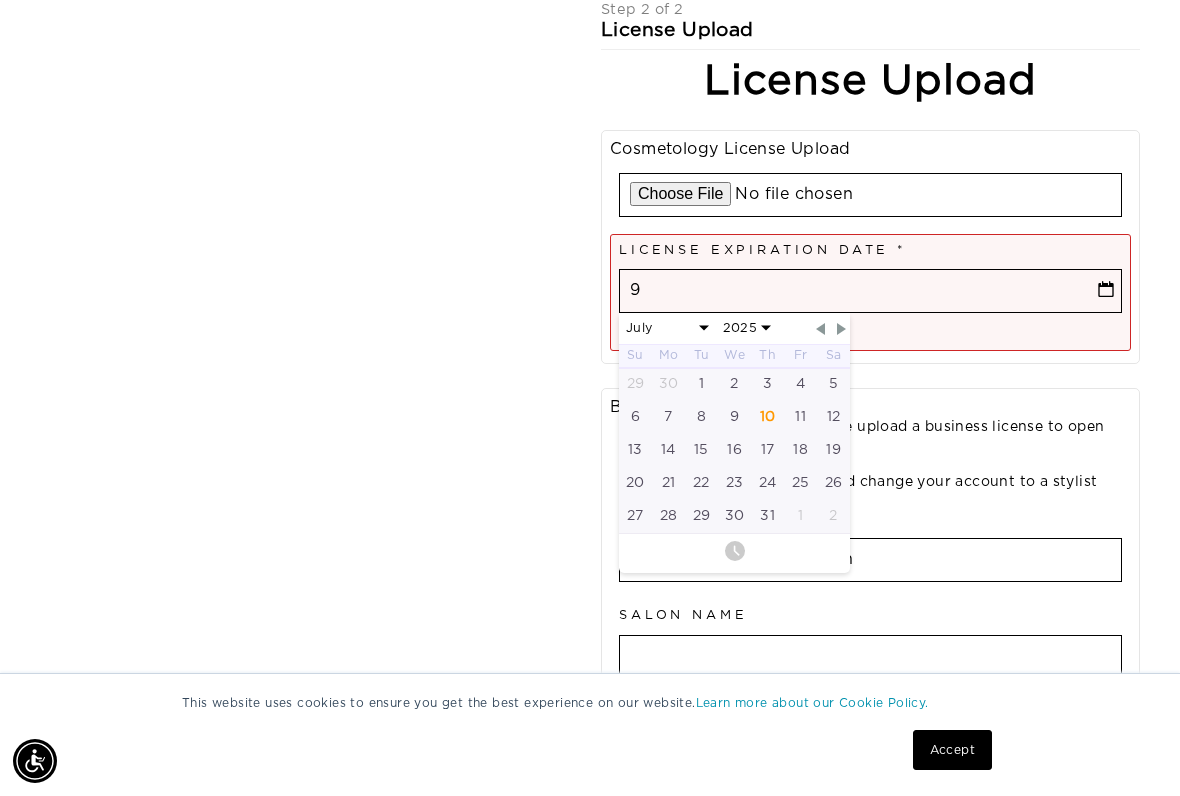 click on "9" at bounding box center (870, 291) 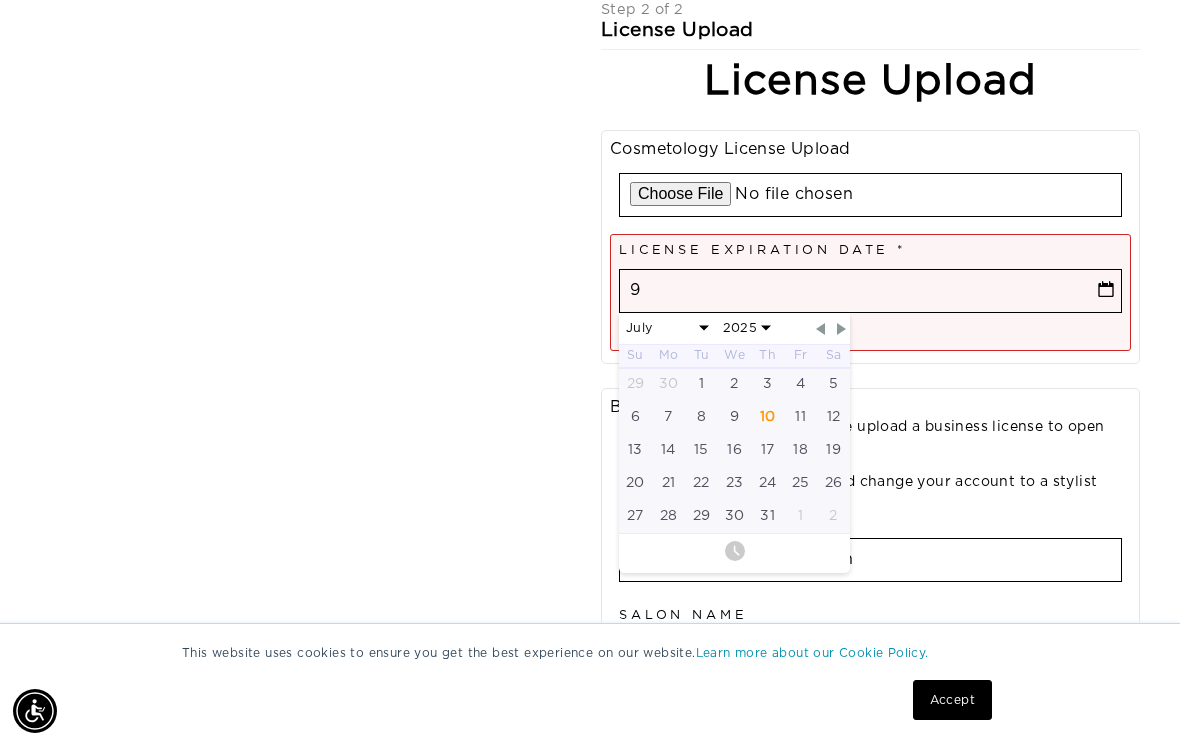 click on "9" at bounding box center (870, 291) 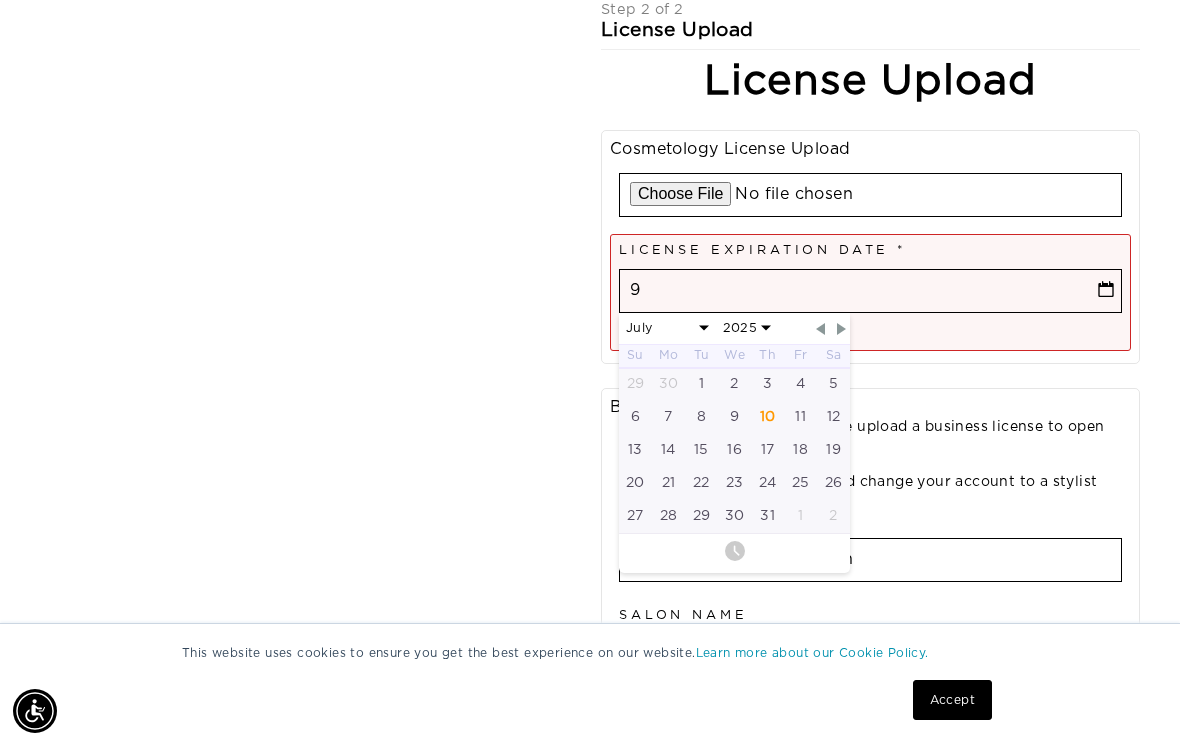 type on "9" 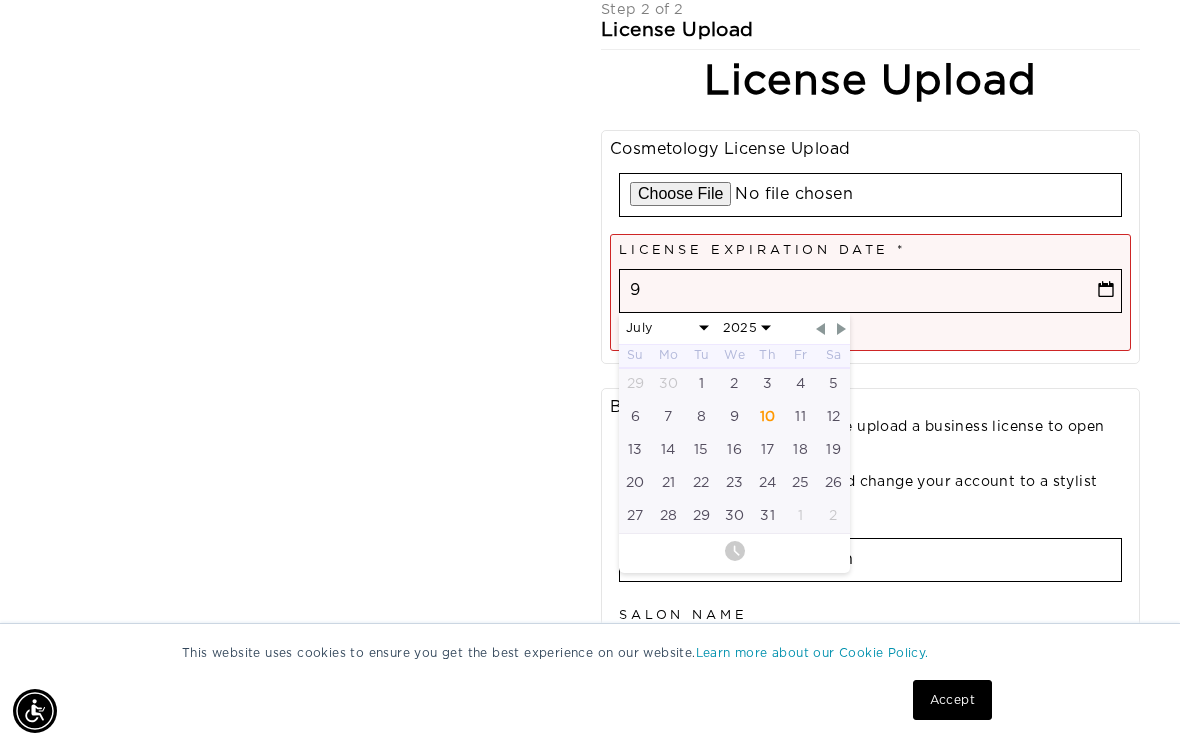 click on "9" at bounding box center (870, 291) 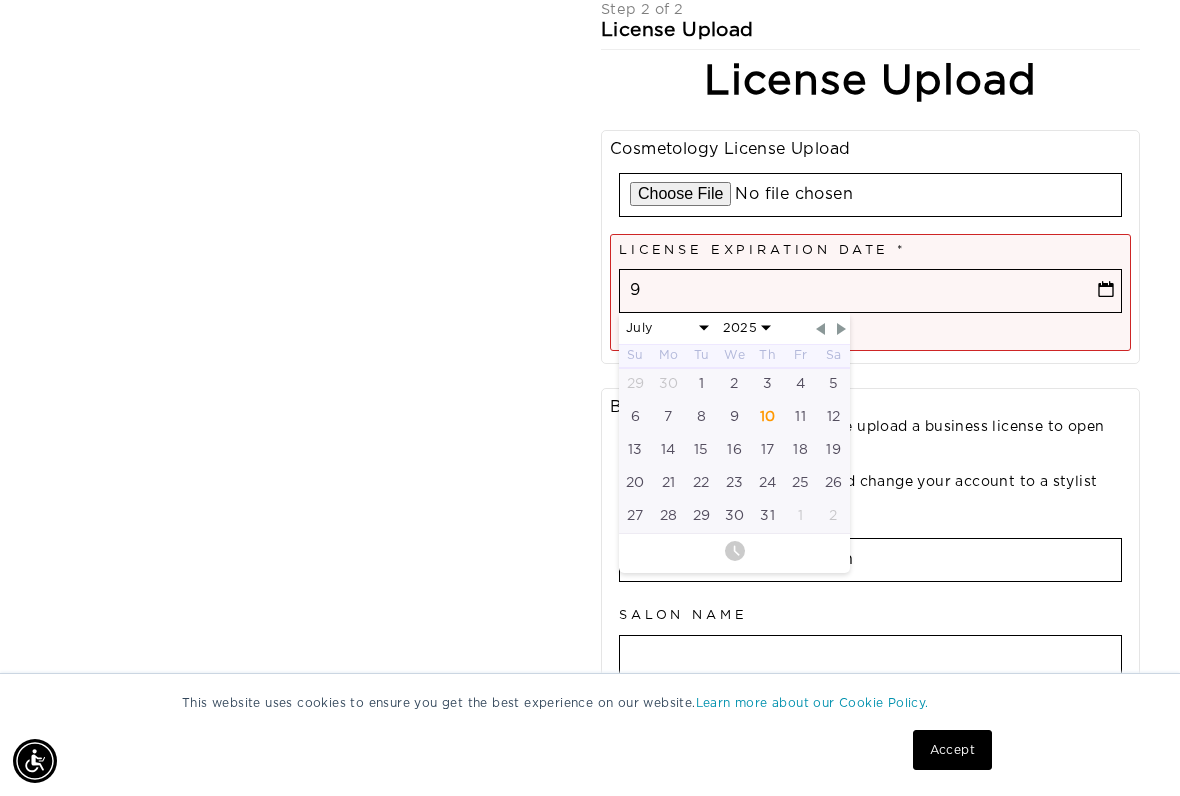 click at bounding box center (842, 329) 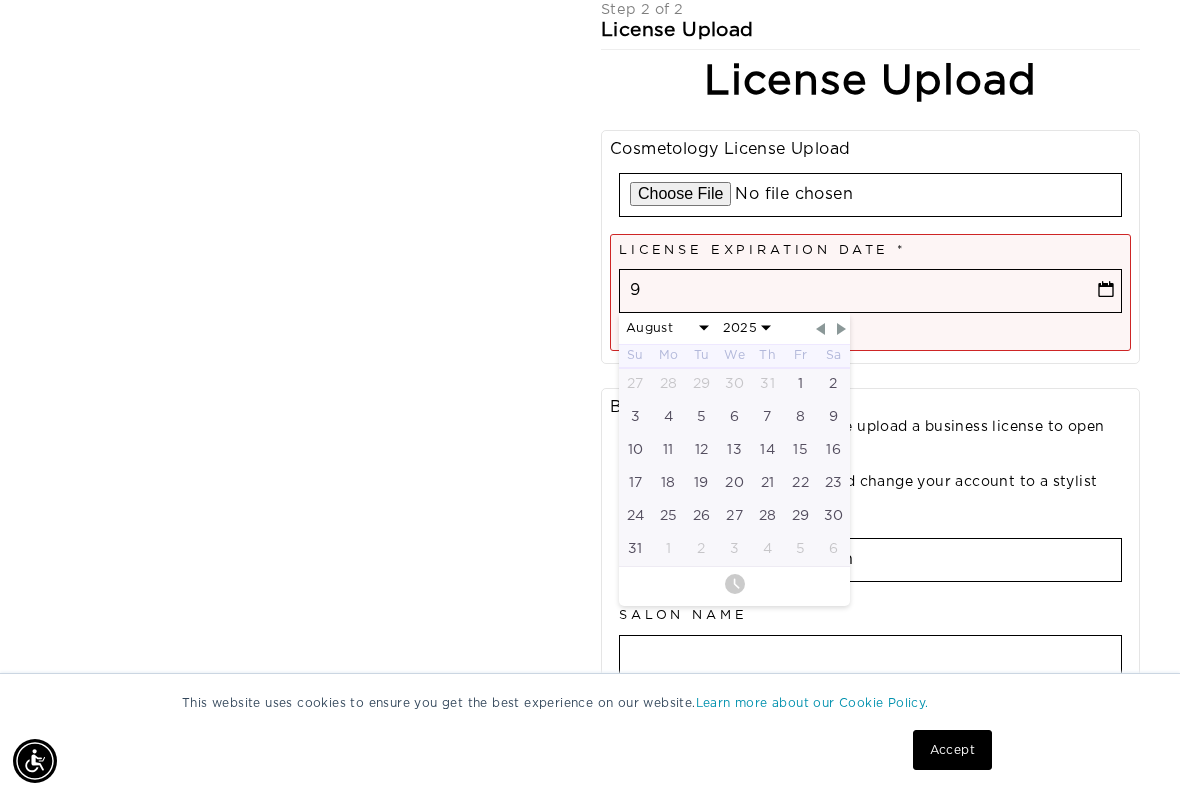 click at bounding box center (842, 329) 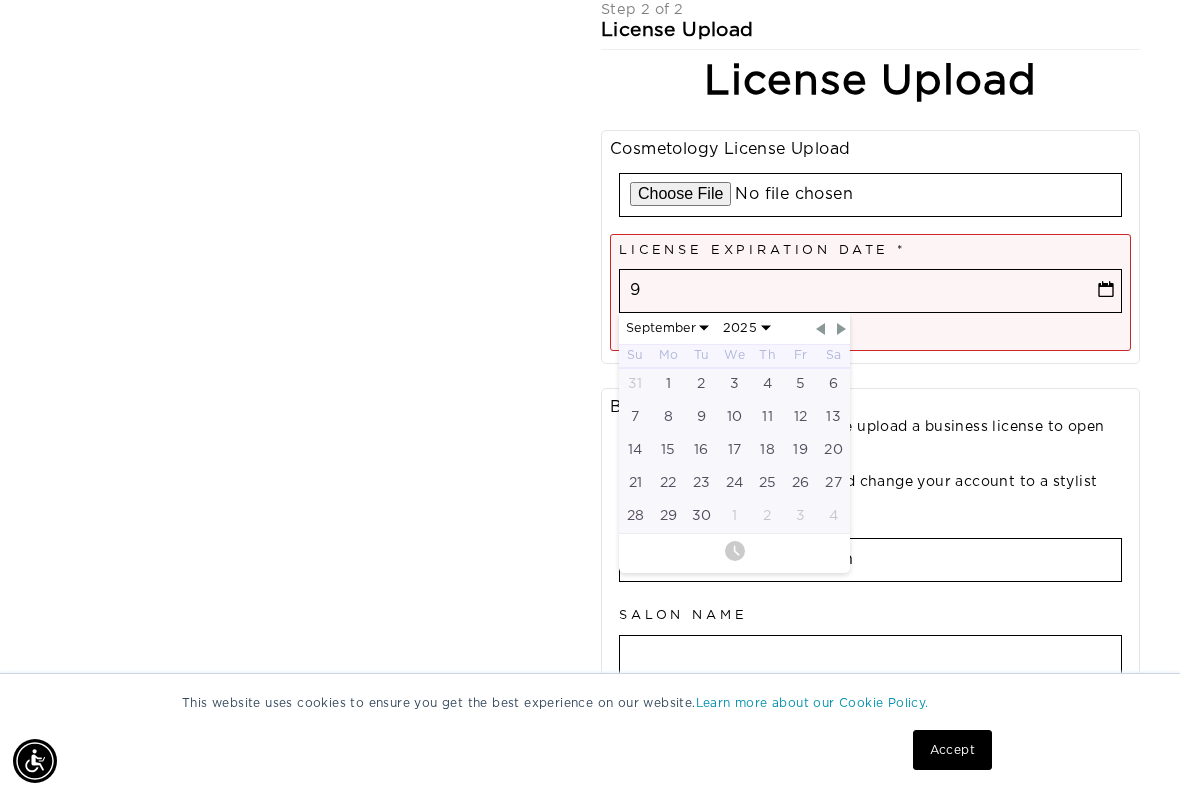 click on "30" at bounding box center [701, 516] 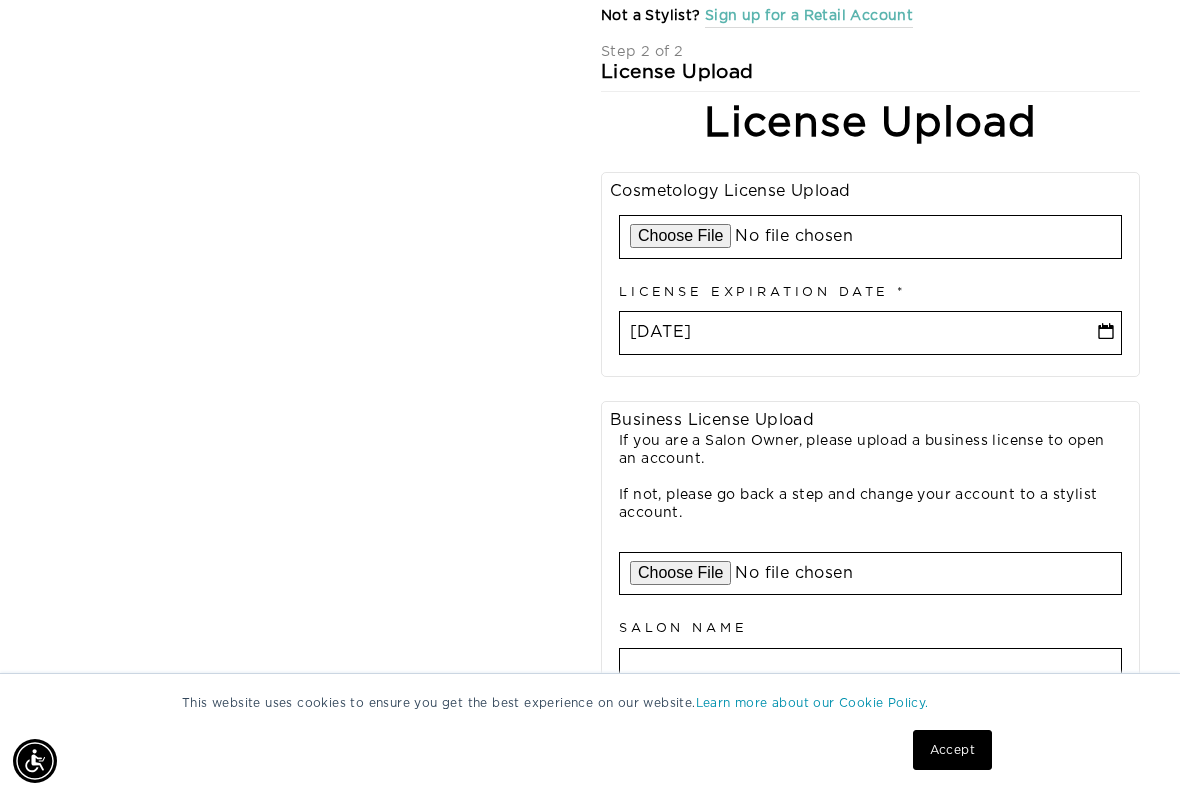 scroll, scrollTop: 526, scrollLeft: 0, axis: vertical 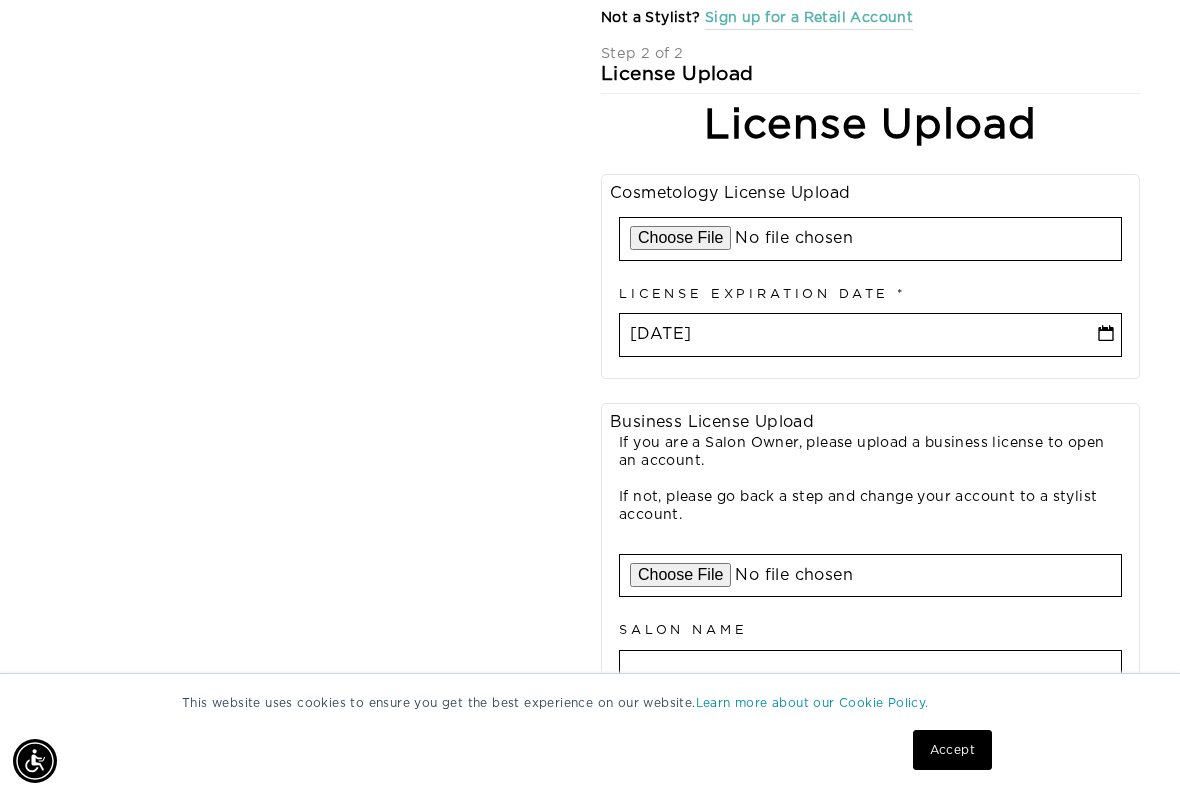 click at bounding box center (870, 239) 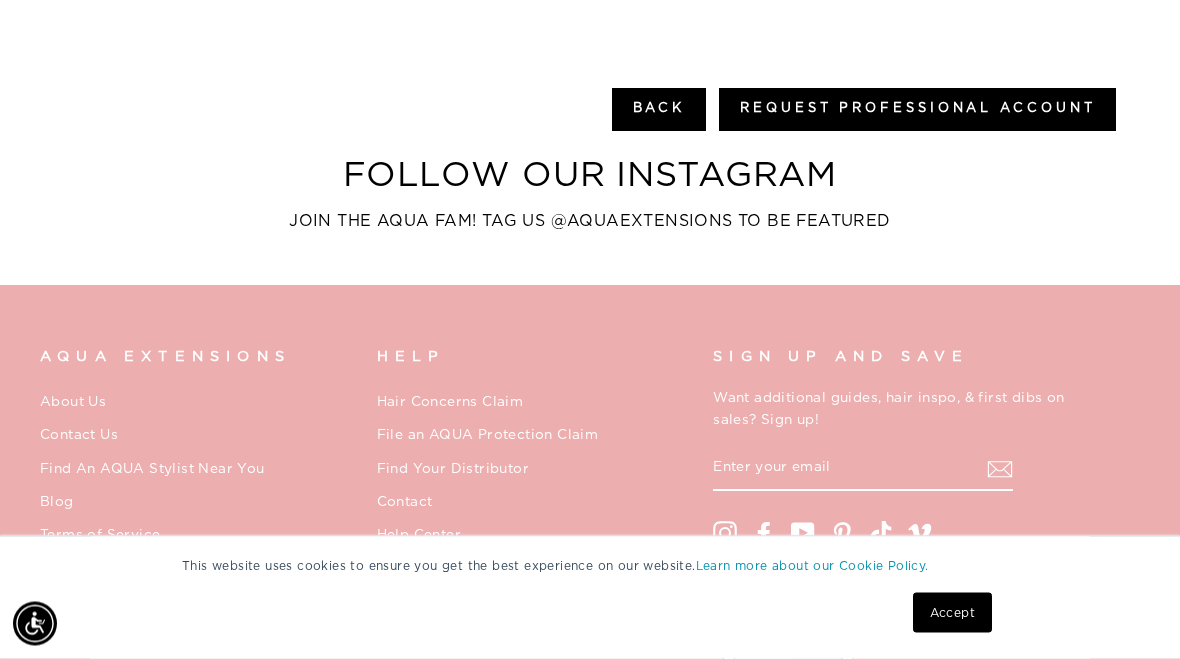 scroll, scrollTop: 1603, scrollLeft: 0, axis: vertical 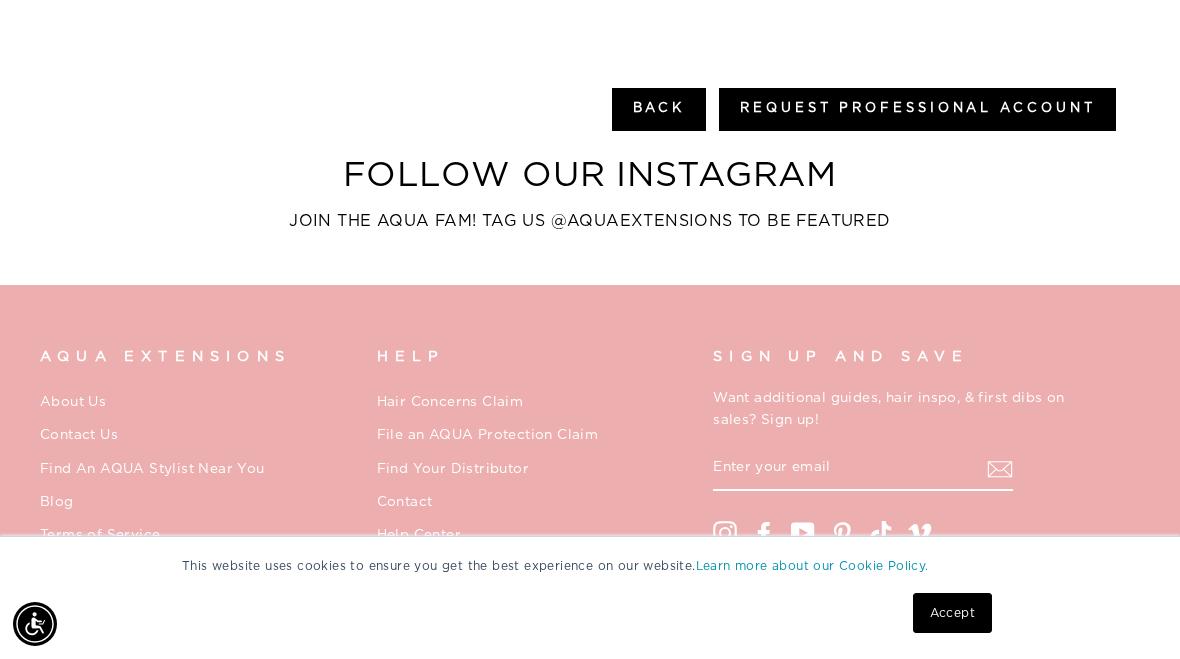 click on "Request Professional Account" at bounding box center [917, 109] 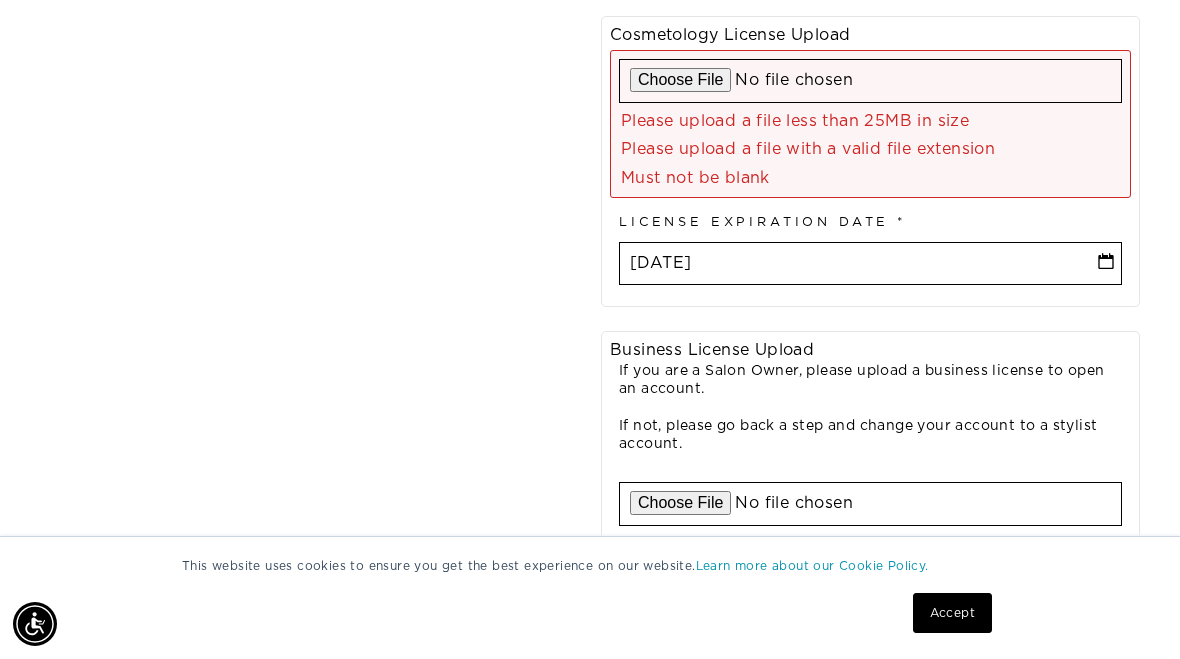 scroll, scrollTop: 630, scrollLeft: 0, axis: vertical 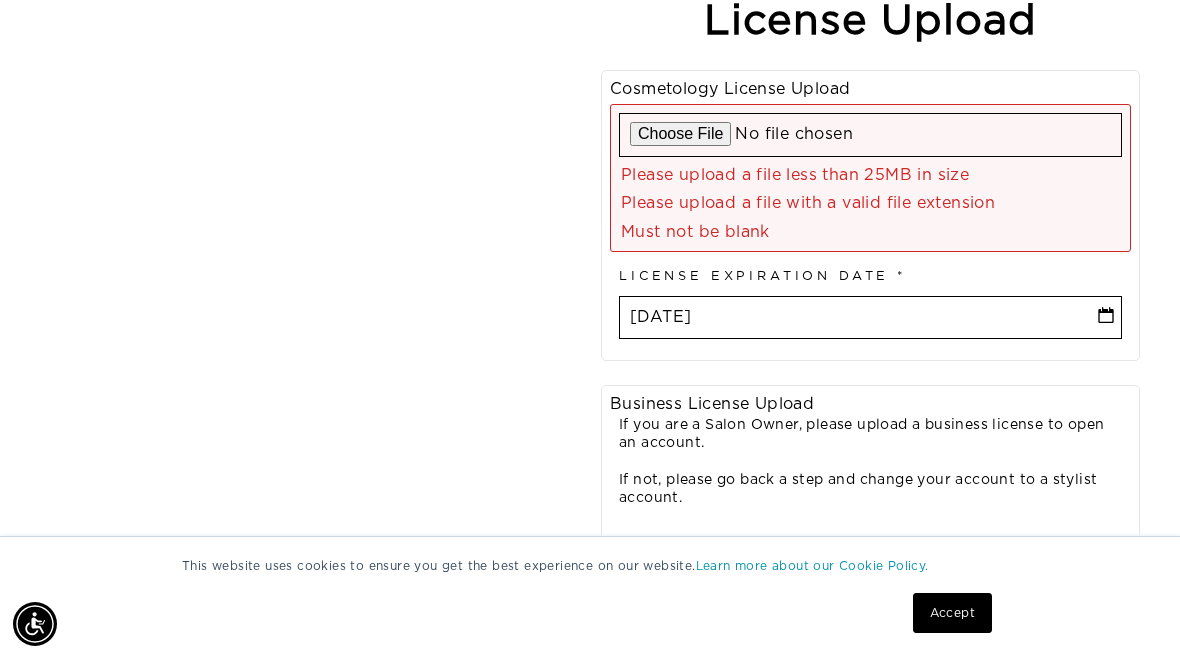 click at bounding box center [870, 135] 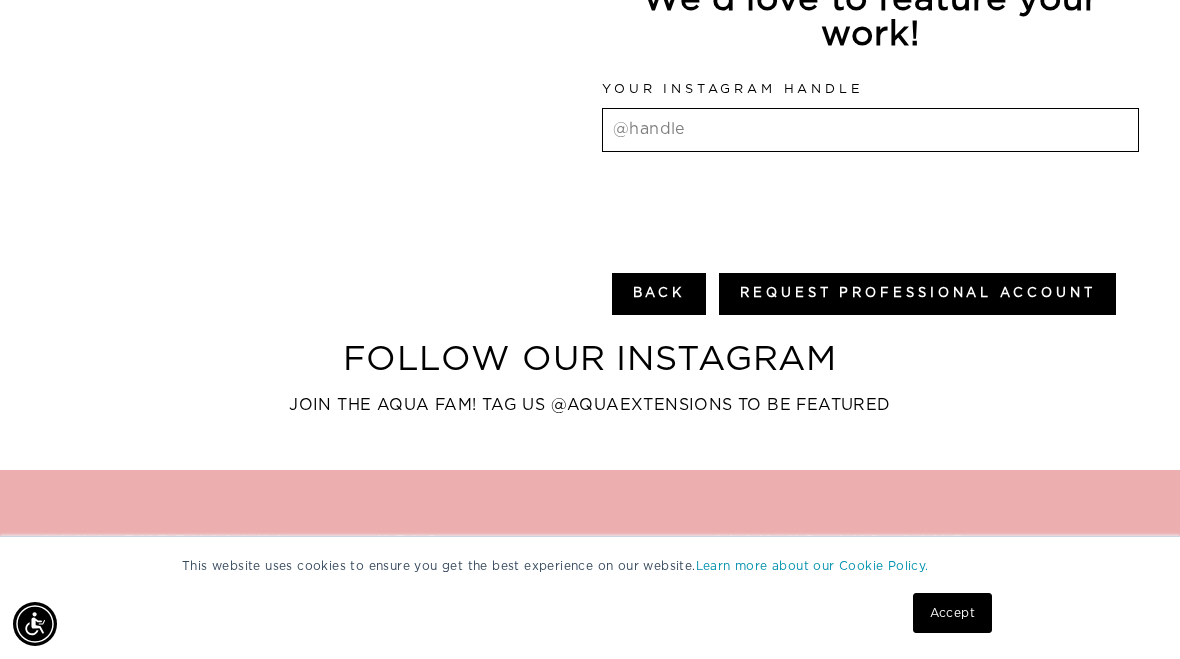 scroll, scrollTop: 1554, scrollLeft: 0, axis: vertical 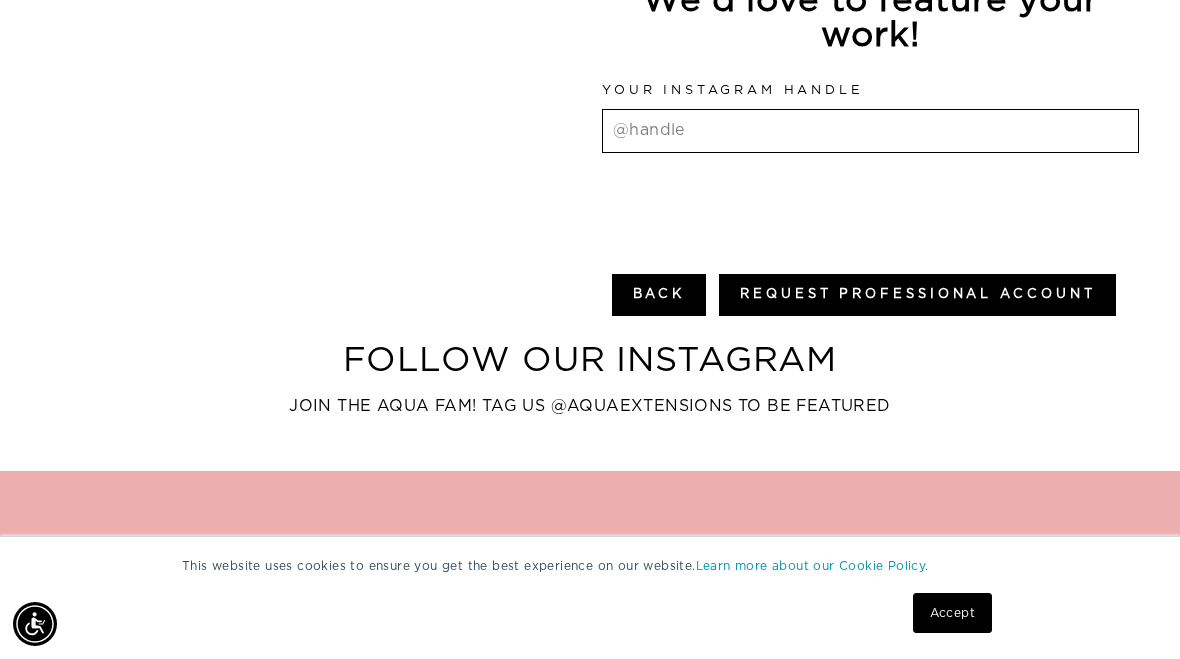 click on "Request Professional Account" at bounding box center [917, 295] 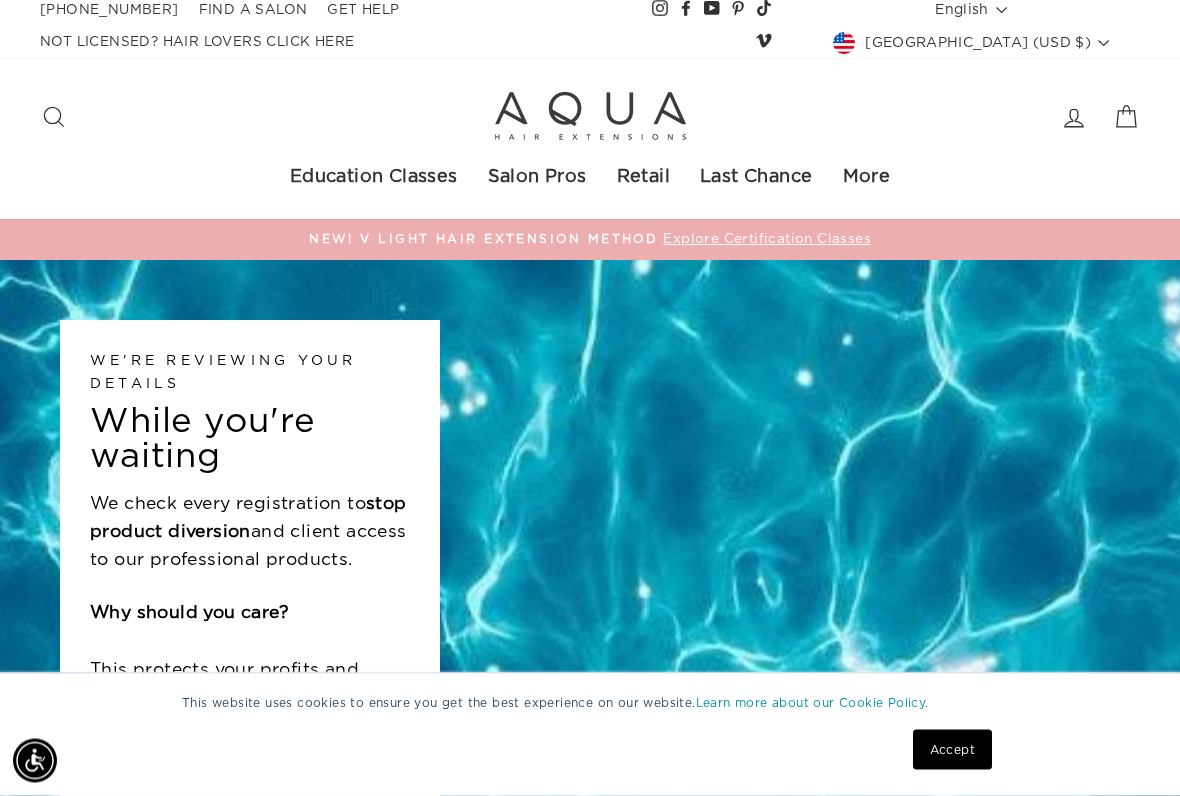 scroll, scrollTop: 6, scrollLeft: 0, axis: vertical 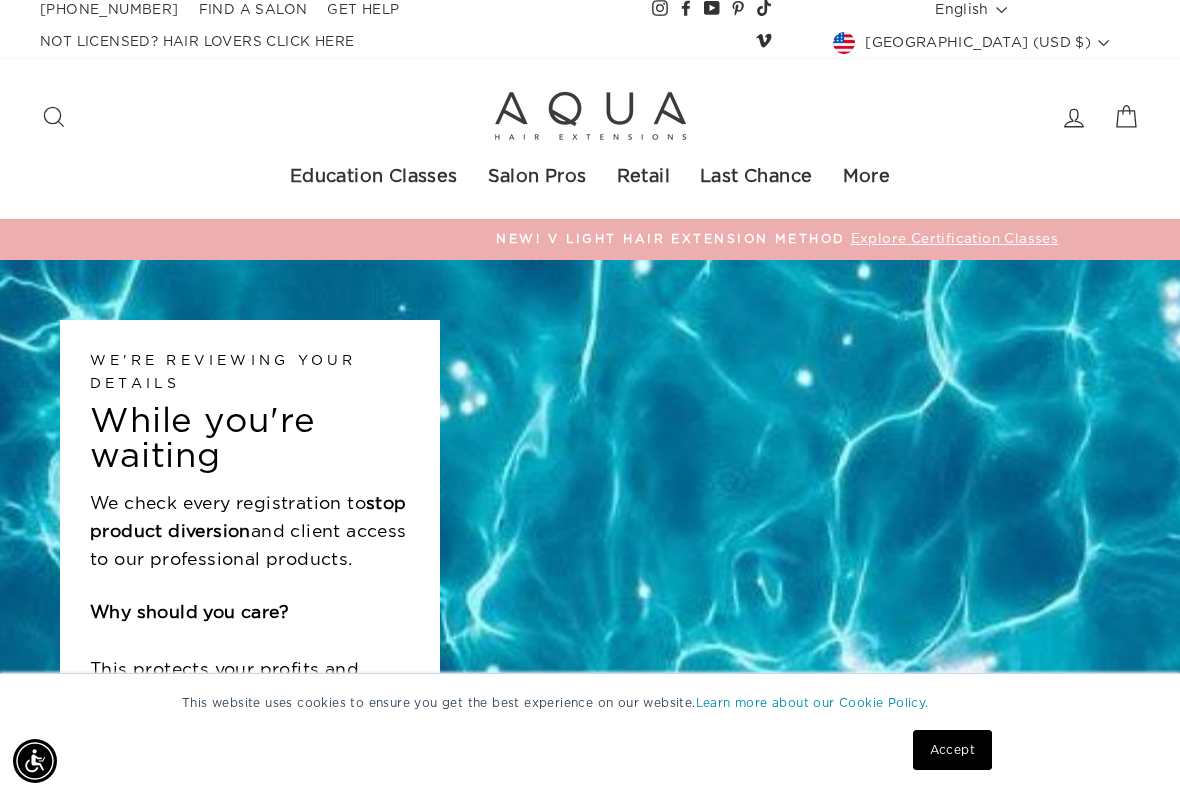click on "Last Chance" at bounding box center [756, 177] 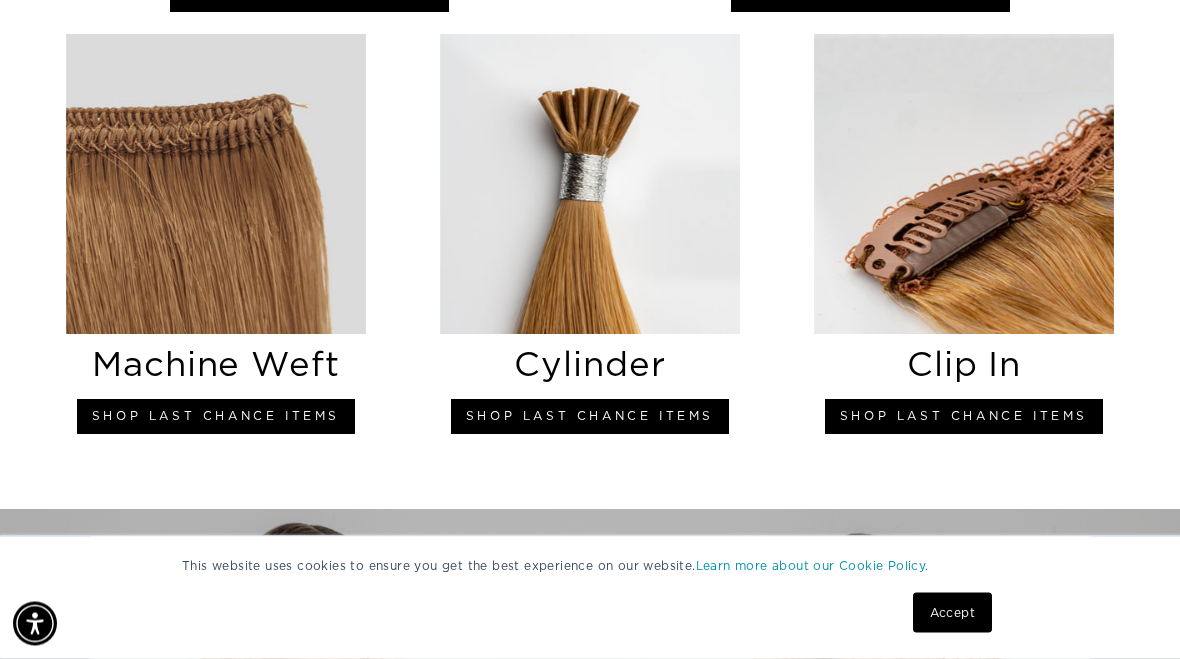 scroll, scrollTop: 1097, scrollLeft: 0, axis: vertical 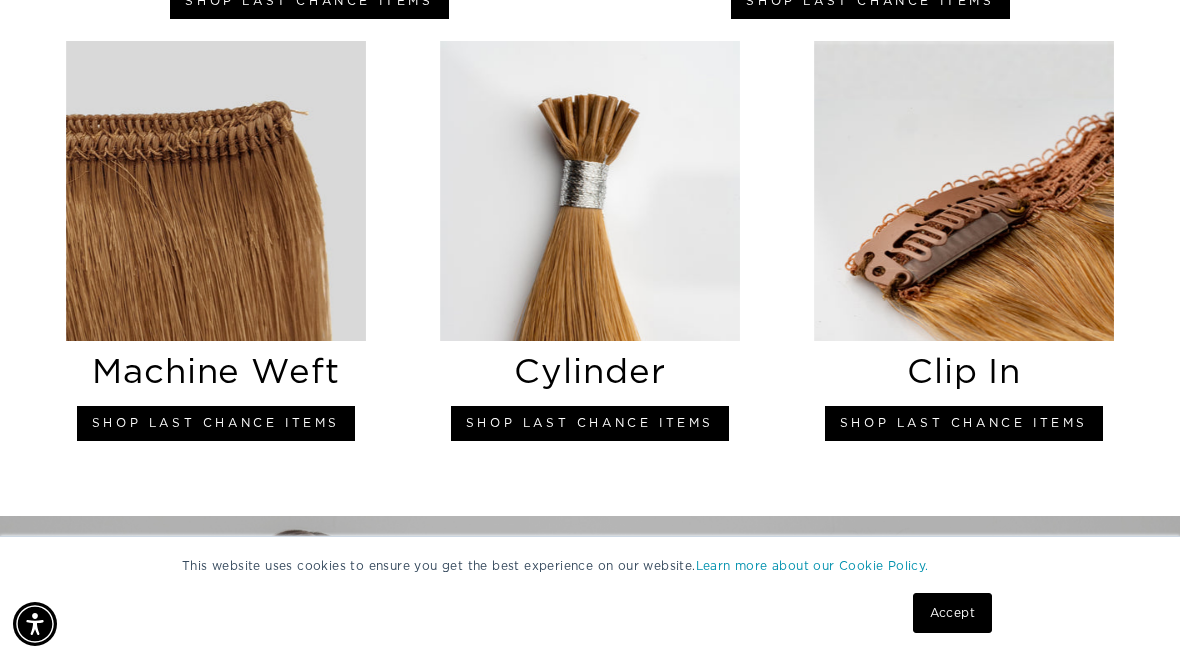 click at bounding box center [216, 191] 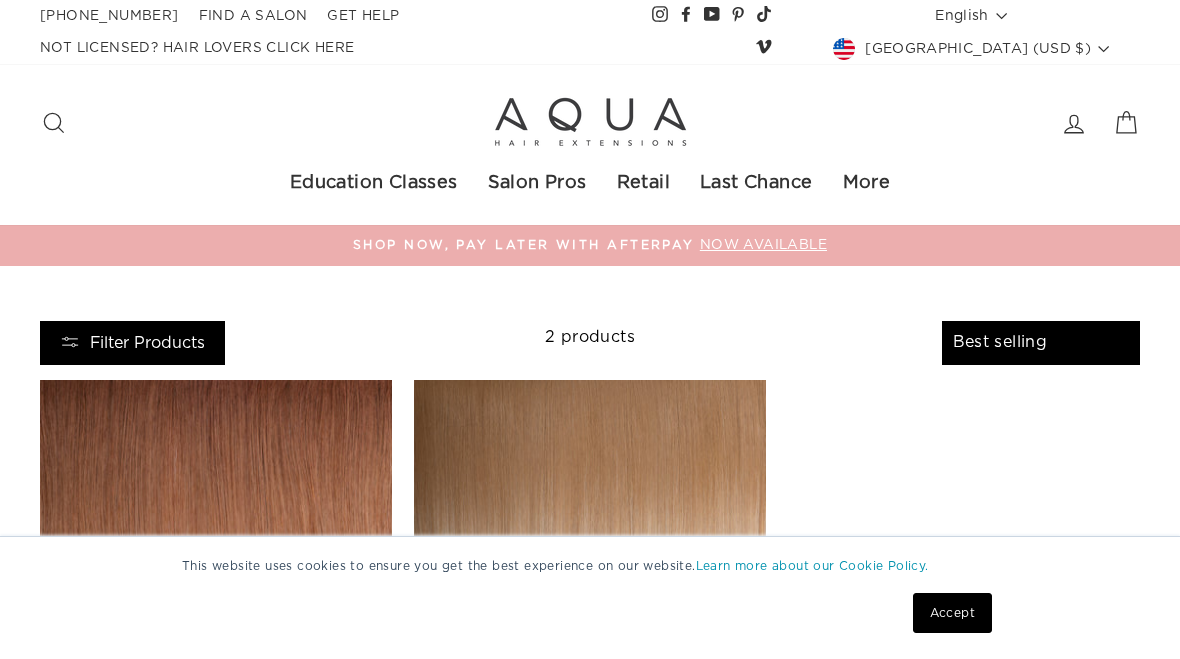 select on "best-selling" 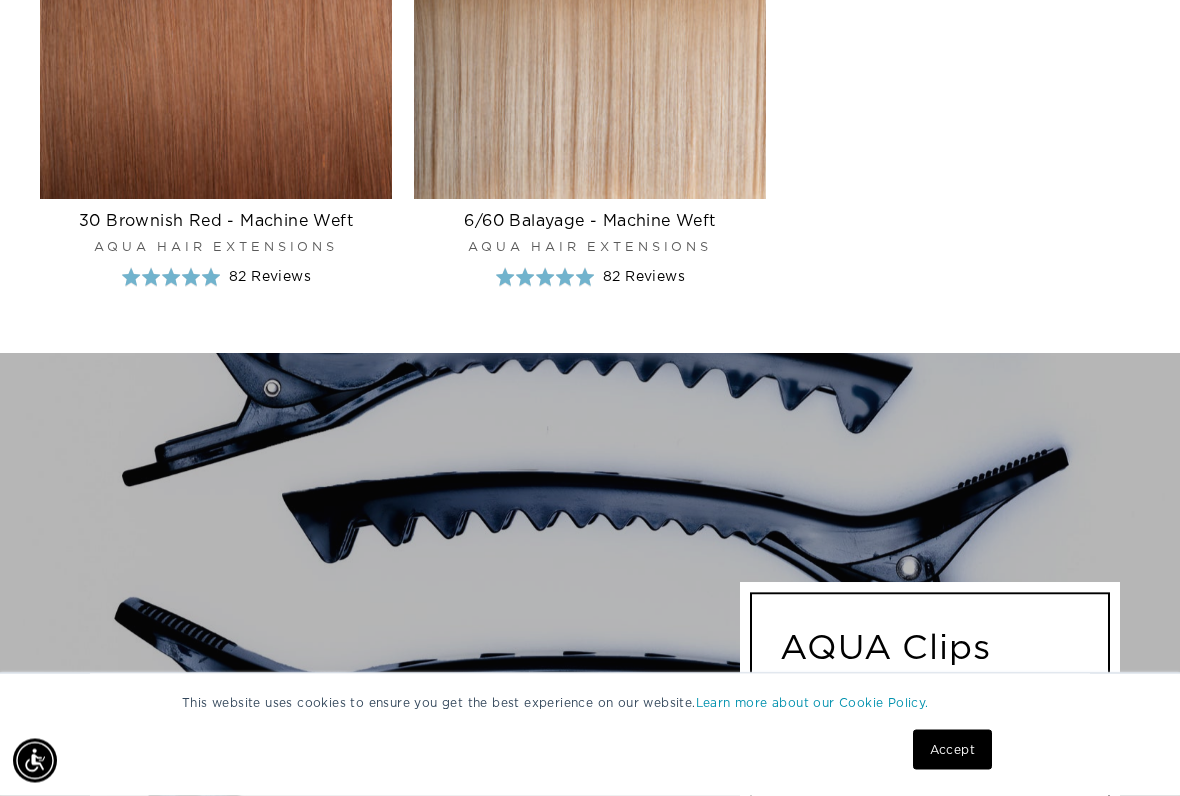 scroll, scrollTop: 528, scrollLeft: 0, axis: vertical 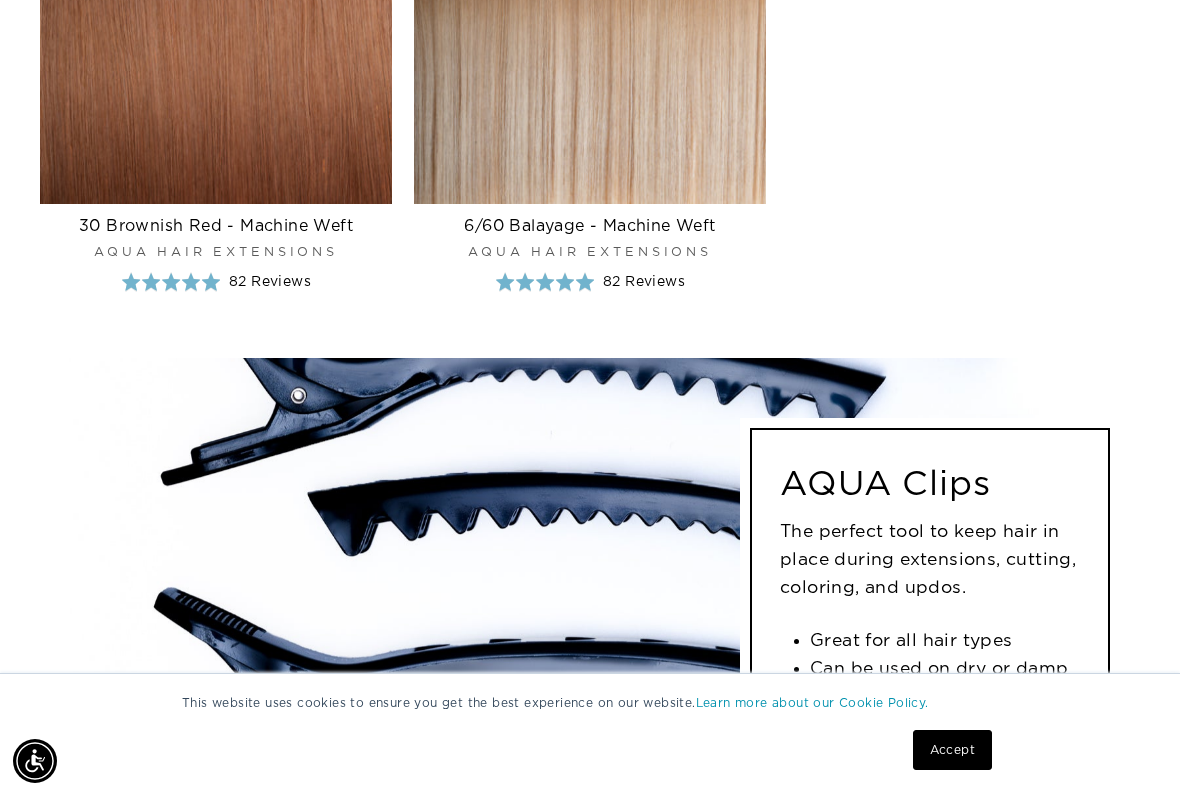 click on "6/60 Balayage - Machine Weft Aqua Hair Extensions
Rated 4.9 out of 5
82 Reviews
Based on 82 reviews" at bounding box center [590, 253] 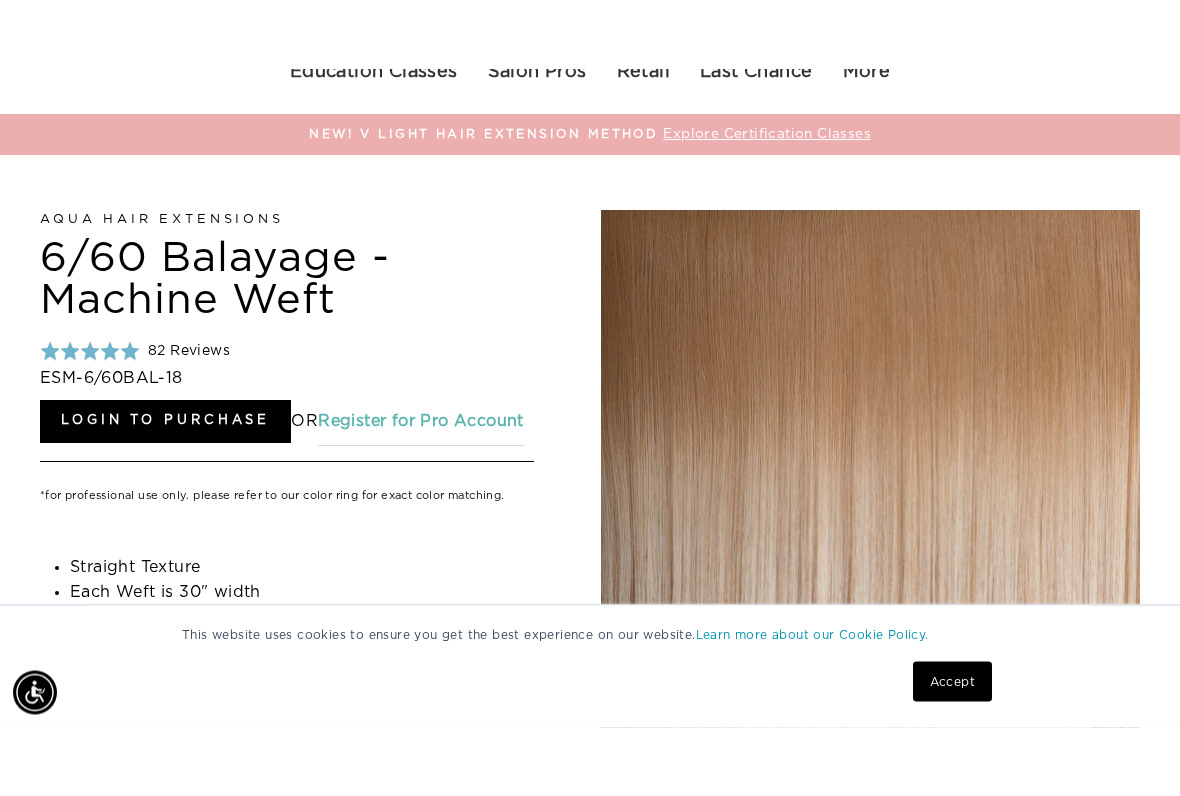 scroll, scrollTop: 179, scrollLeft: 0, axis: vertical 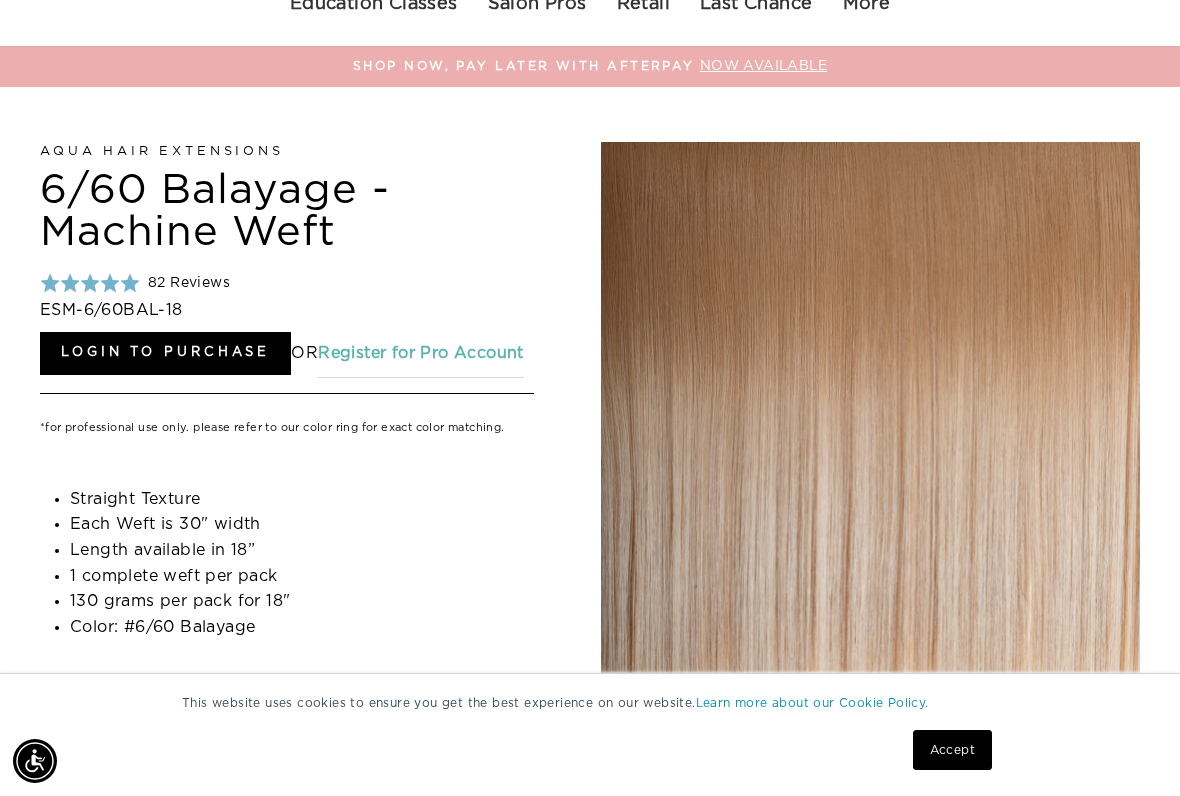 click on "Register for Pro Account" at bounding box center [421, 353] 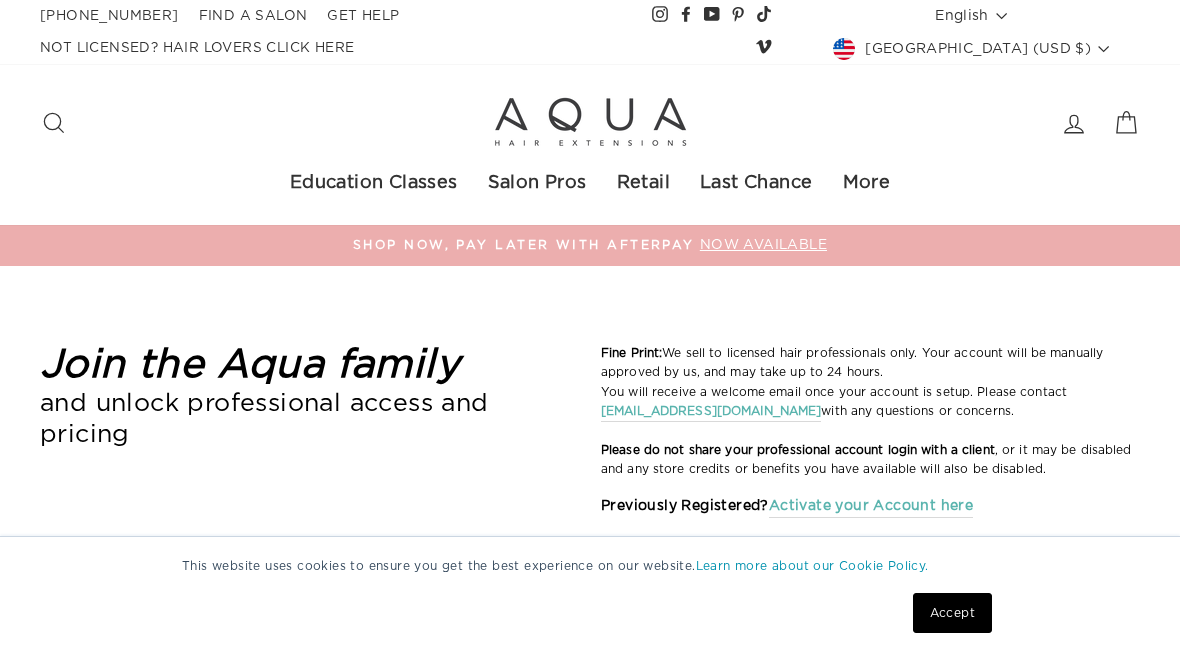 select on "US" 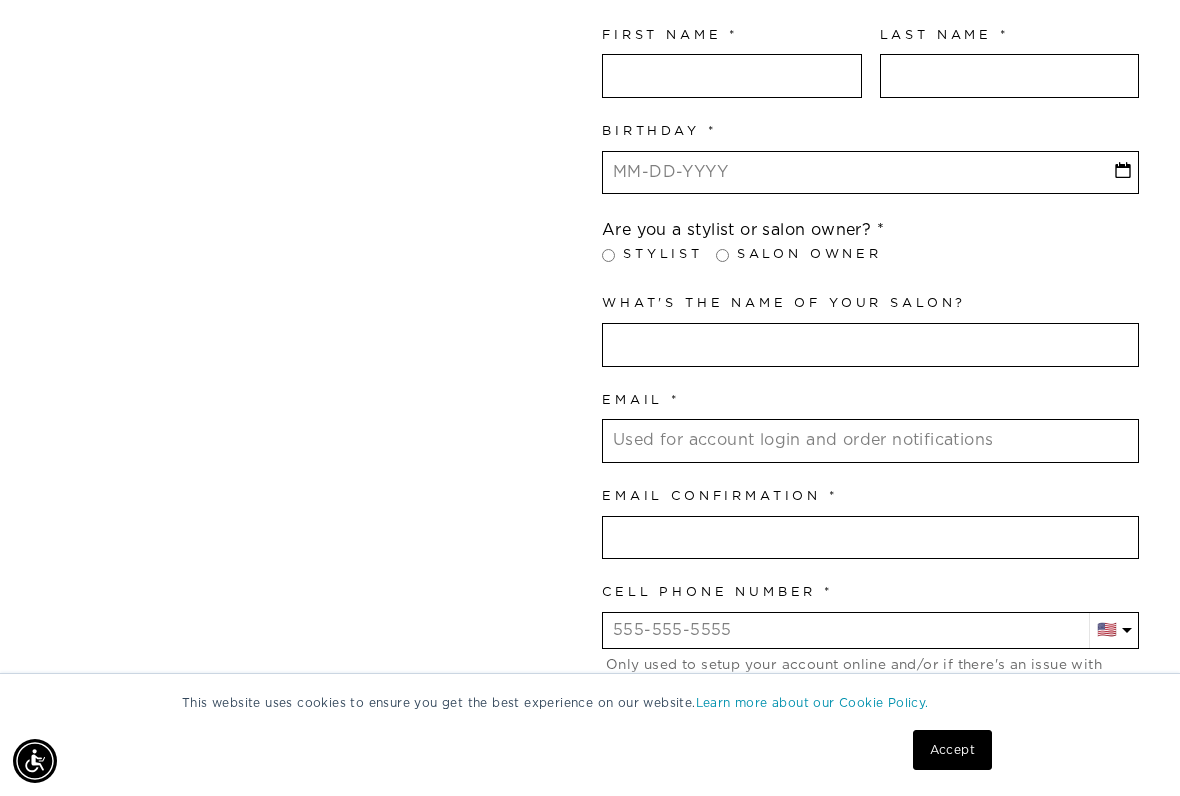 scroll, scrollTop: 650, scrollLeft: 0, axis: vertical 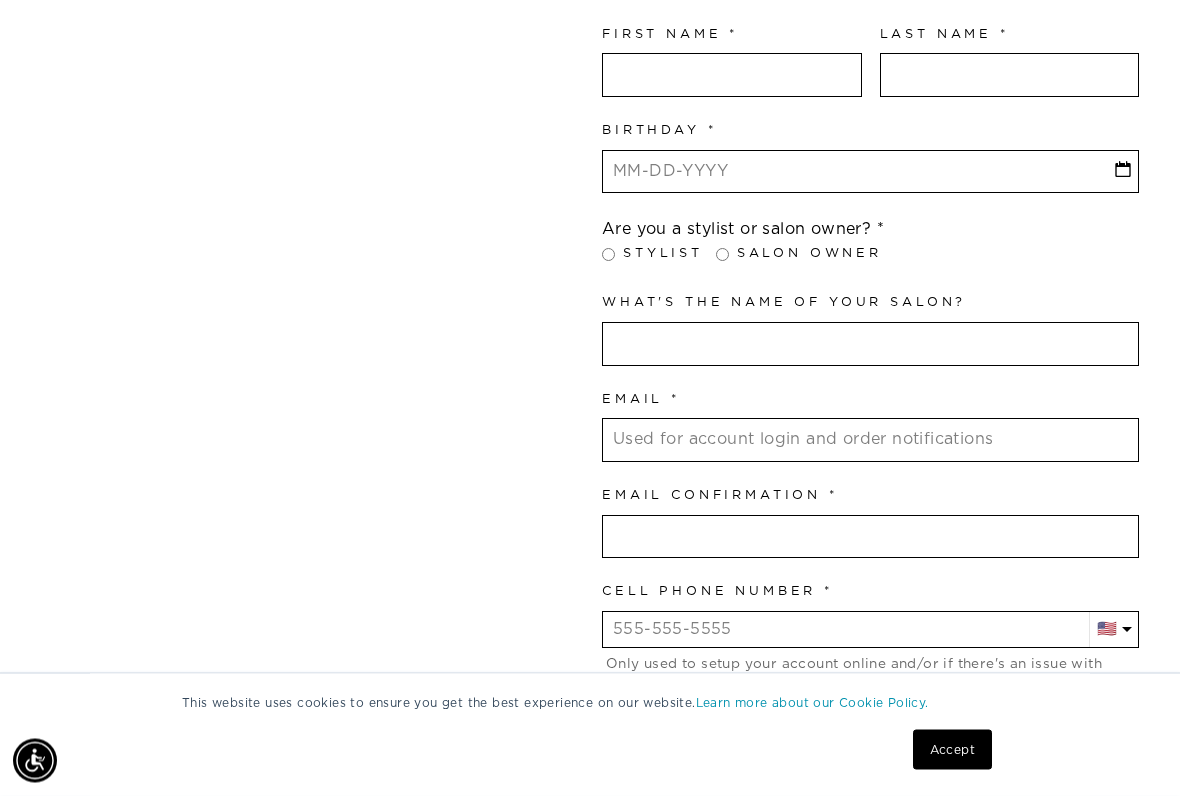 click on "Stylist" at bounding box center [608, 255] 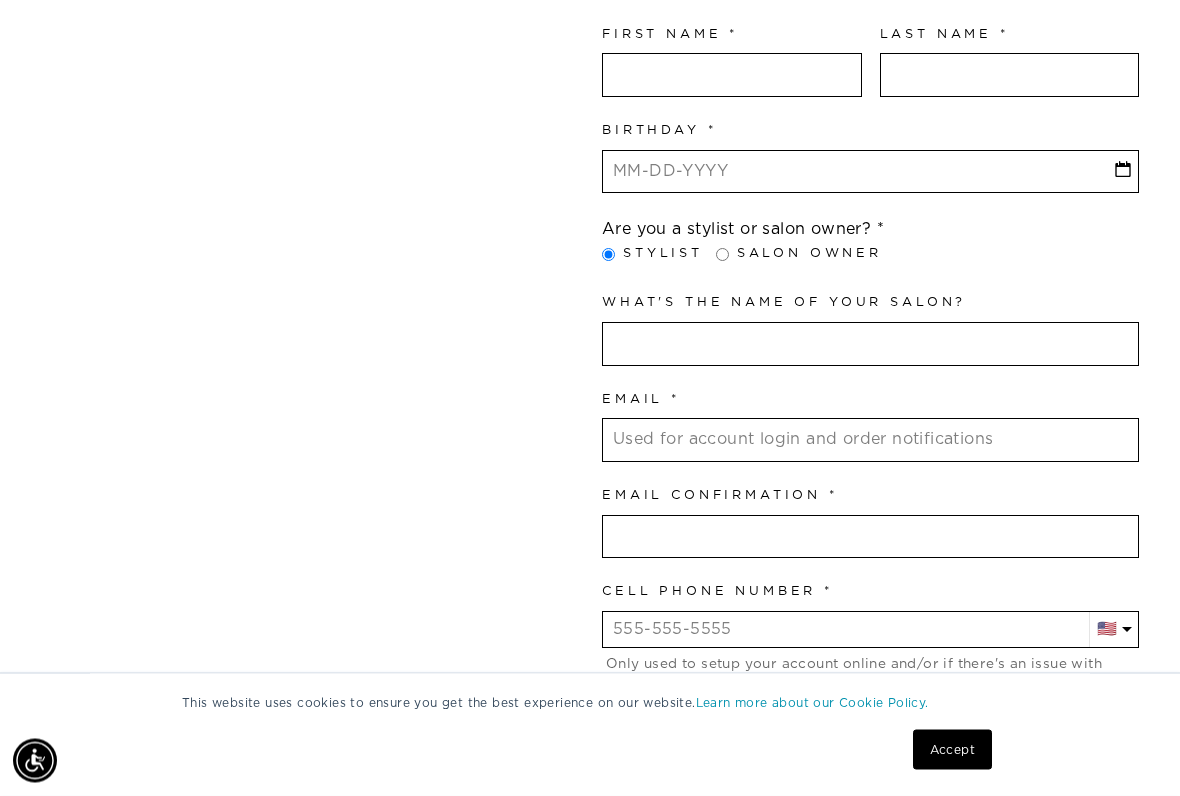 scroll, scrollTop: 651, scrollLeft: 0, axis: vertical 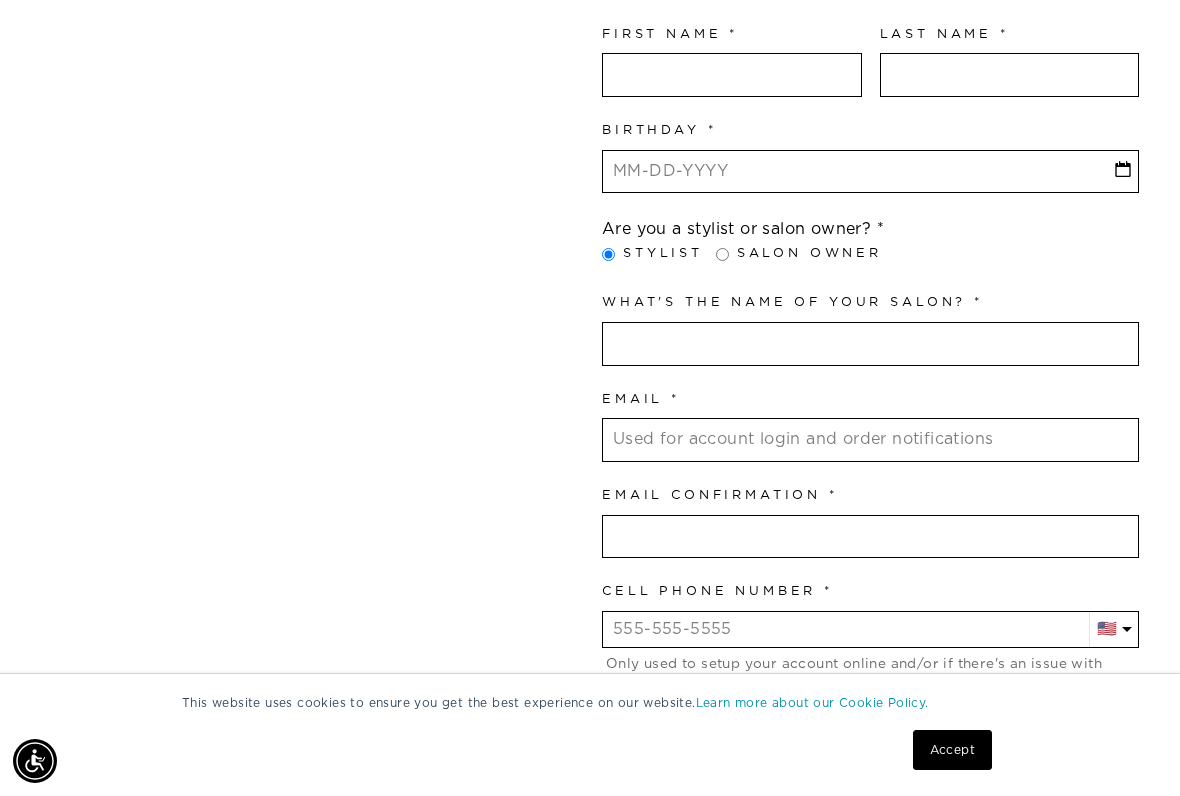click at bounding box center [870, 344] 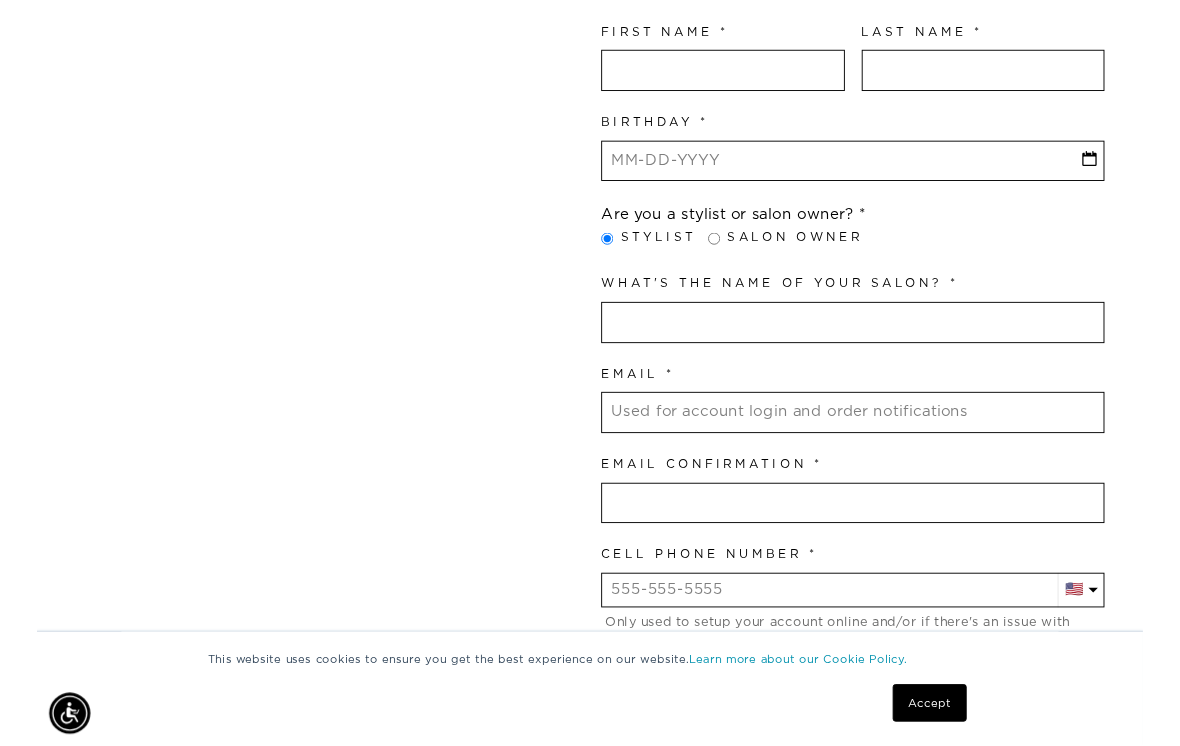 scroll, scrollTop: 650, scrollLeft: 0, axis: vertical 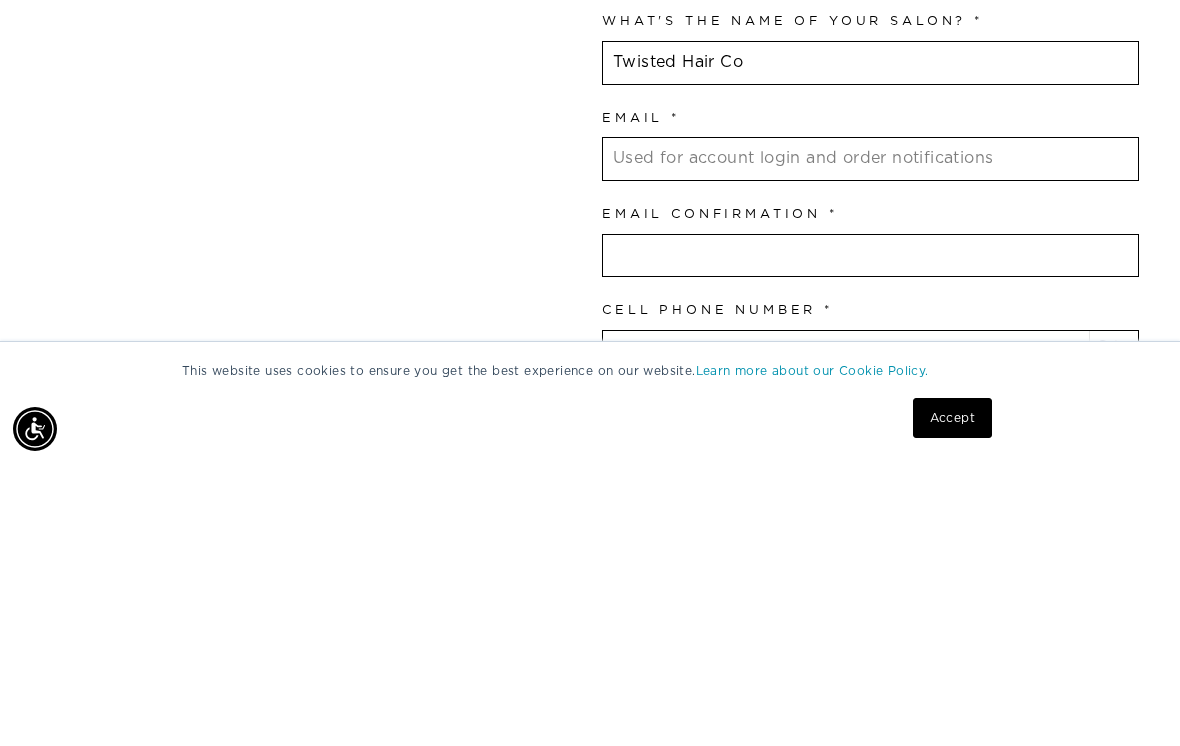 type on "Twisted Hair Co" 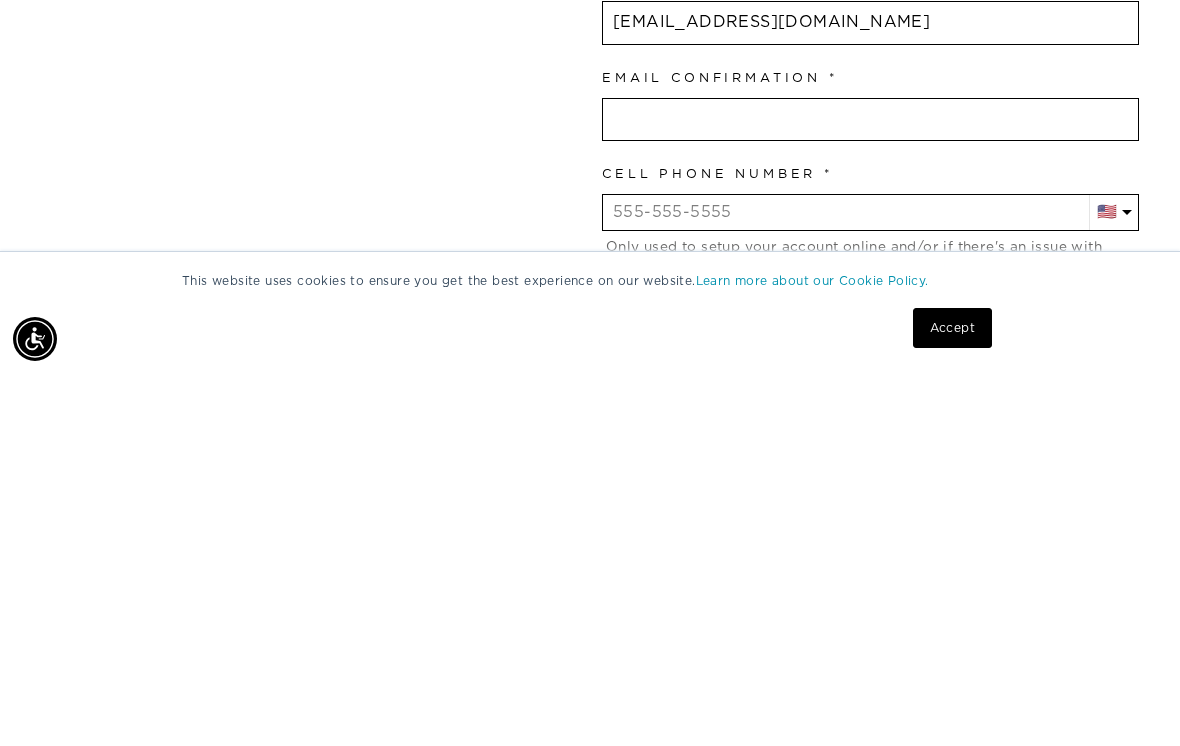 scroll, scrollTop: 697, scrollLeft: 0, axis: vertical 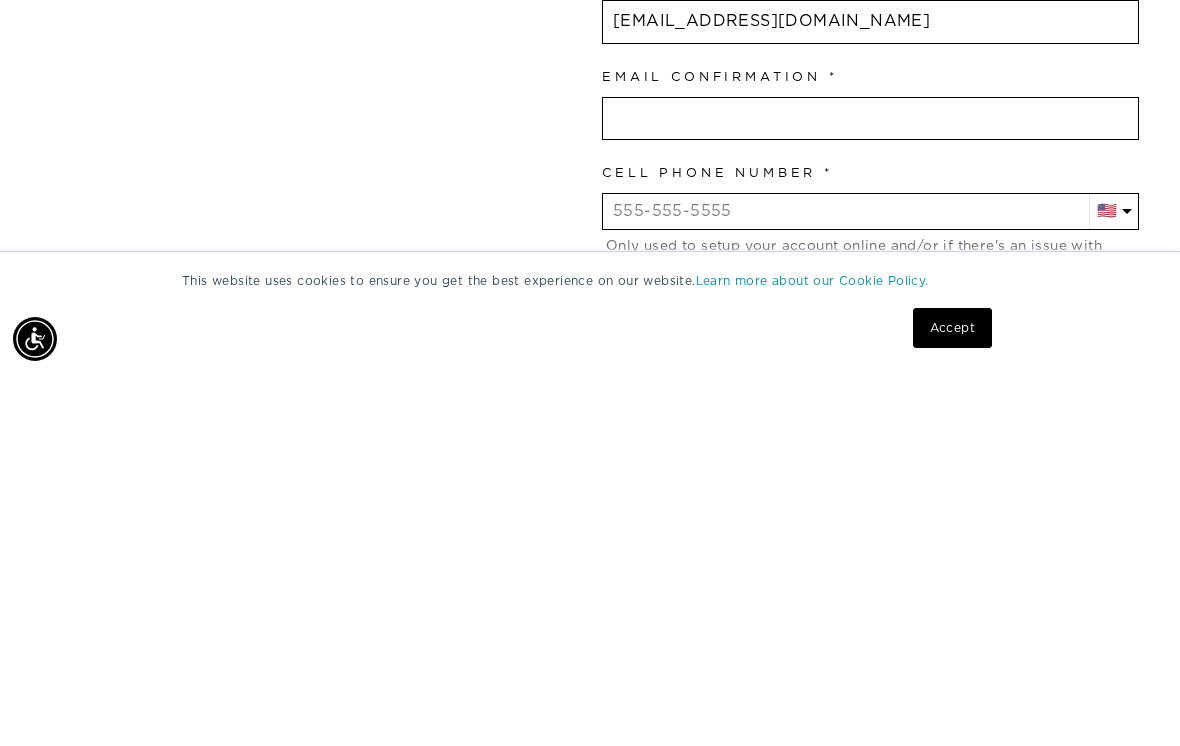 type on "[EMAIL_ADDRESS][DOMAIN_NAME]" 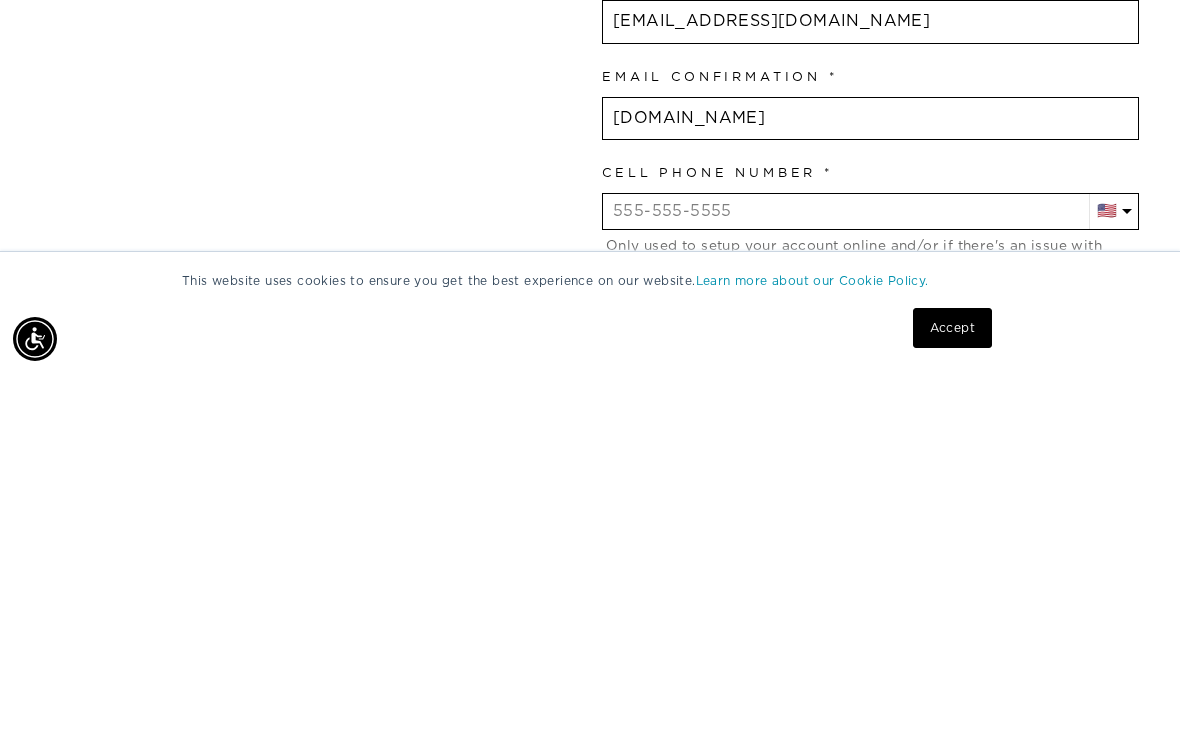 type on "jillsansone1gmail.com" 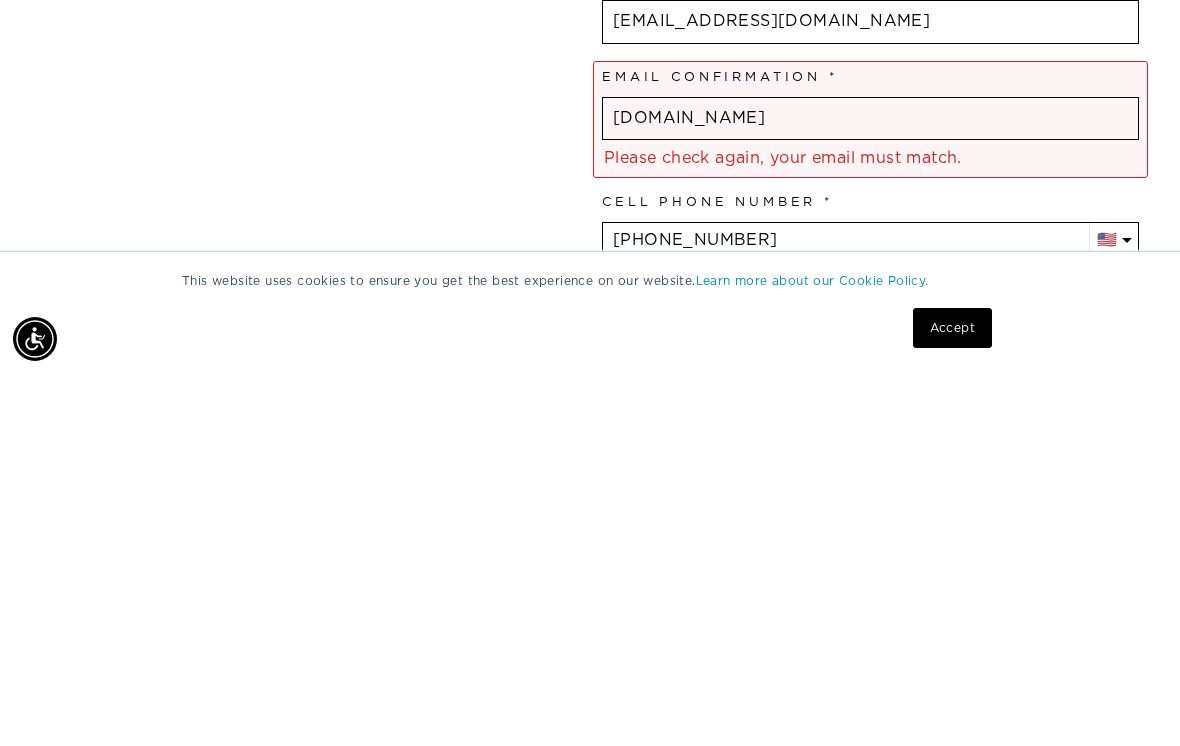type on "+1 314 504 5462" 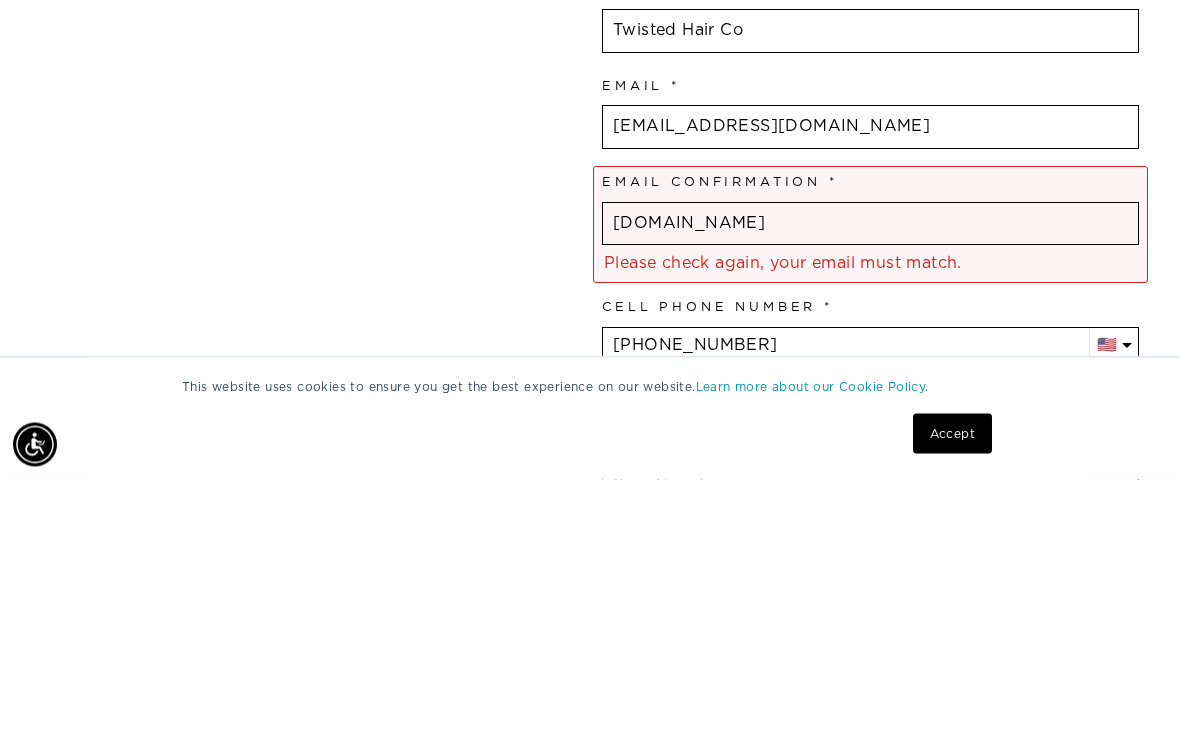 click on "jillsansone1gmail.com" at bounding box center [870, 491] 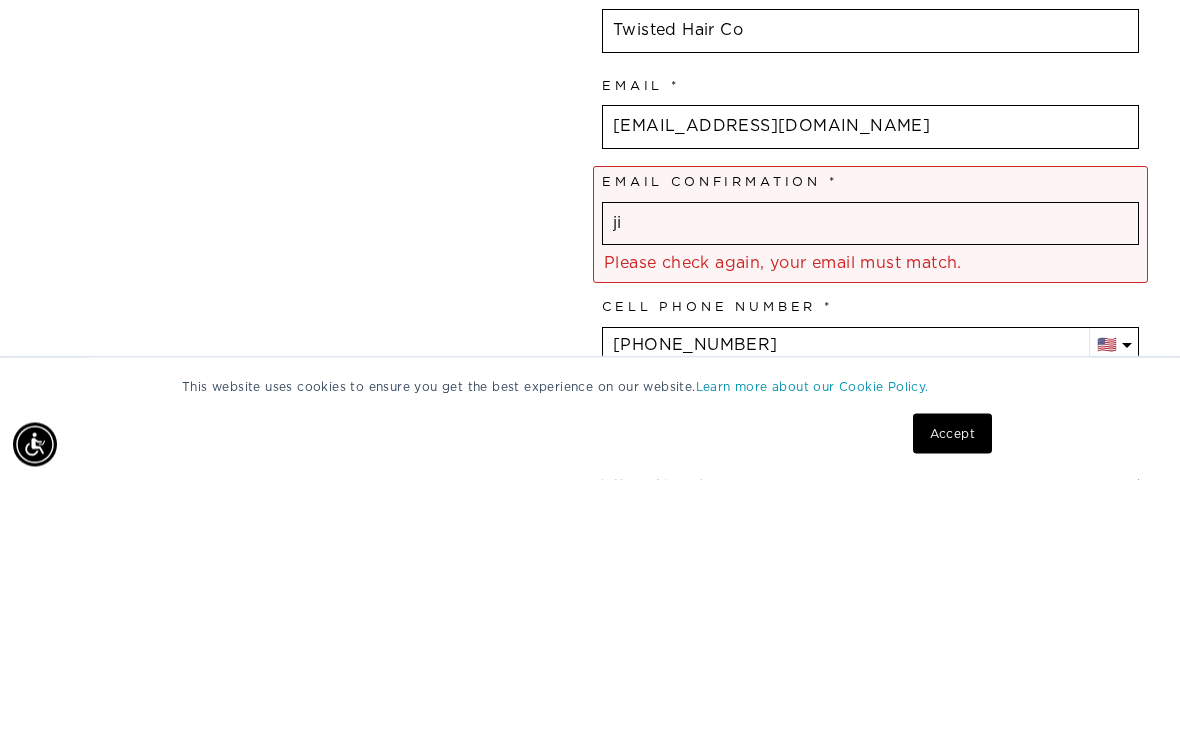 type on "j" 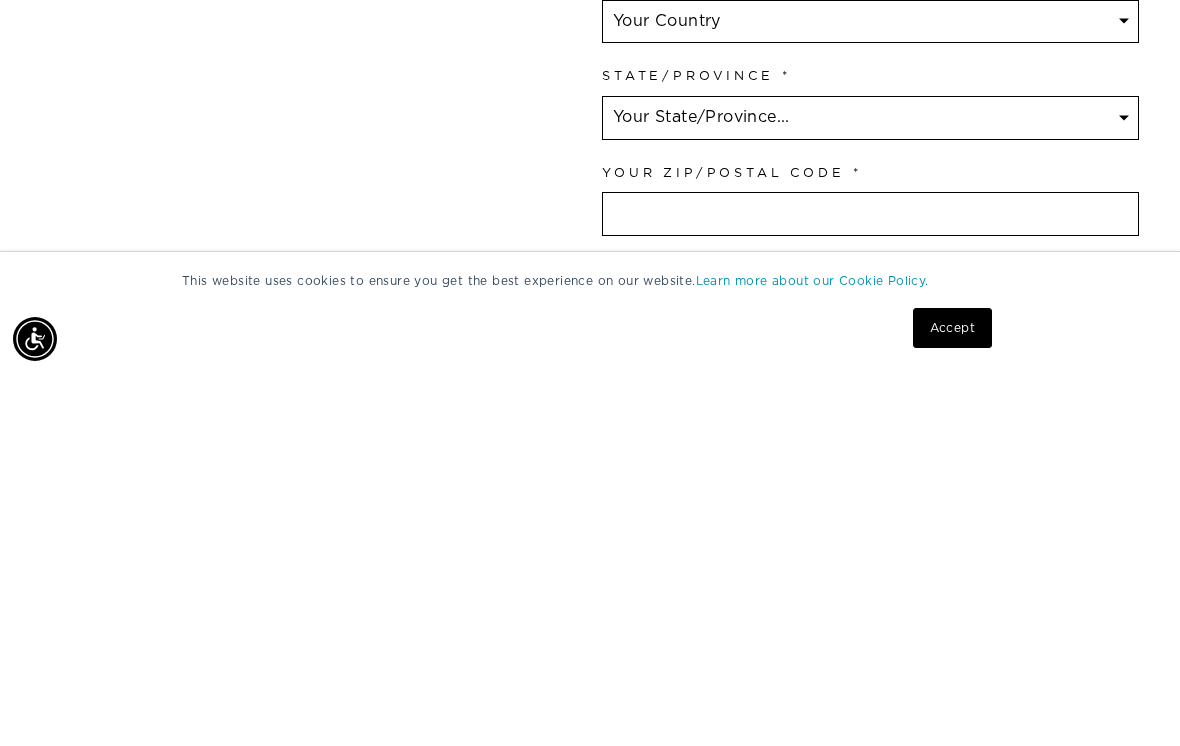 scroll, scrollTop: 1028, scrollLeft: 0, axis: vertical 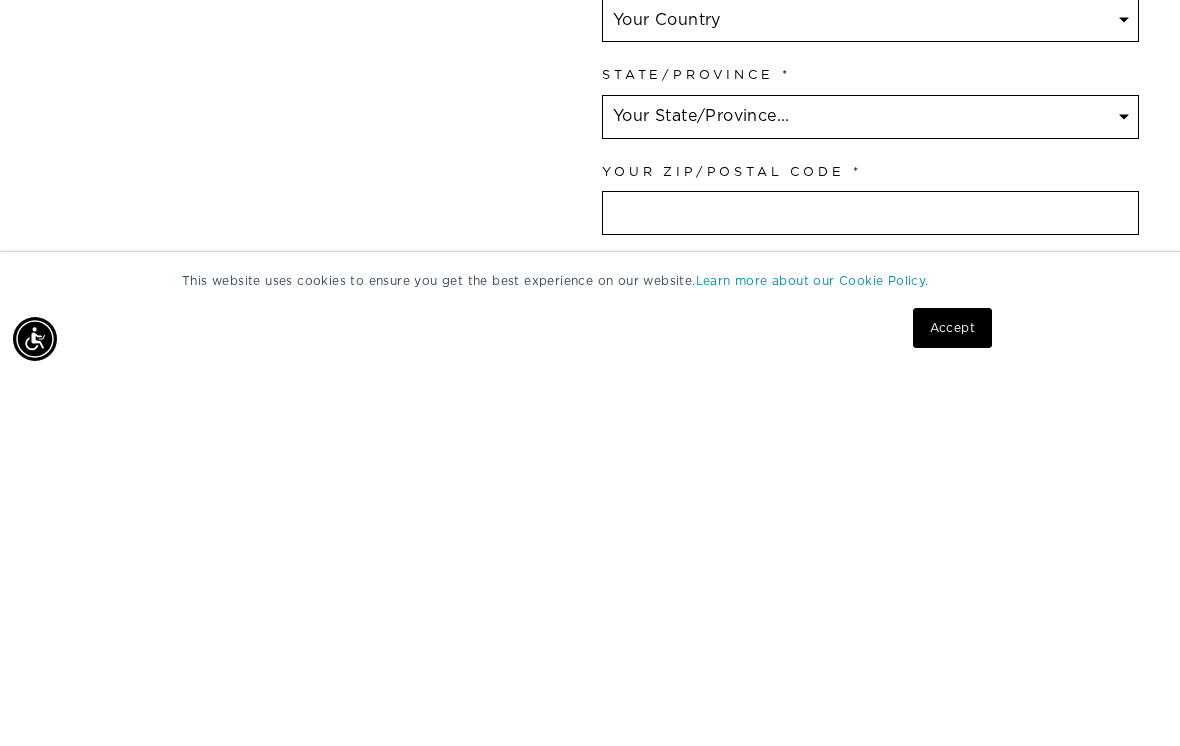 type on "[EMAIL_ADDRESS][DOMAIN_NAME]" 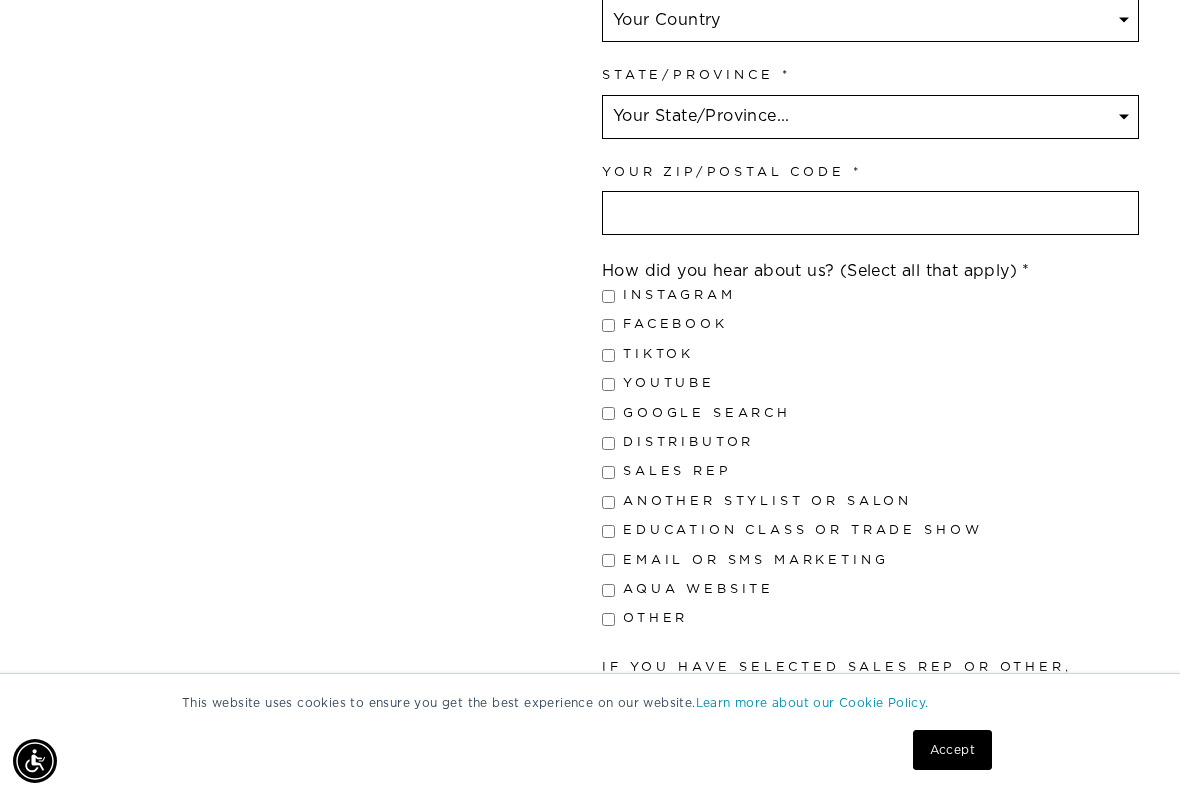 click on "Your State/Province... Alabama Alaska American Samoa Arizona Arkansas California Colorado Connecticut Delaware Washington DC Micronesia Florida Georgia Guam Hawaii Idaho Illinois Indiana Iowa Kansas Kentucky Louisiana Maine Marshall Islands Maryland Massachusetts Michigan Minnesota Mississippi Missouri Montana Nebraska Nevada New Hampshire New Jersey New Mexico New York North Carolina North Dakota Northern Mariana Islands Ohio Oklahoma Oregon Palau Pennsylvania Puerto Rico Rhode Island South Carolina South Dakota Tennessee Texas Utah Vermont U.S. Virgin Islands Virginia Washington West Virginia Wisconsin Wyoming Armed Forces Americas Armed Forces Europe Armed Forces Pacific" at bounding box center [870, 117] 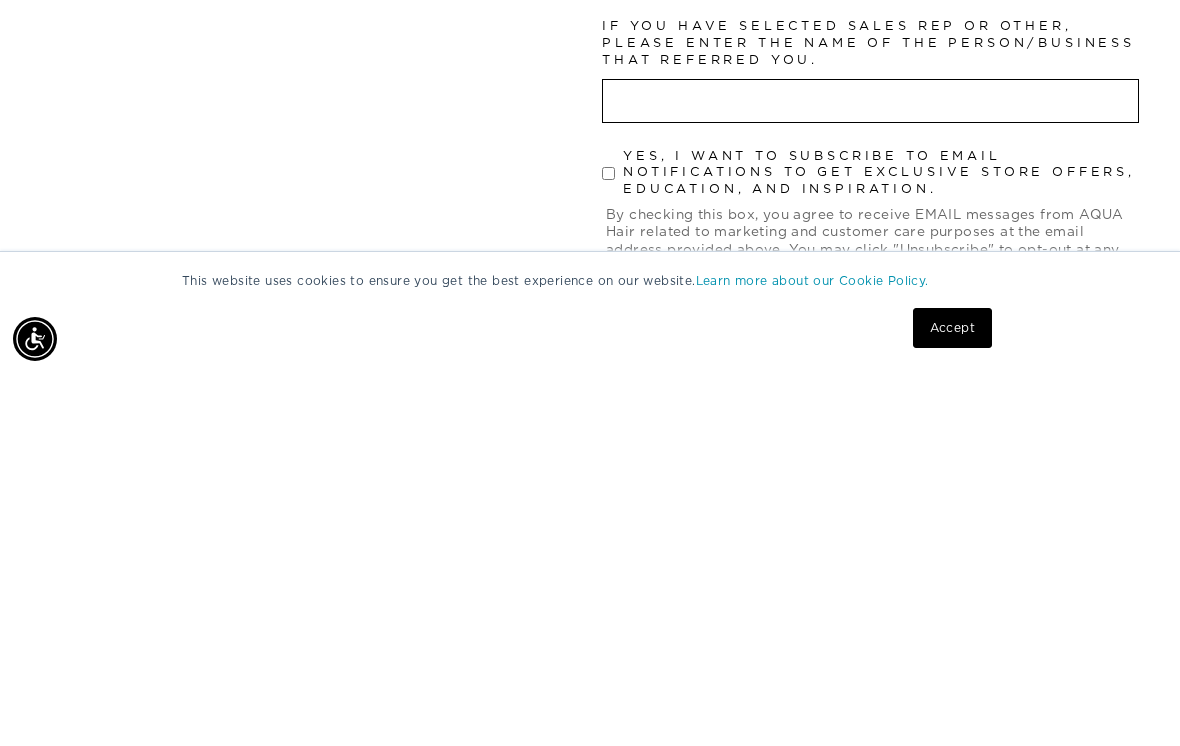 scroll, scrollTop: 1676, scrollLeft: 0, axis: vertical 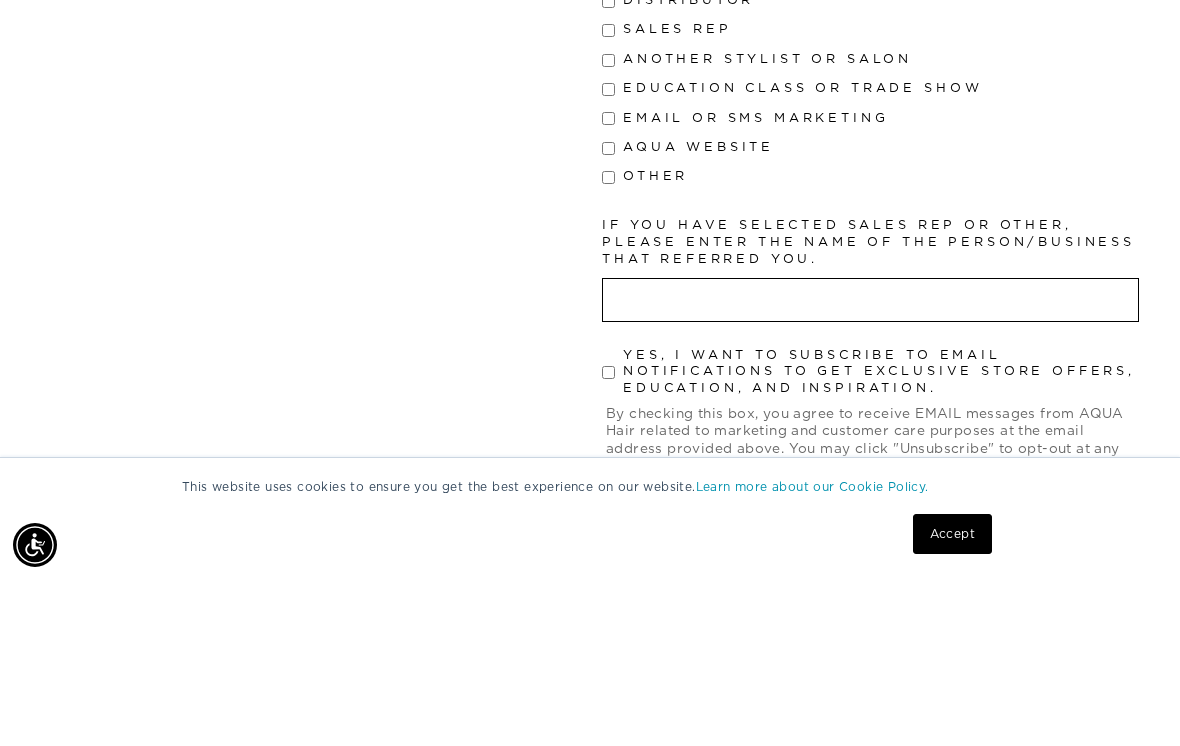 type on "63301" 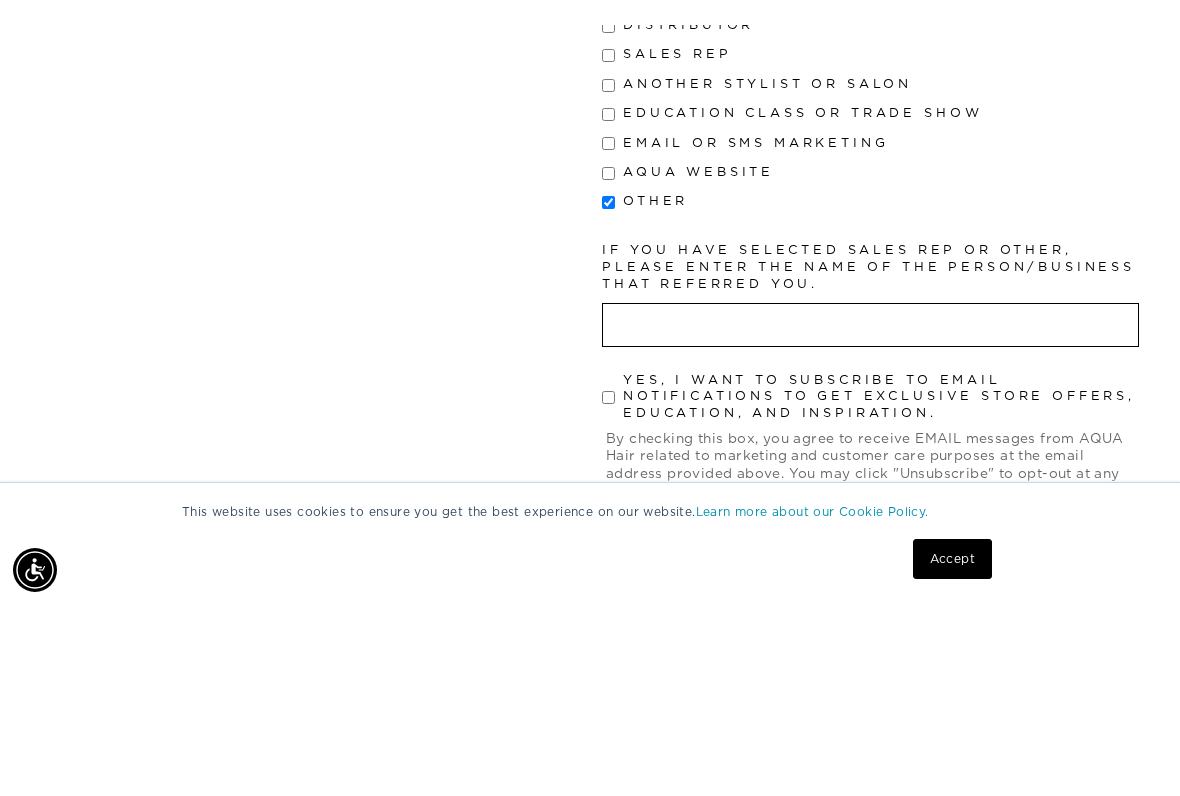 scroll, scrollTop: 1843, scrollLeft: 0, axis: vertical 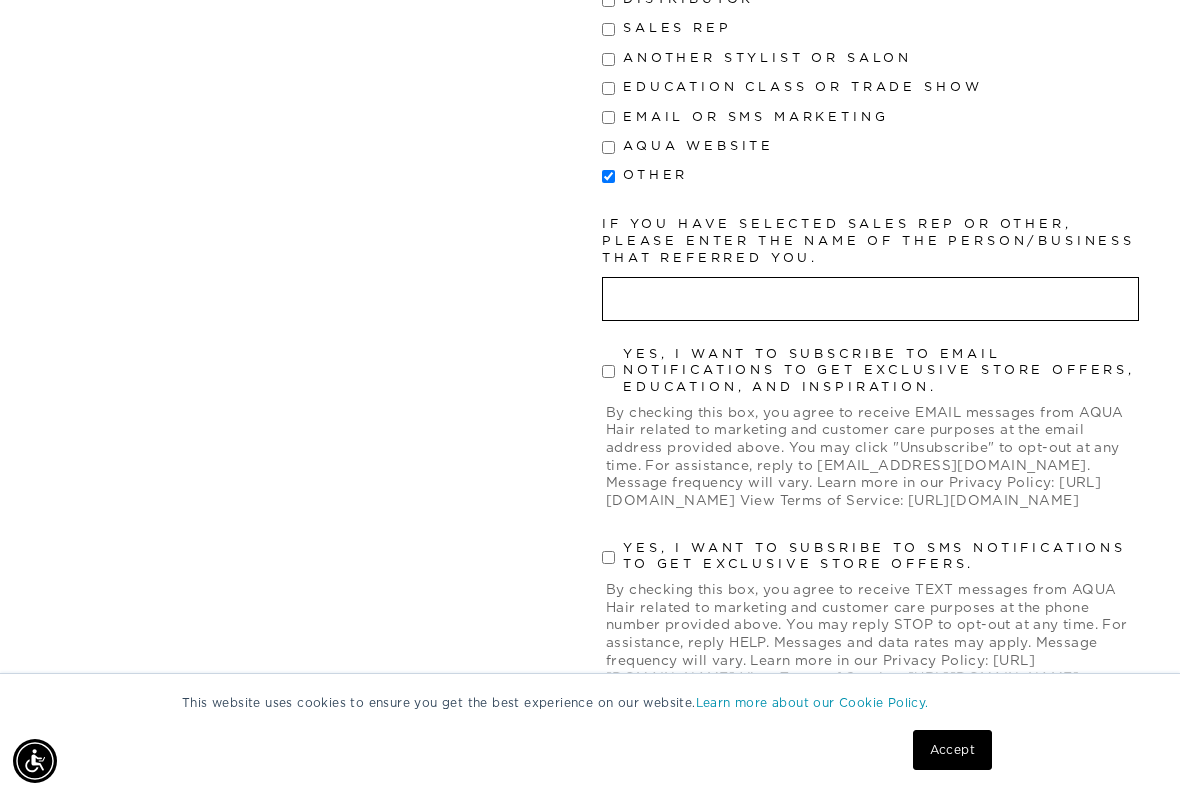 click on "Yes, I want to subscribe to email notifications to get exclusive store offers, education, and inspiration." at bounding box center (608, 371) 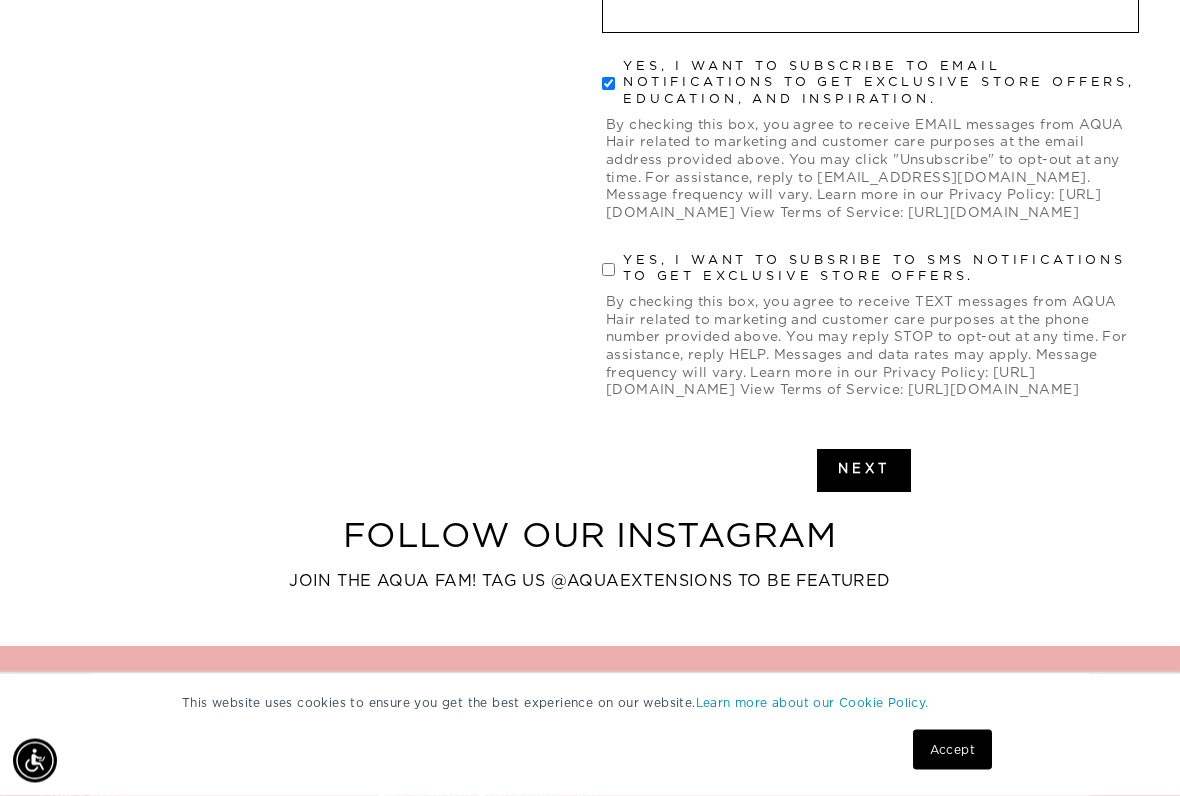 scroll, scrollTop: 2131, scrollLeft: 0, axis: vertical 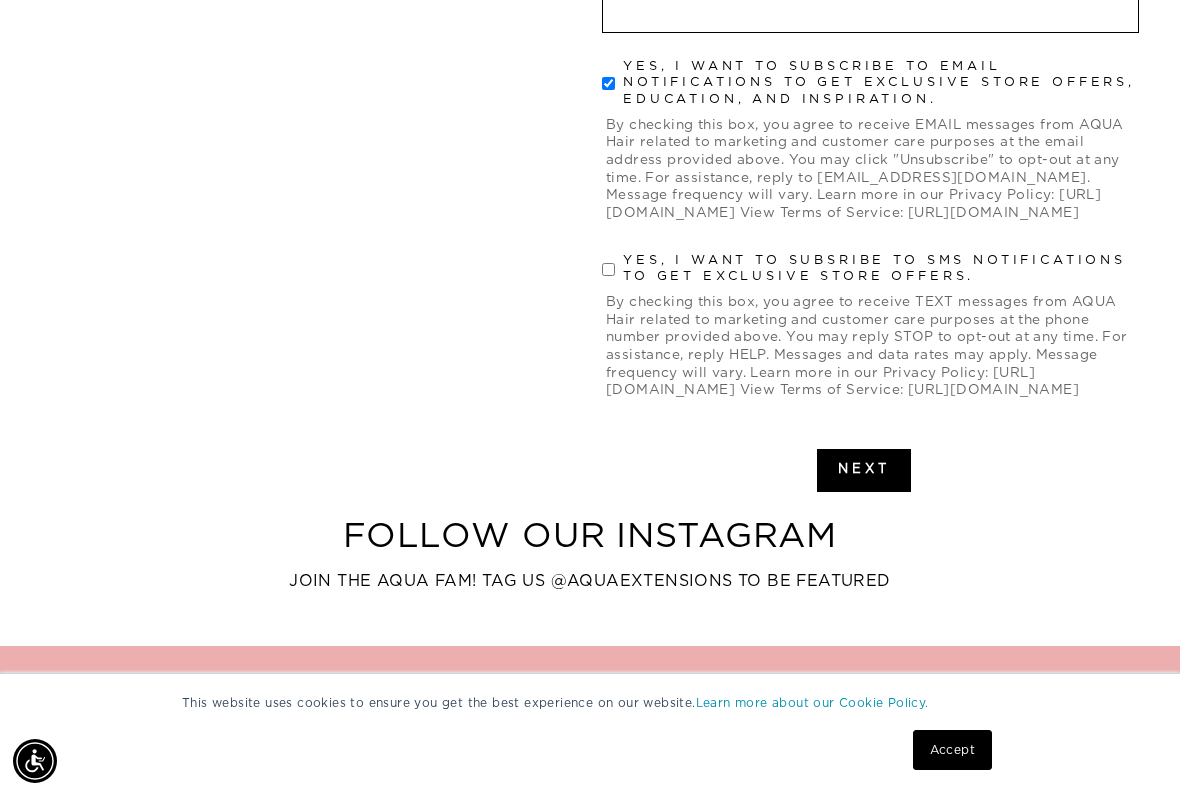 click on "Yes, I want to subsribe to SMS notifications to get exclusive store offers." 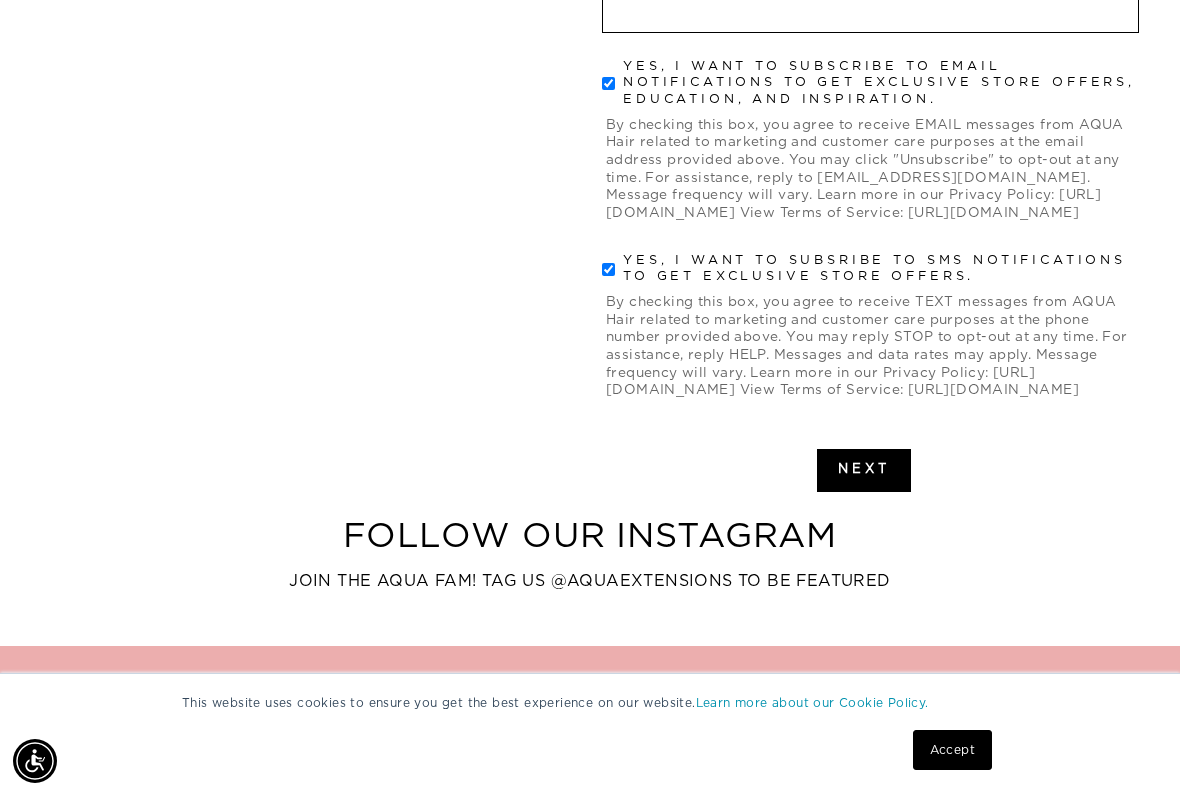 click on "Next" at bounding box center [864, 470] 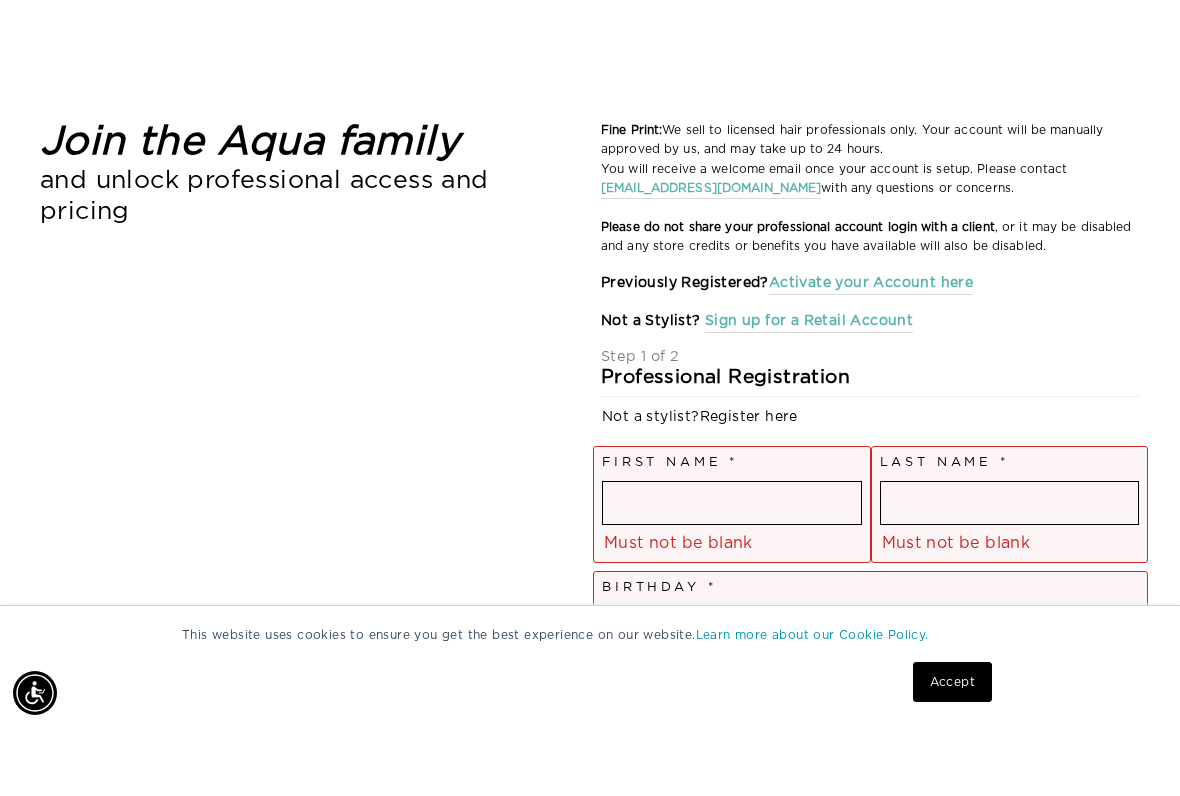 scroll, scrollTop: 287, scrollLeft: 0, axis: vertical 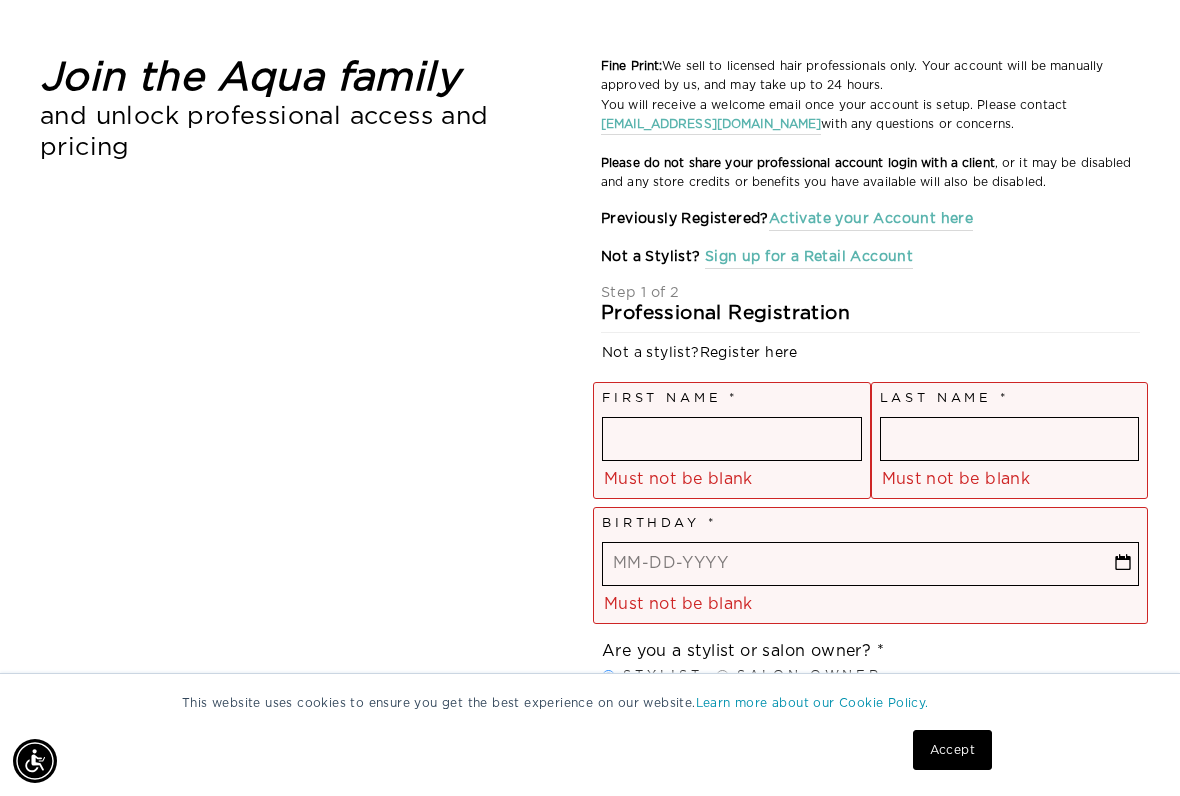 click on "Activate your Account here" at bounding box center [871, 219] 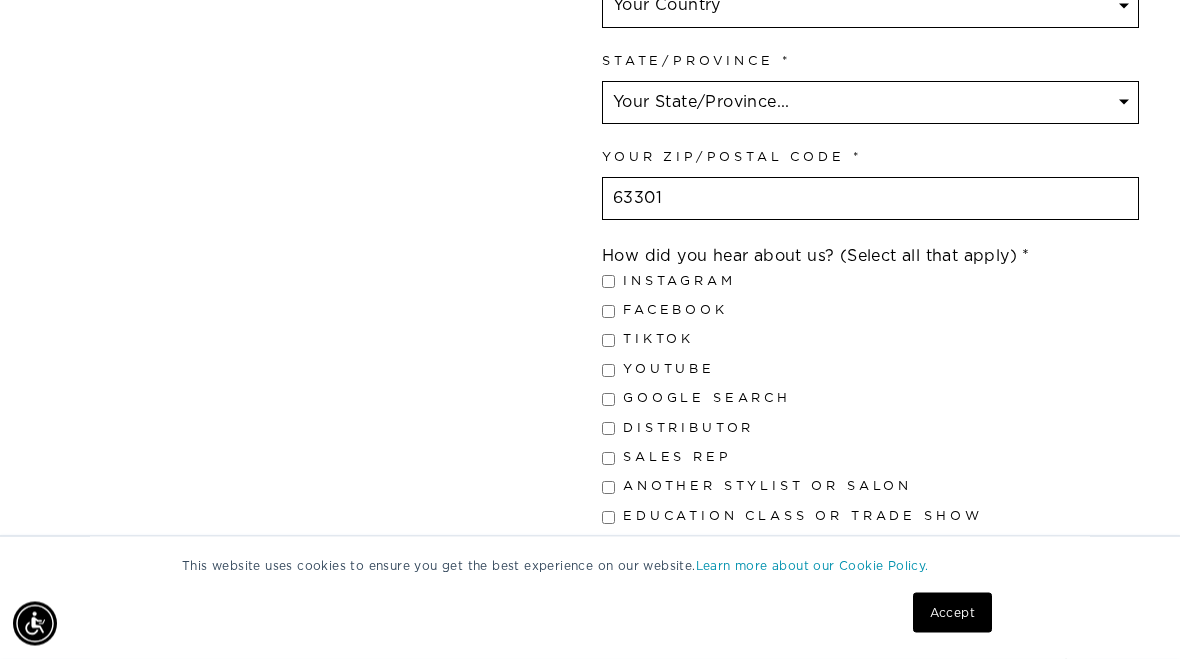 scroll, scrollTop: 1467, scrollLeft: 0, axis: vertical 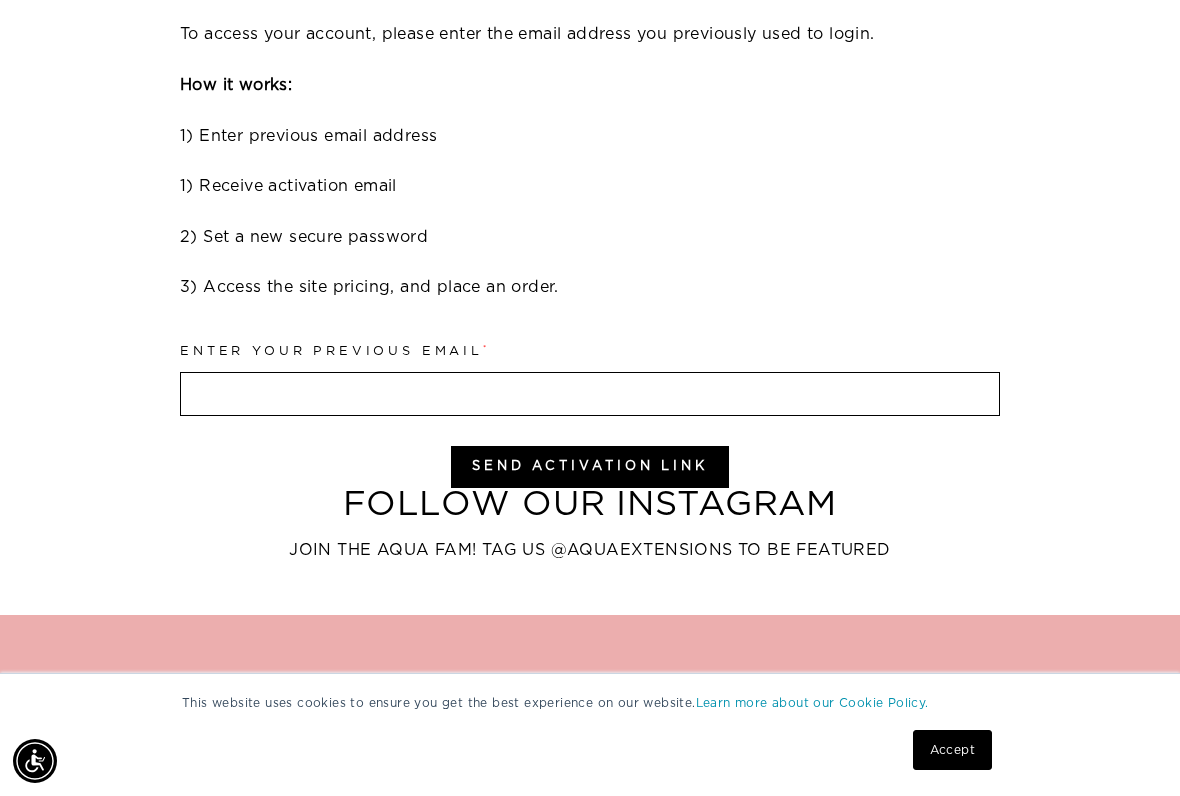 click on "Enter your Previous Email *" at bounding box center [590, 394] 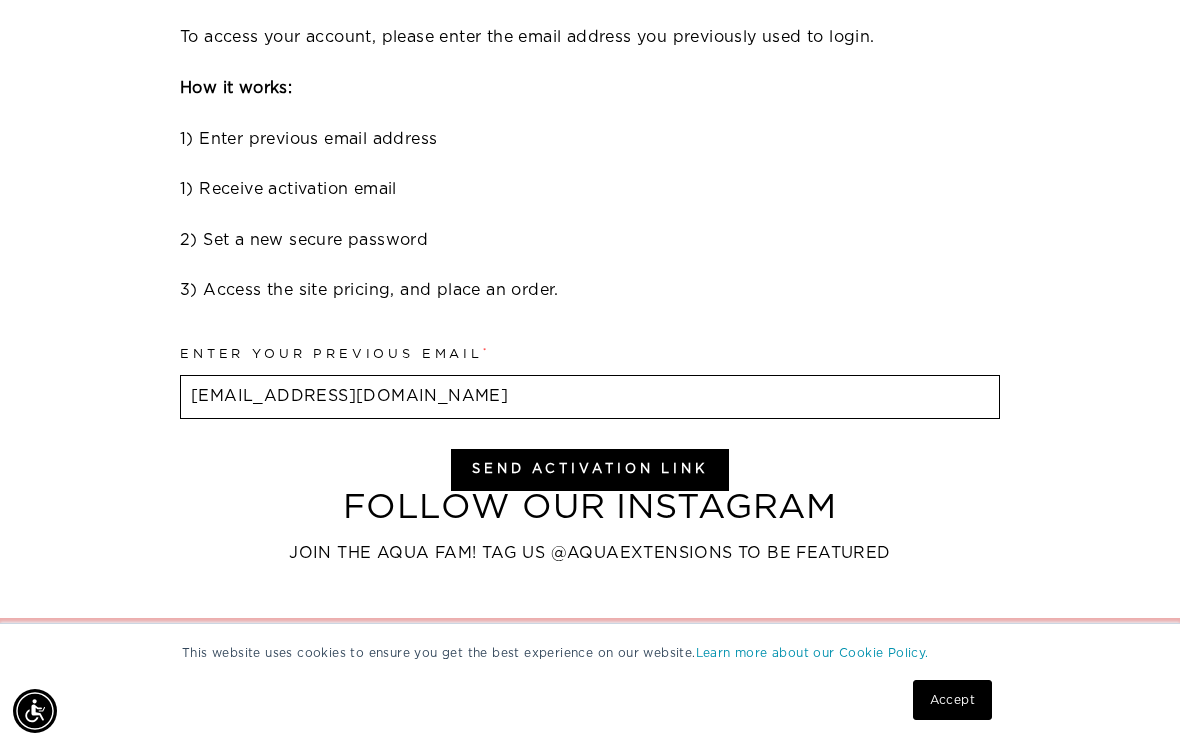 scroll, scrollTop: 692, scrollLeft: 0, axis: vertical 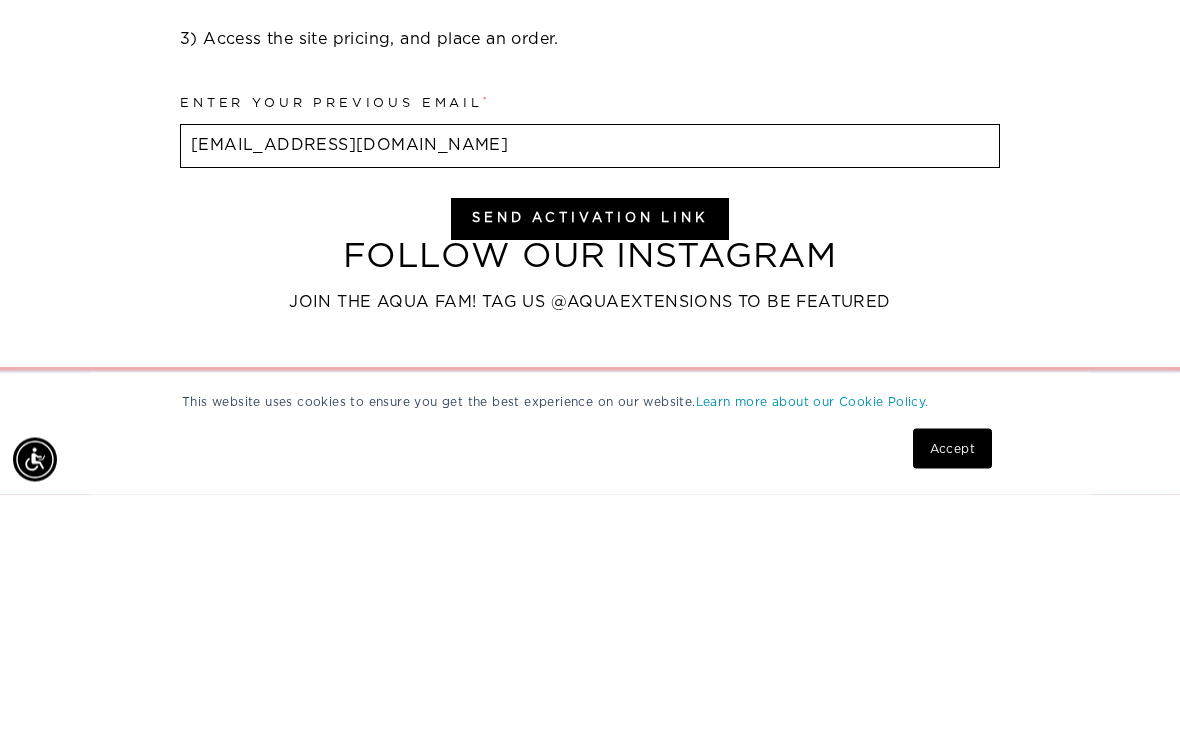 type on "[EMAIL_ADDRESS][DOMAIN_NAME]" 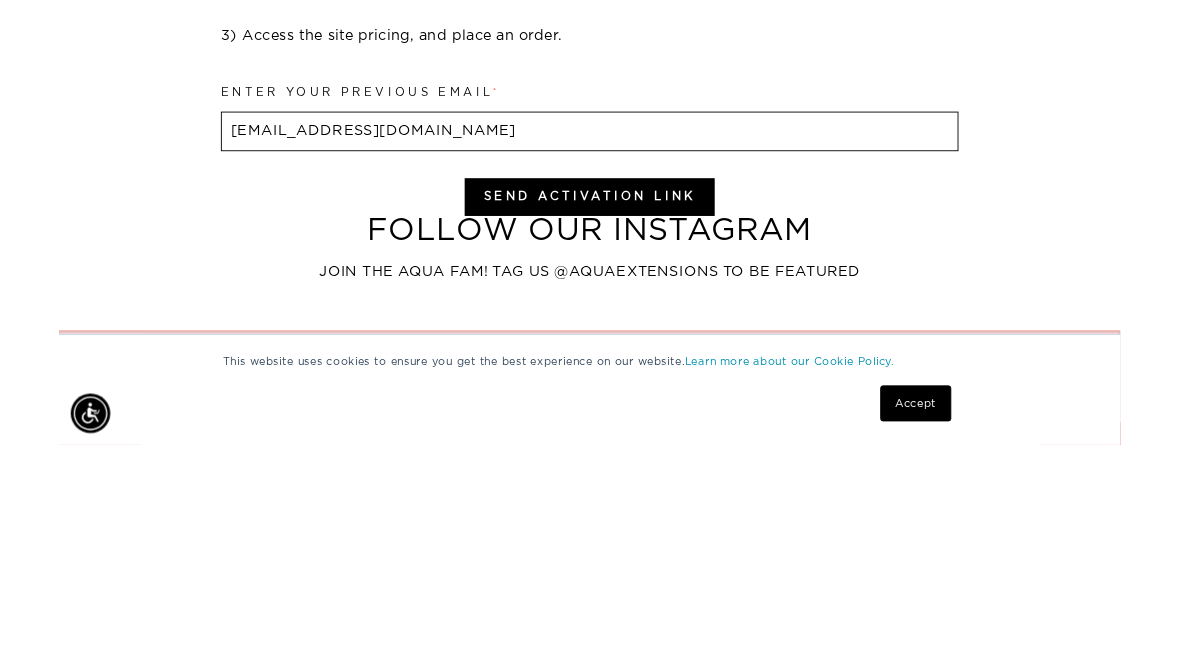 scroll, scrollTop: 944, scrollLeft: 0, axis: vertical 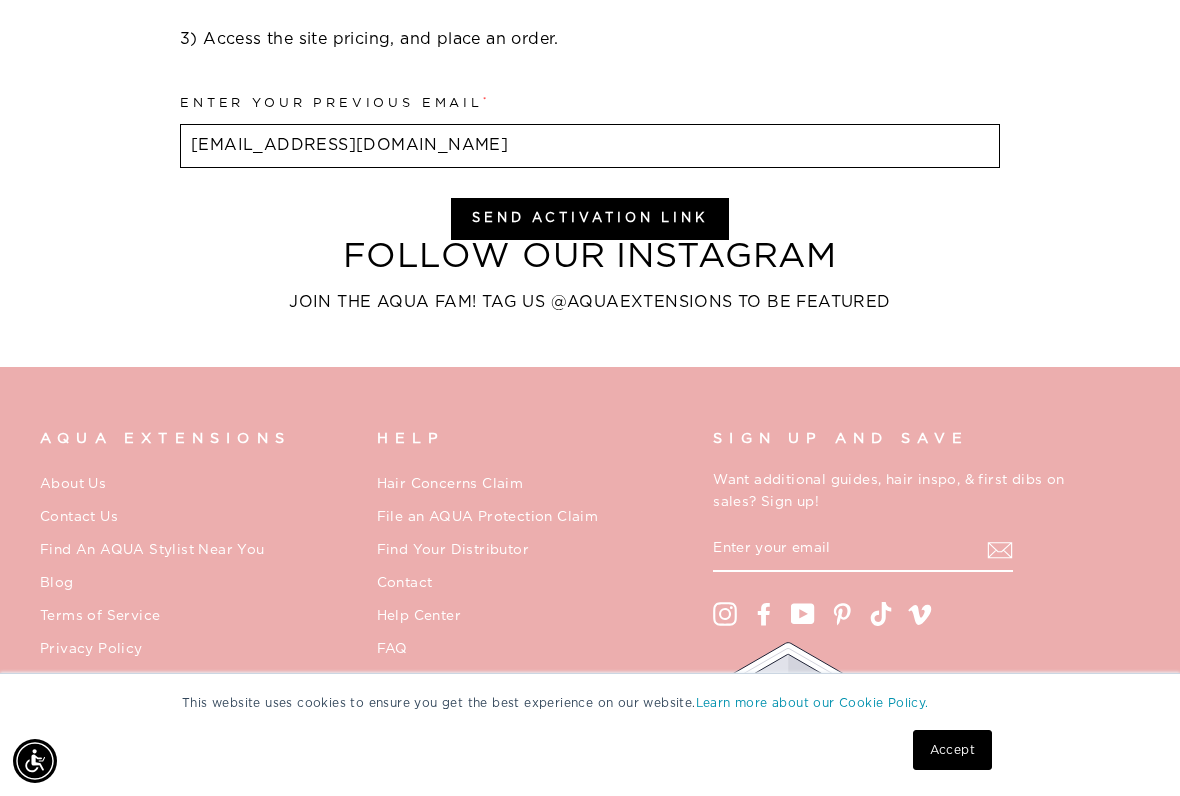 click on "Send Activation Link" at bounding box center [590, 219] 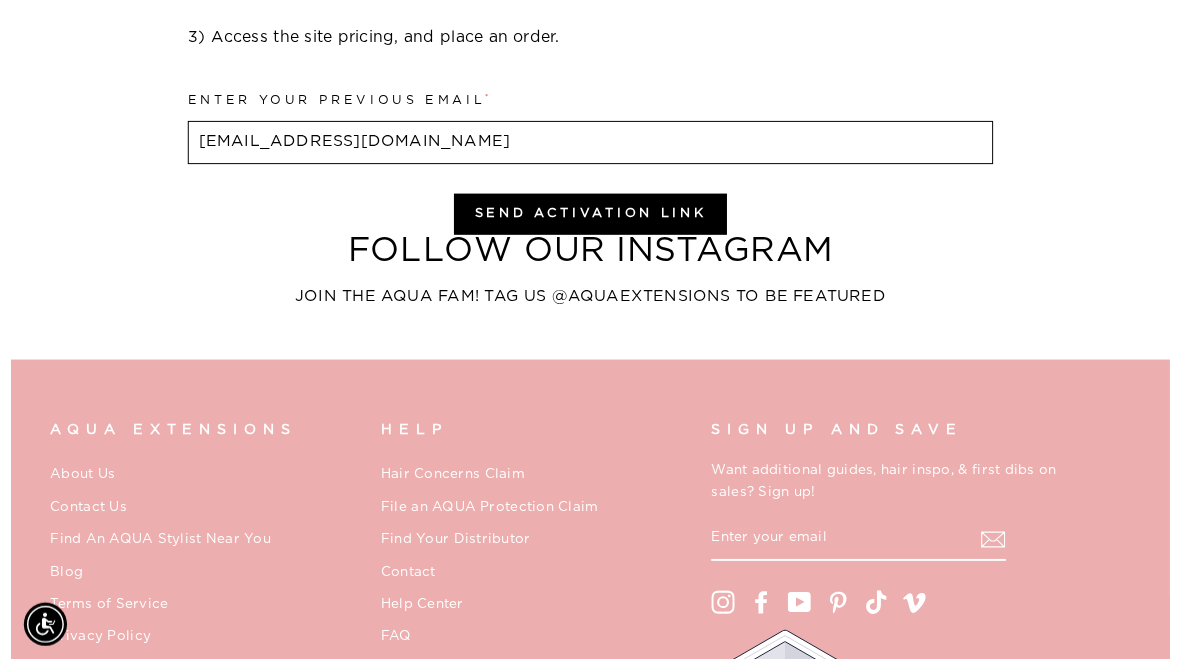scroll, scrollTop: 1000, scrollLeft: 0, axis: vertical 